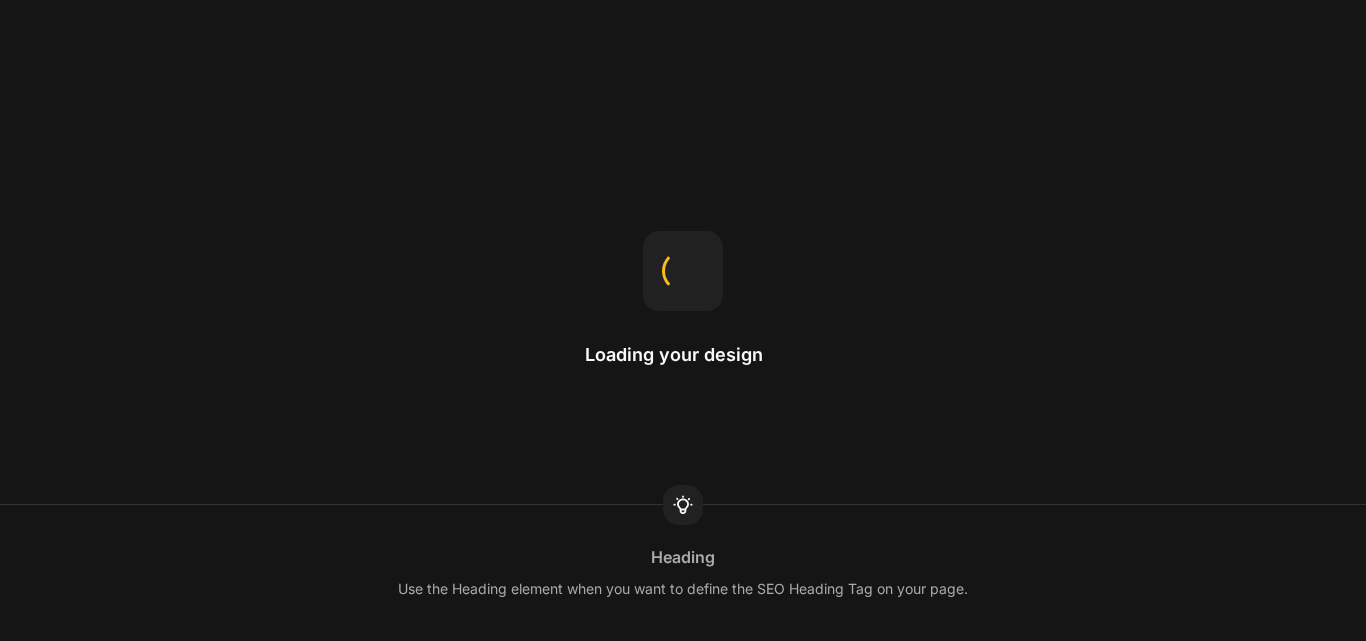 scroll, scrollTop: 0, scrollLeft: 0, axis: both 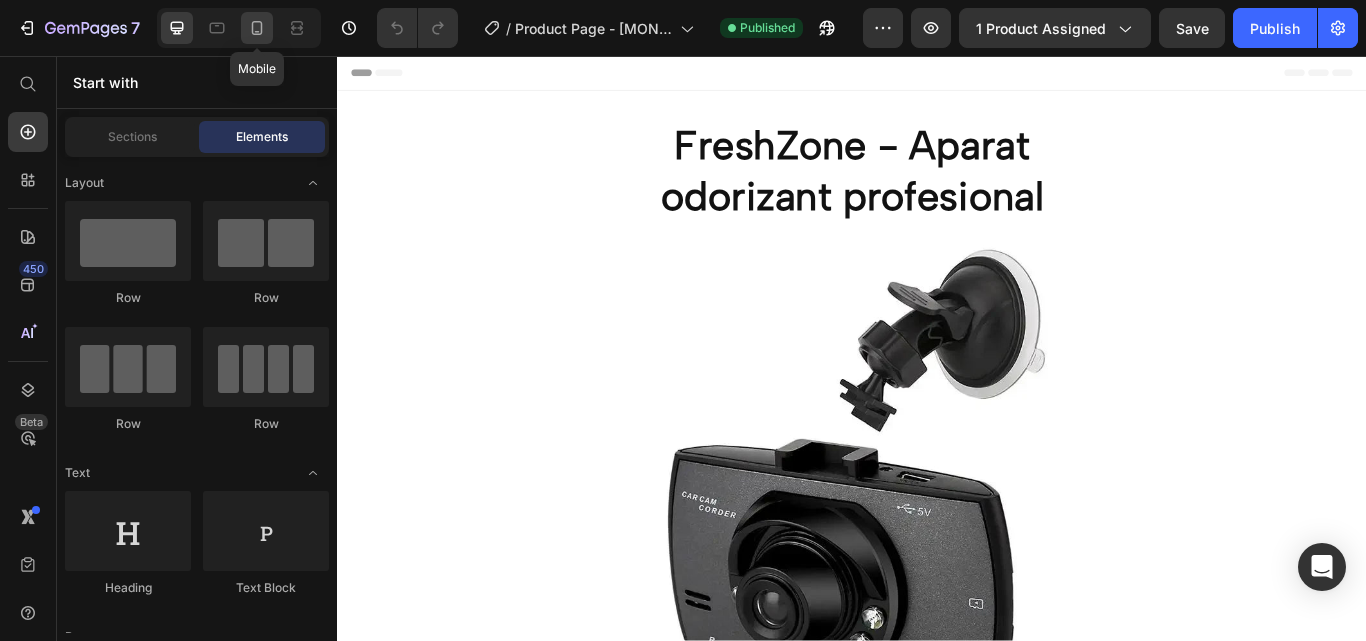 click 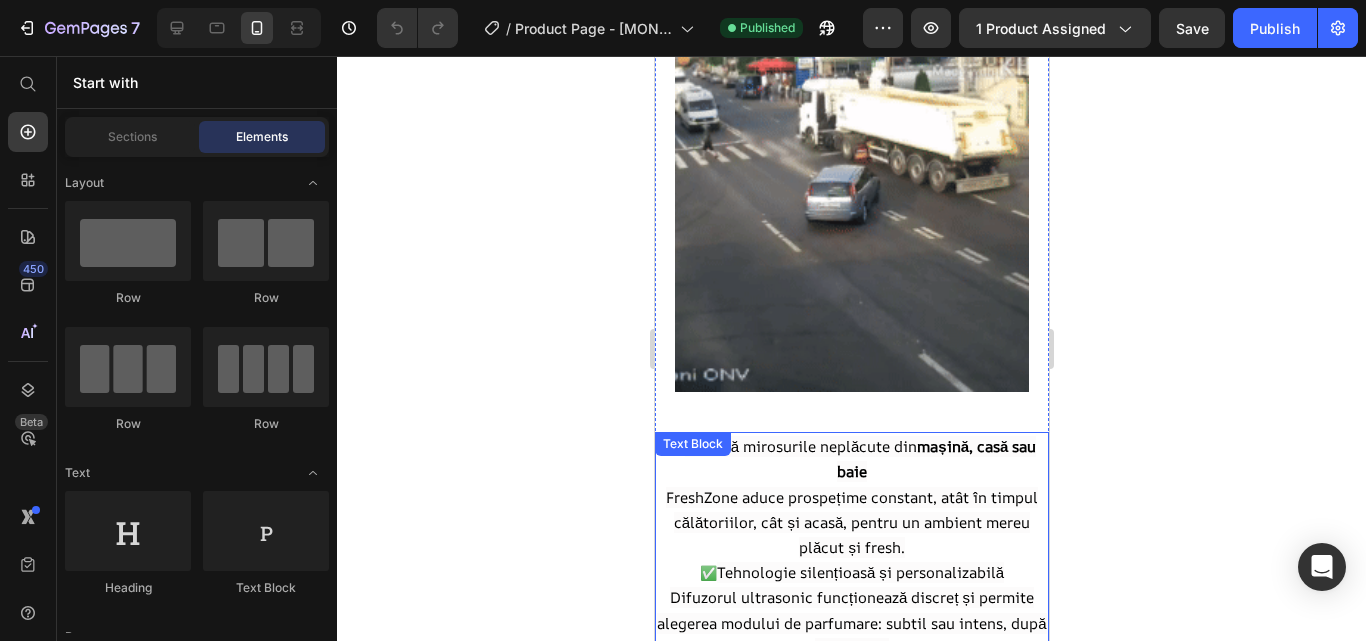 scroll, scrollTop: 1000, scrollLeft: 0, axis: vertical 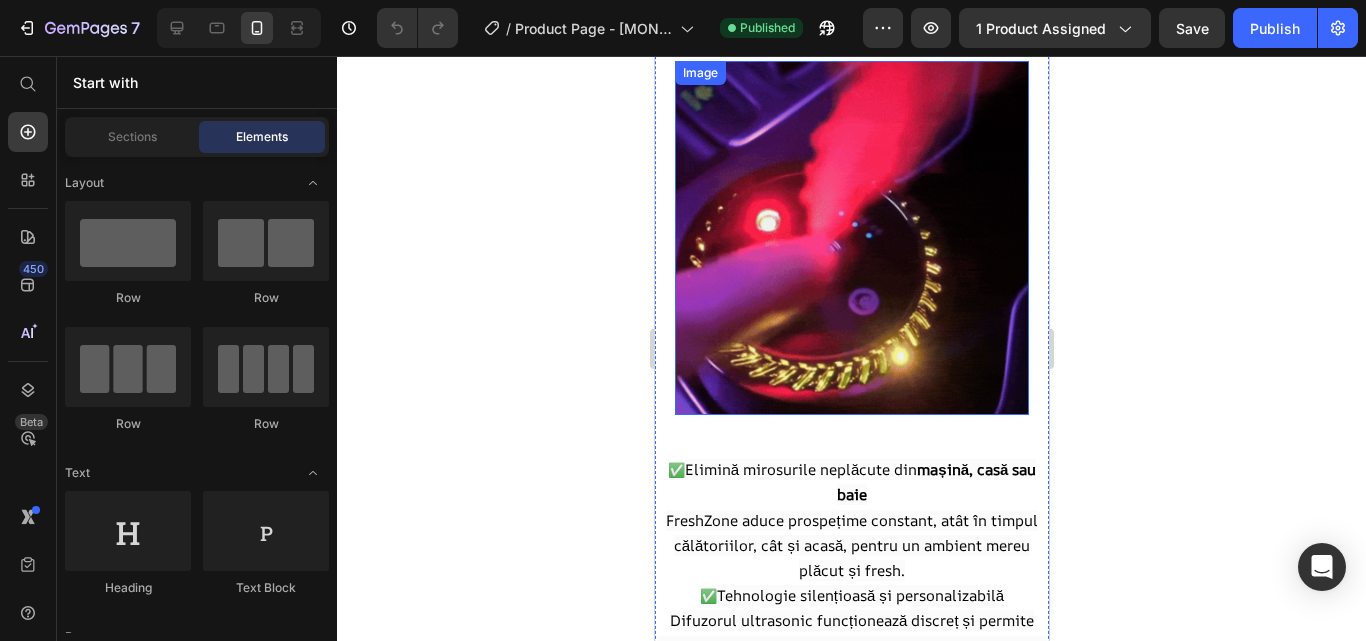 click at bounding box center [851, 238] 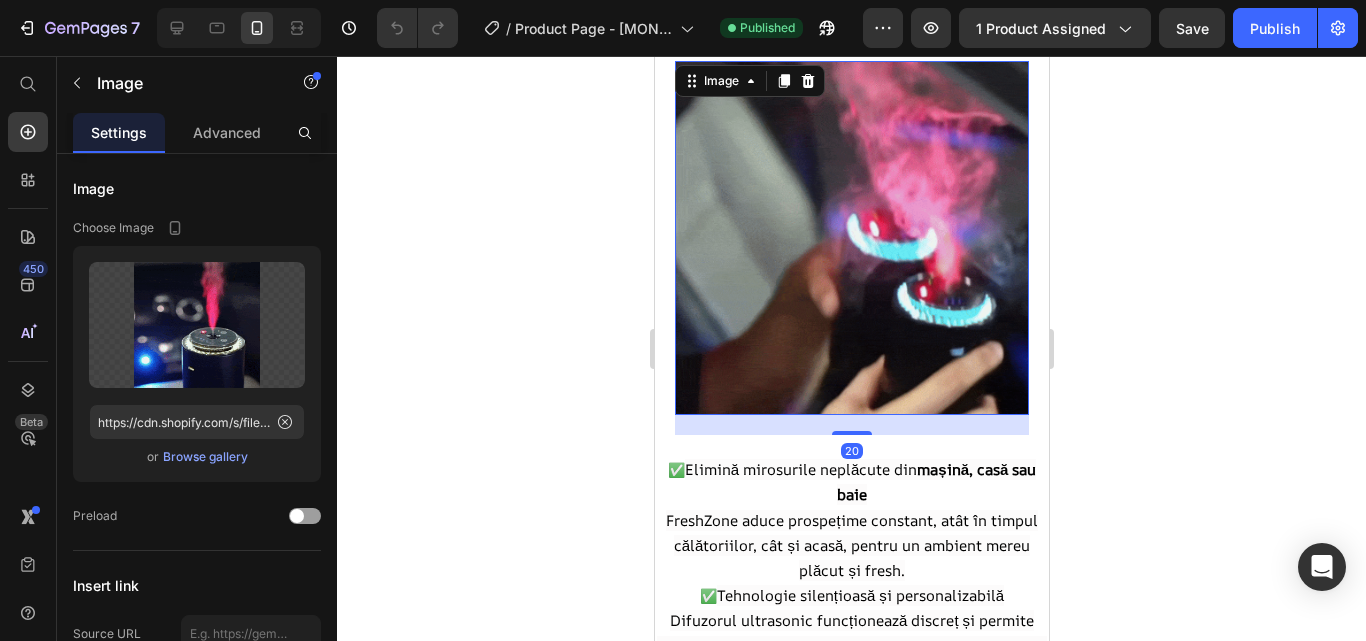 click 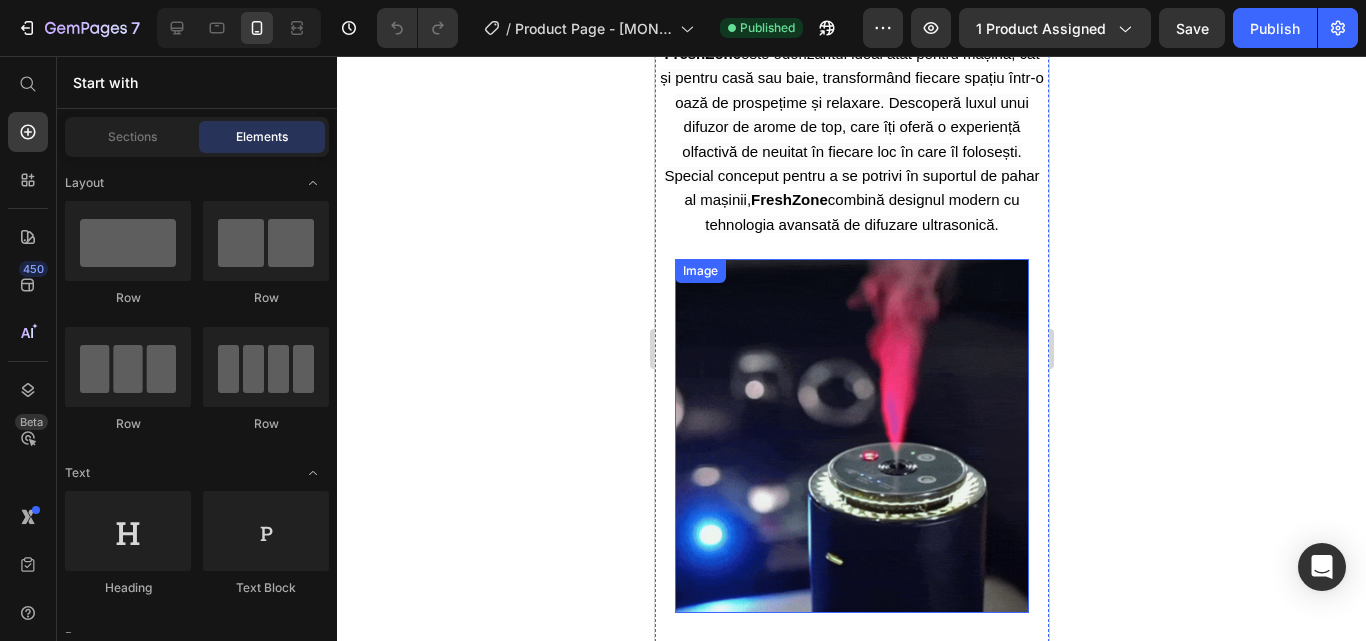 scroll, scrollTop: 800, scrollLeft: 0, axis: vertical 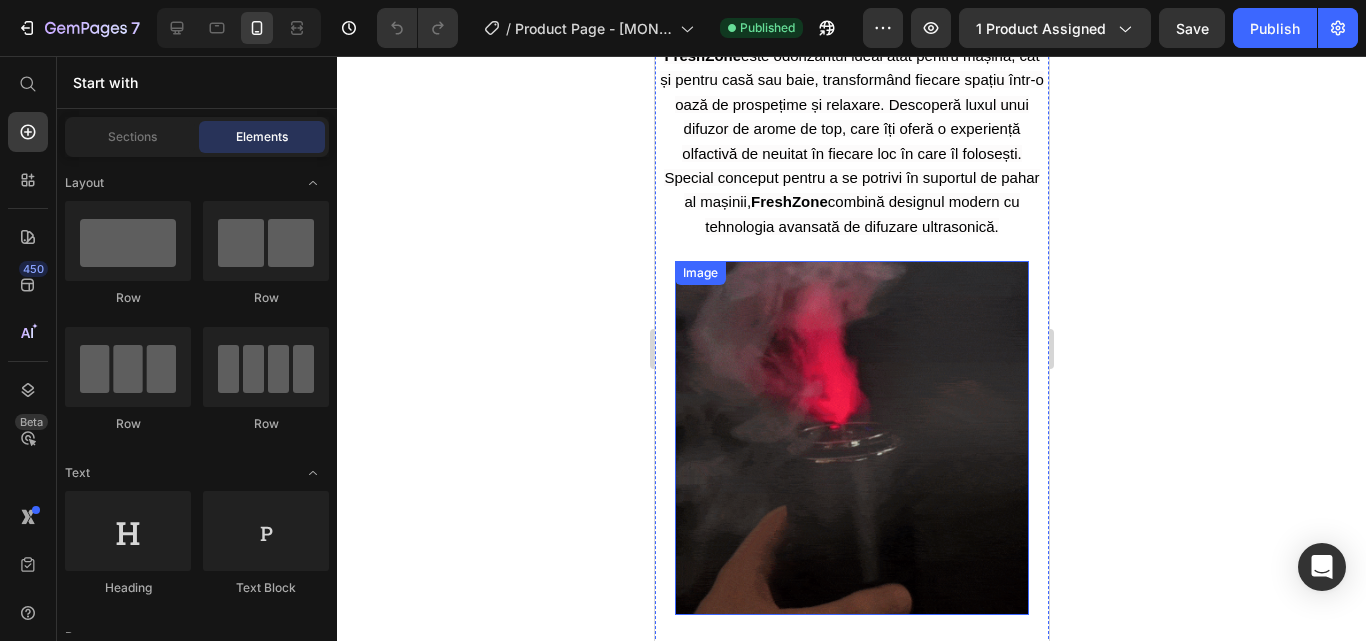 click at bounding box center [851, 438] 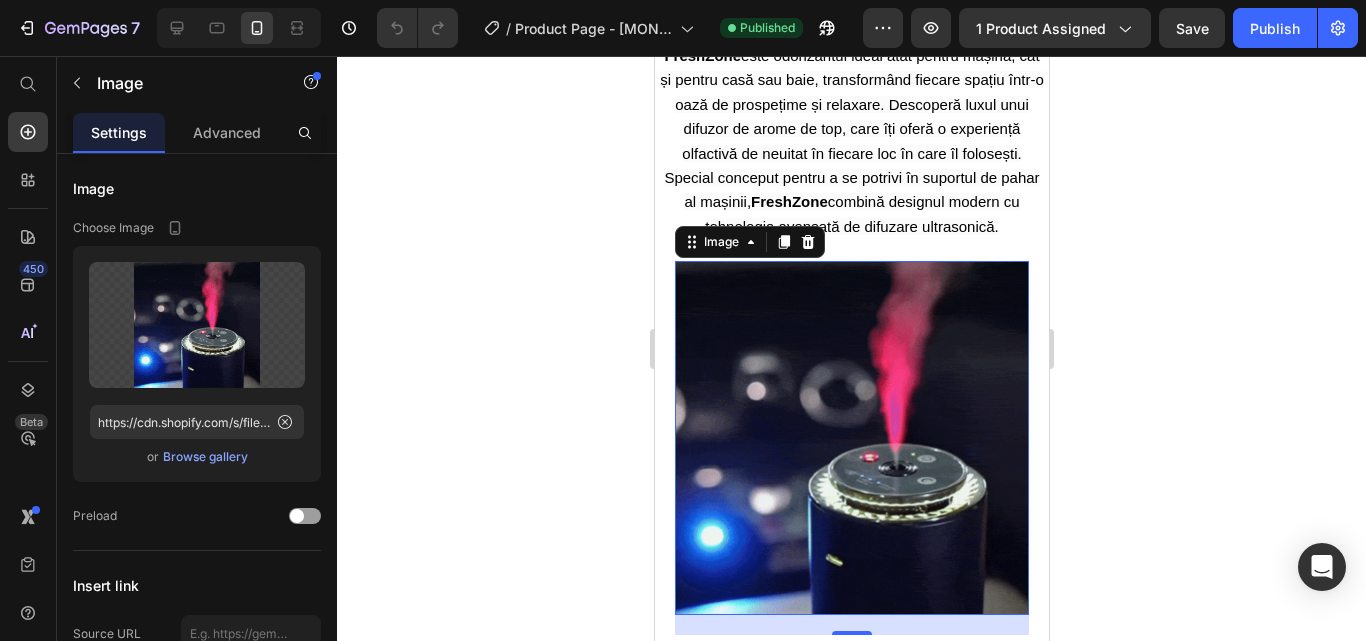 click 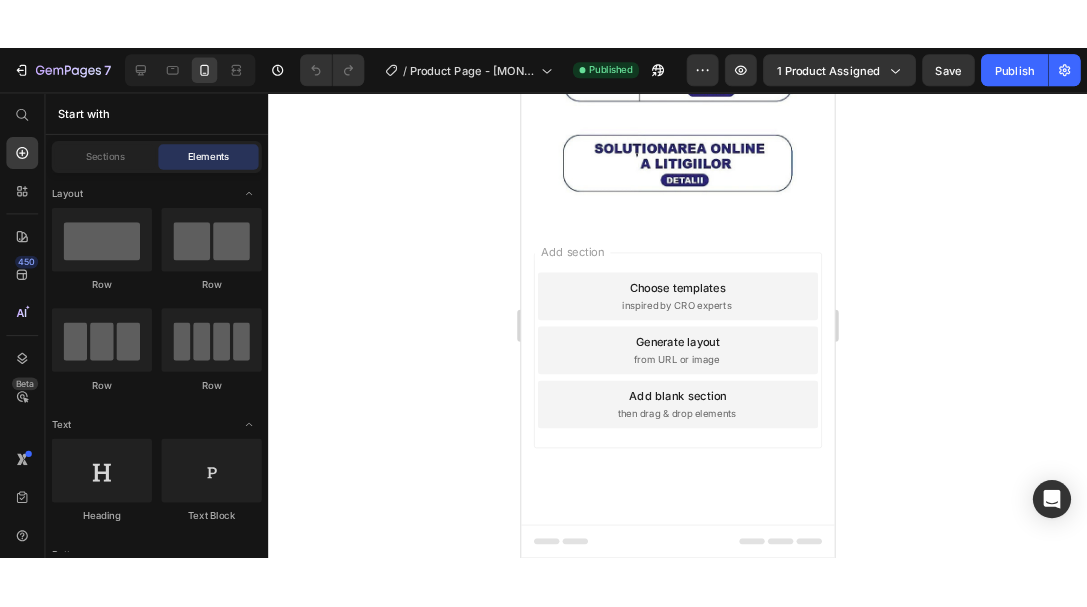 scroll, scrollTop: 4300, scrollLeft: 0, axis: vertical 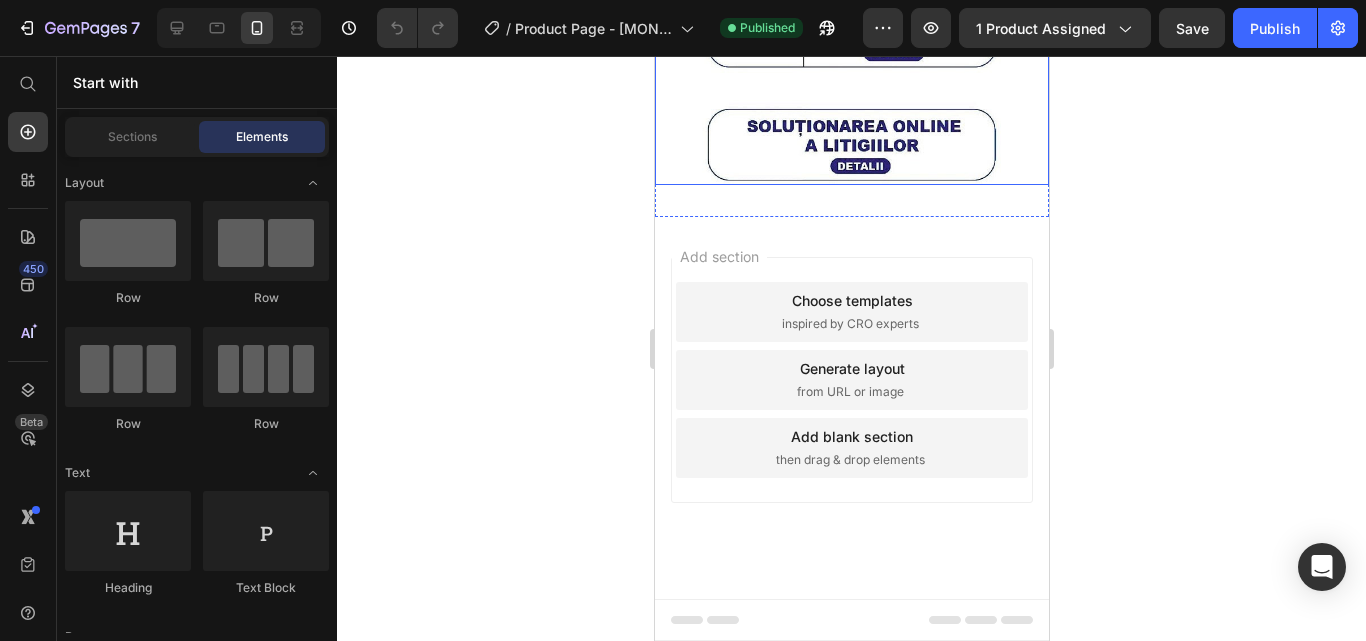 click at bounding box center (851, 88) 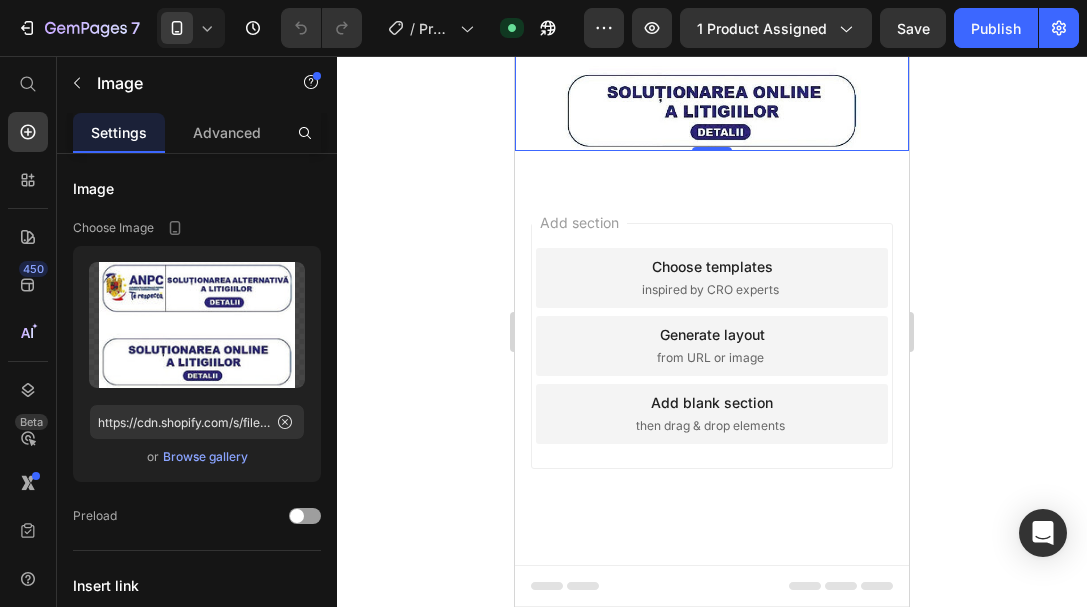 click at bounding box center [712, 54] 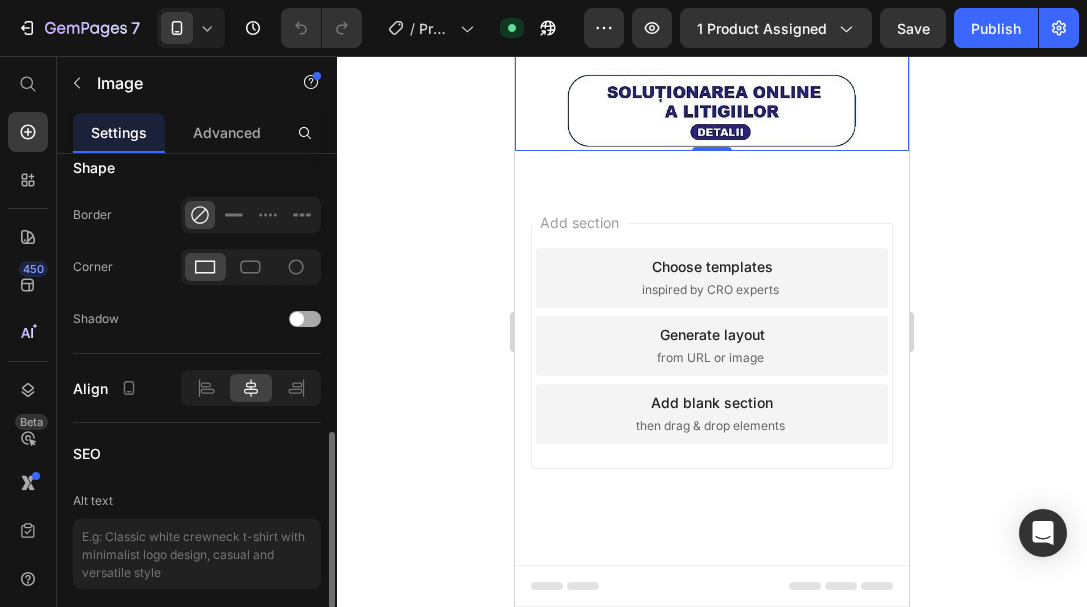 scroll, scrollTop: 900, scrollLeft: 0, axis: vertical 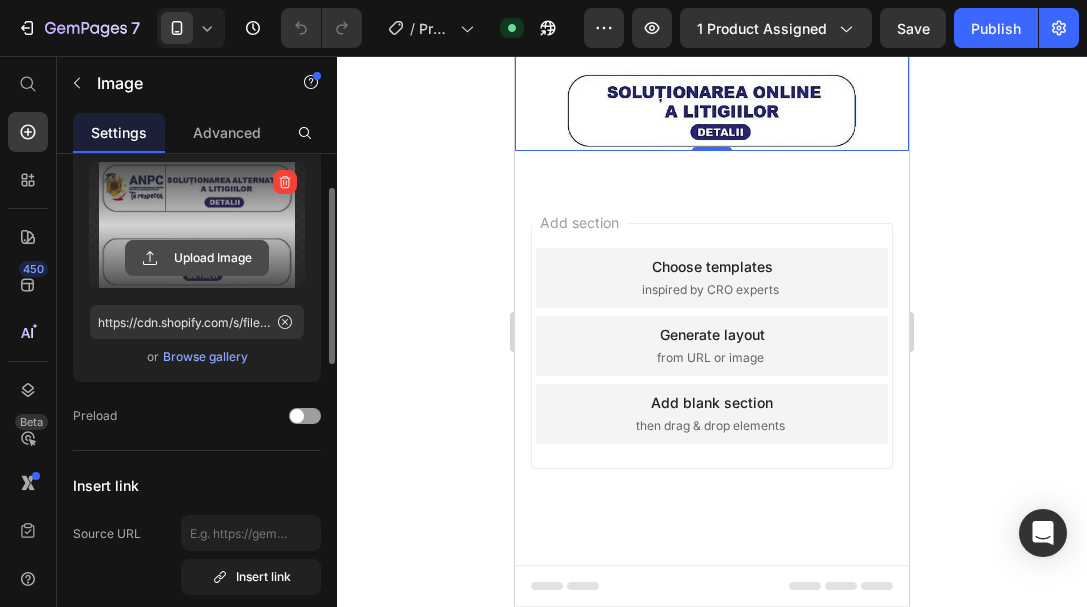 click 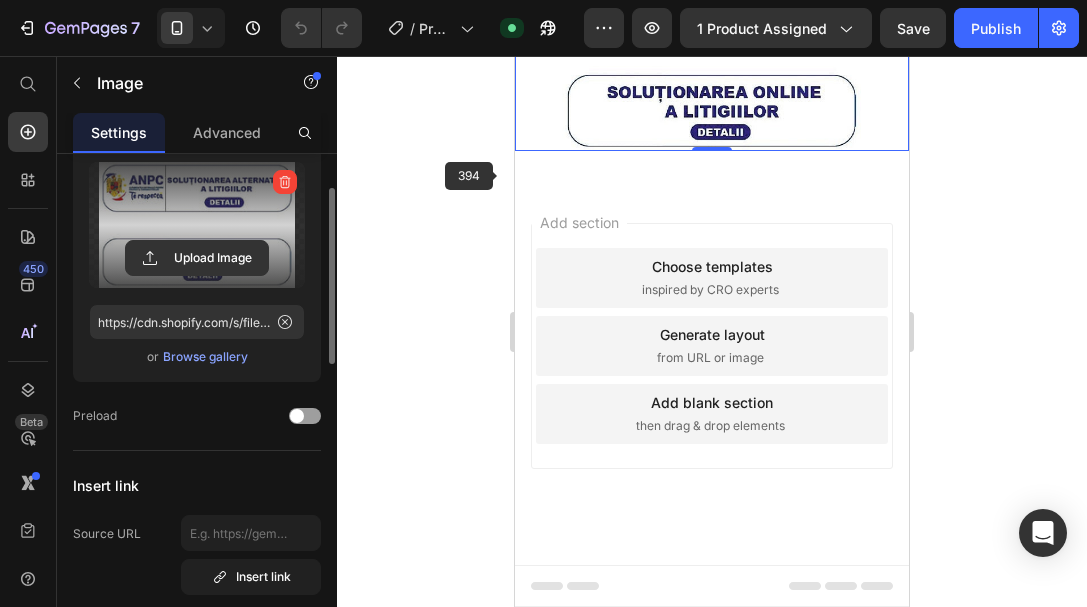 scroll, scrollTop: 4000, scrollLeft: 0, axis: vertical 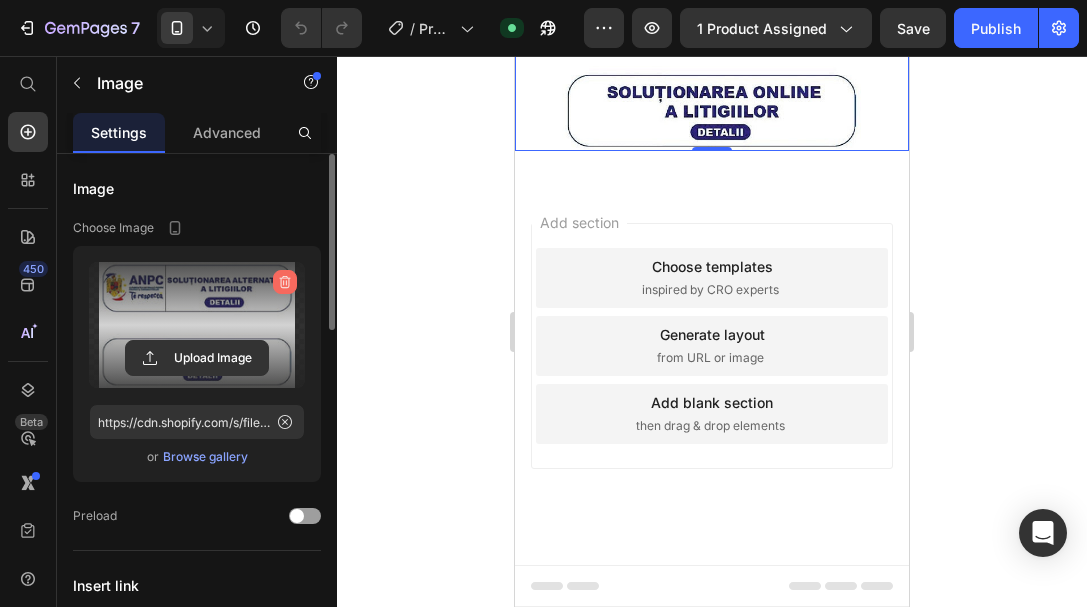 click 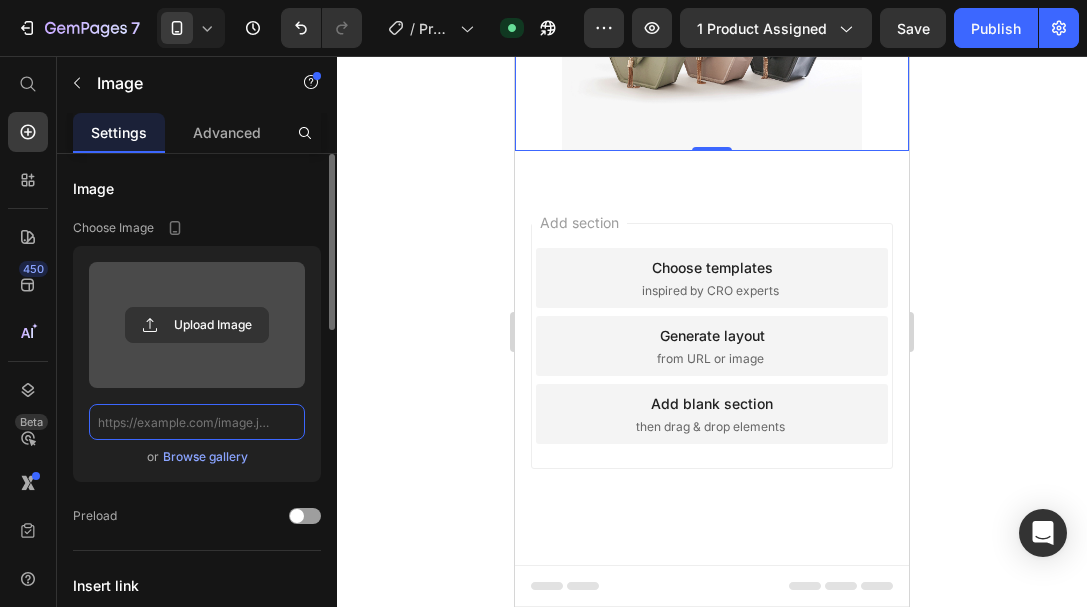 scroll, scrollTop: 0, scrollLeft: 0, axis: both 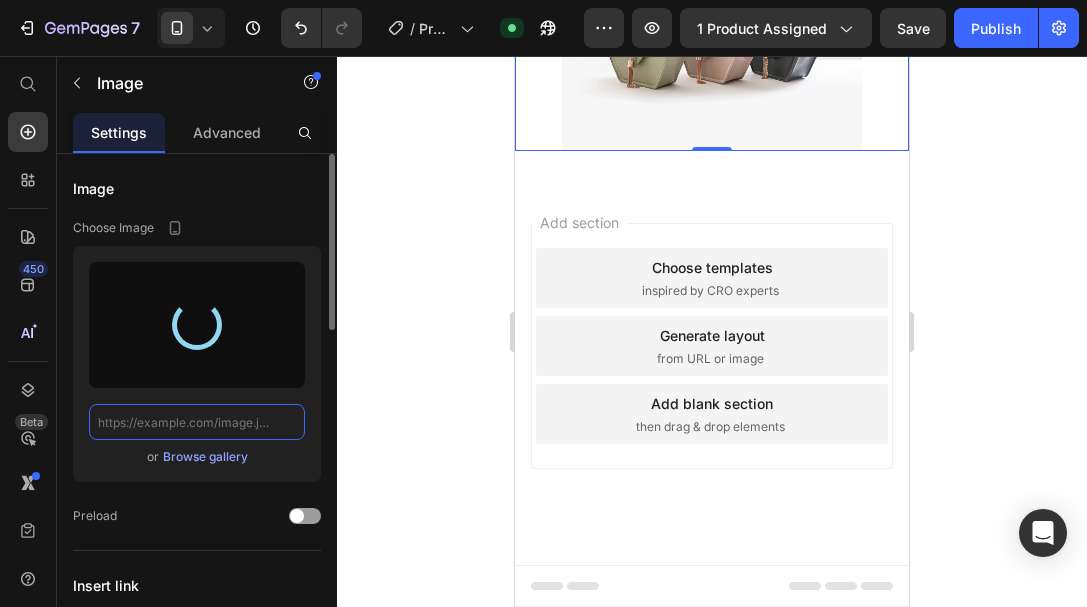 type on "https://cdn.shopify.com/s/files/1/0962/0809/3525/files/gempages_574820113367172325-7b3bb488-5b47-4873-bdd8-4b1cac39ae2a.png" 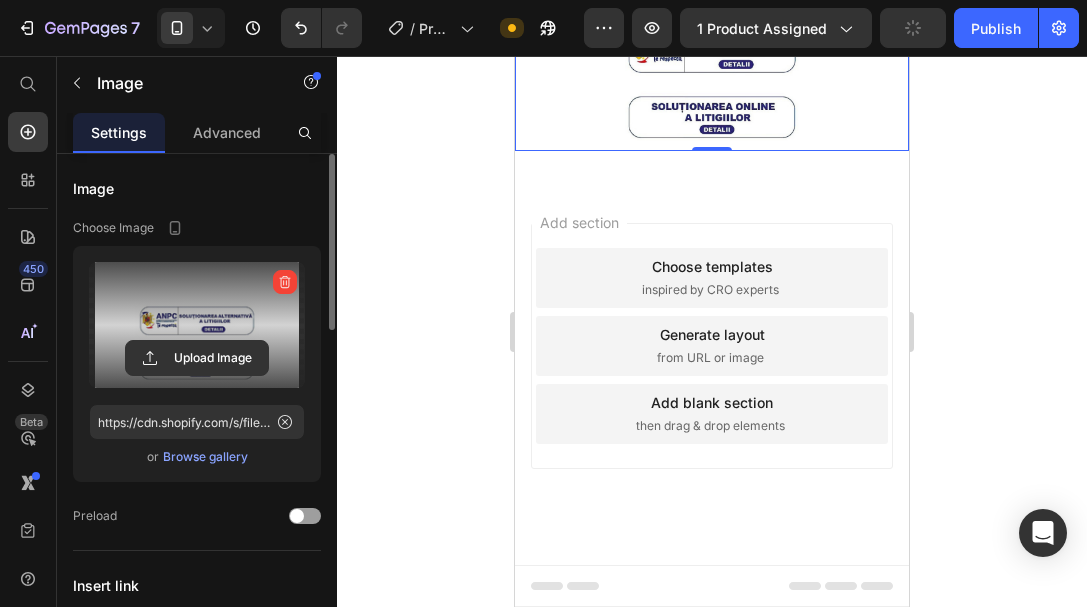 click 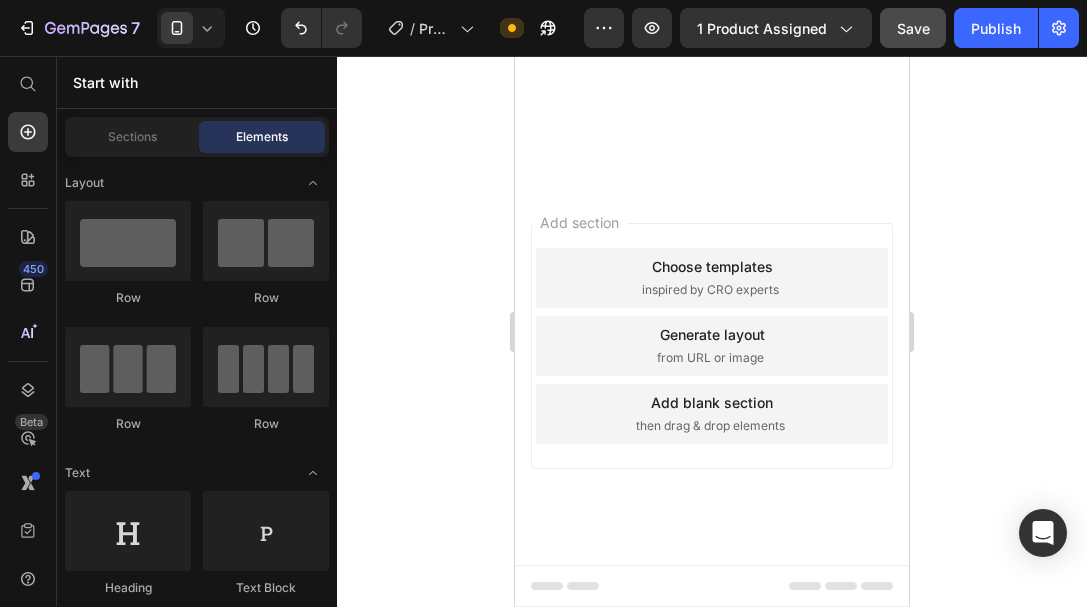 scroll, scrollTop: 2730, scrollLeft: 0, axis: vertical 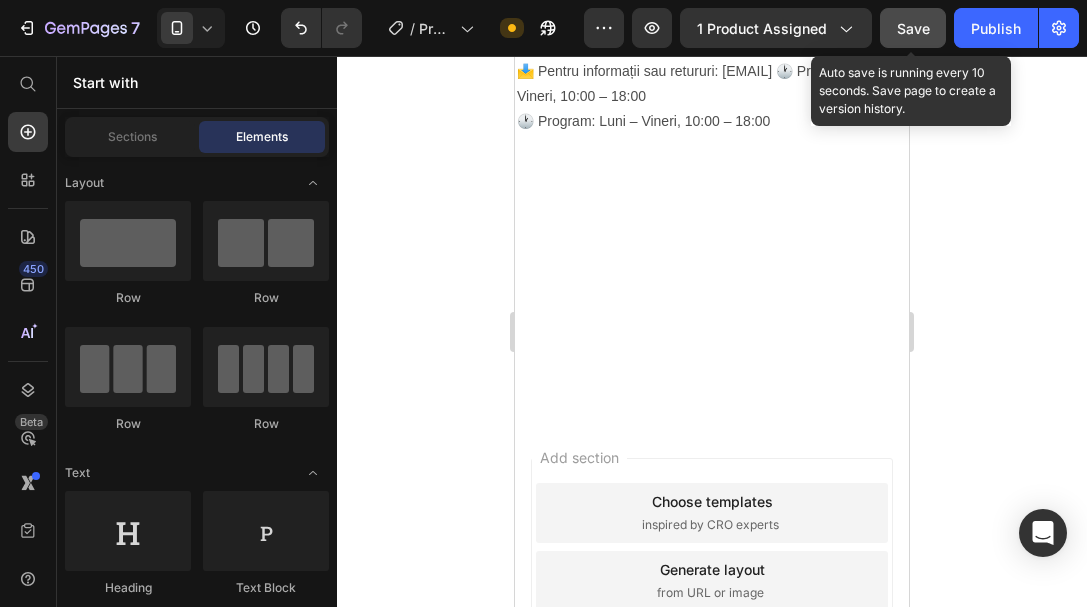 click on "Save" at bounding box center [913, 28] 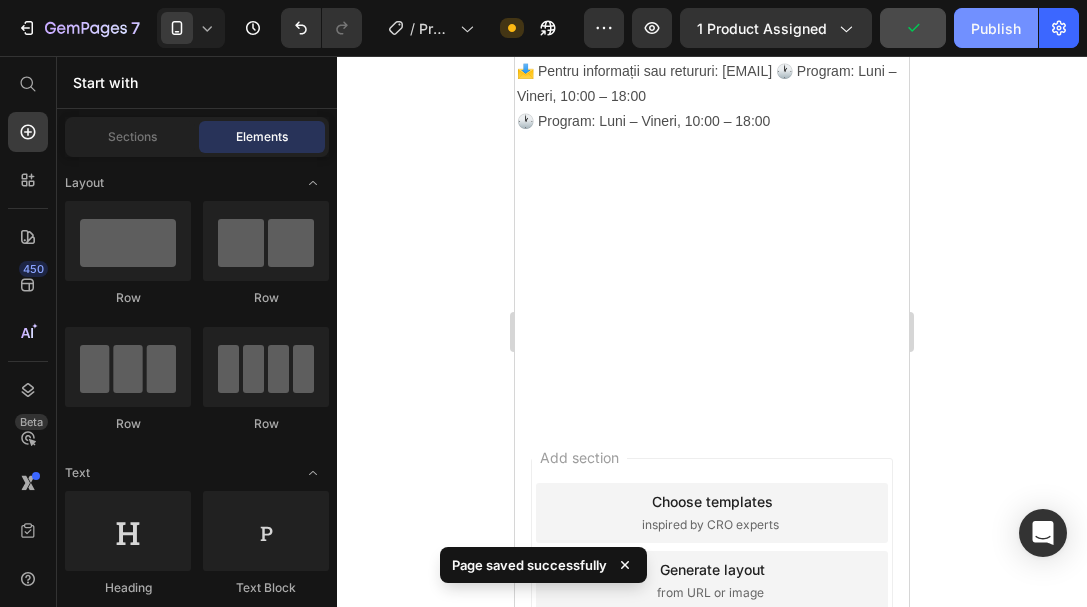 click on "Publish" at bounding box center (996, 28) 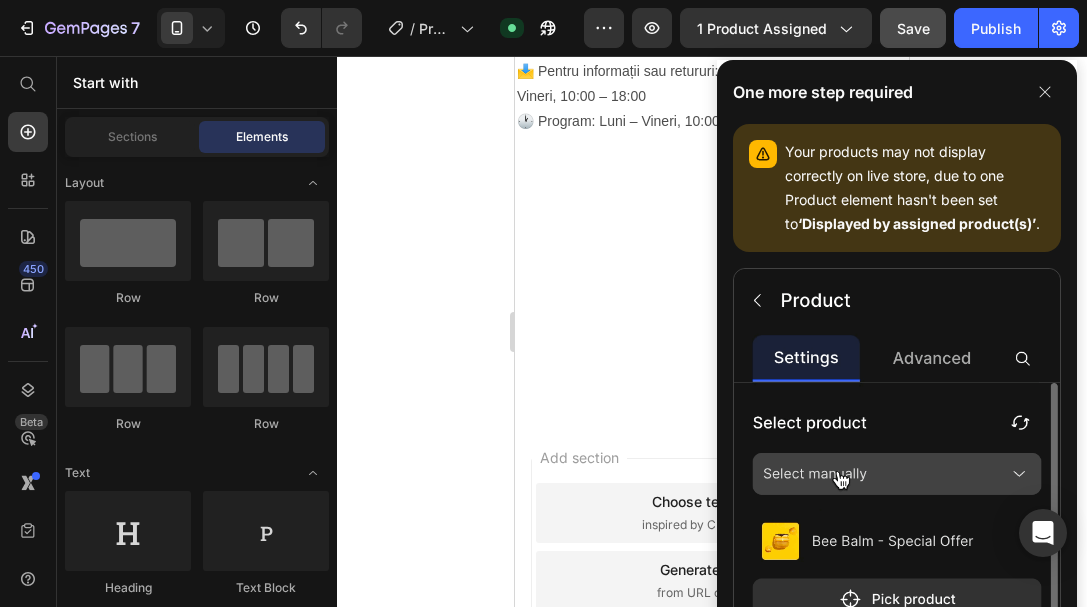 click 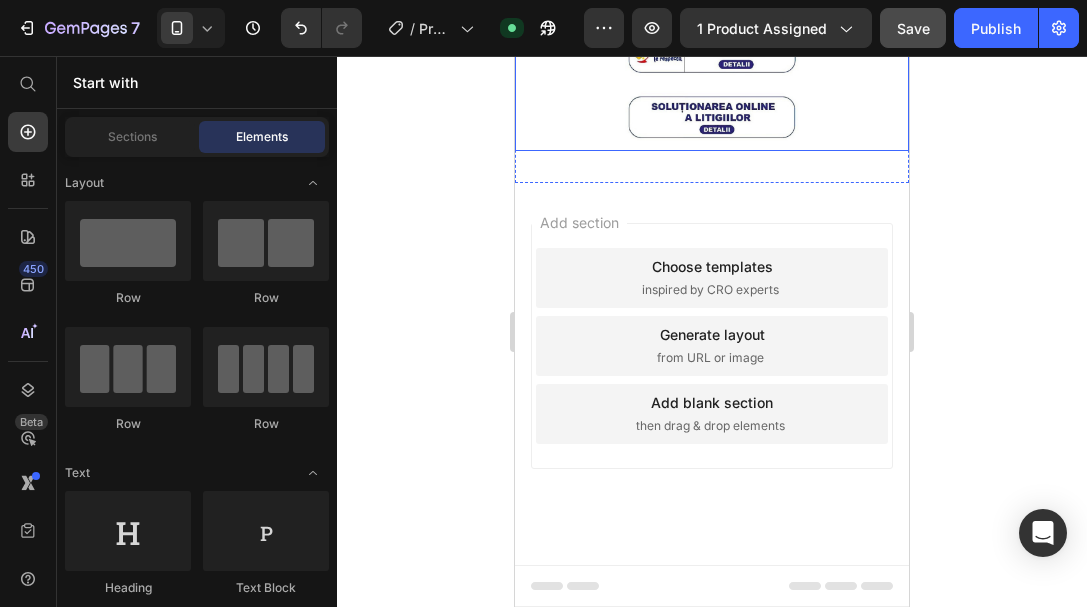 scroll, scrollTop: 4630, scrollLeft: 0, axis: vertical 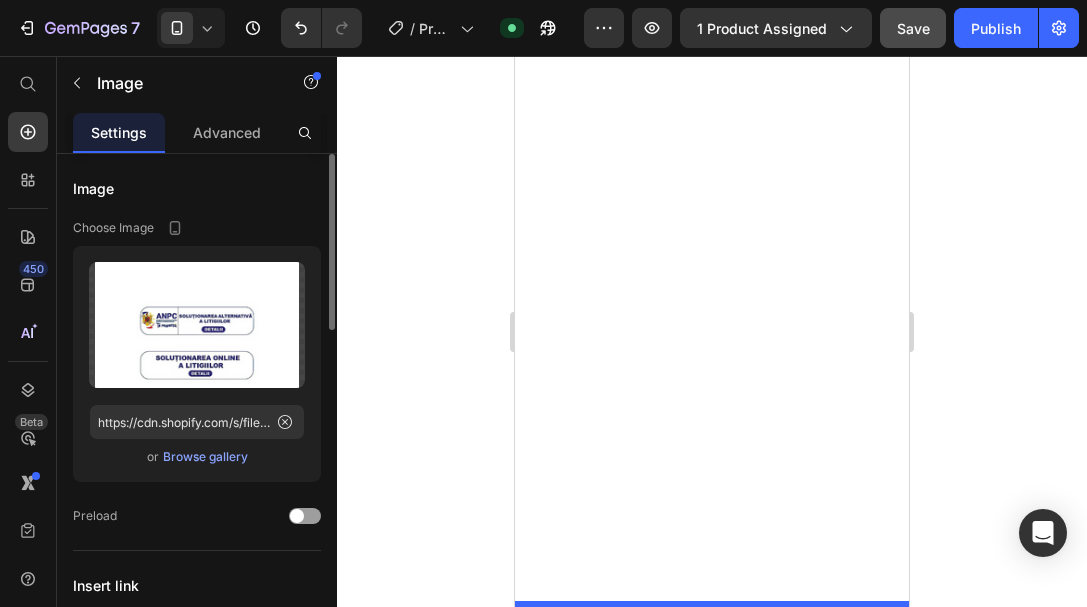 drag, startPoint x: 729, startPoint y: 97, endPoint x: 721, endPoint y: 611, distance: 514.06226 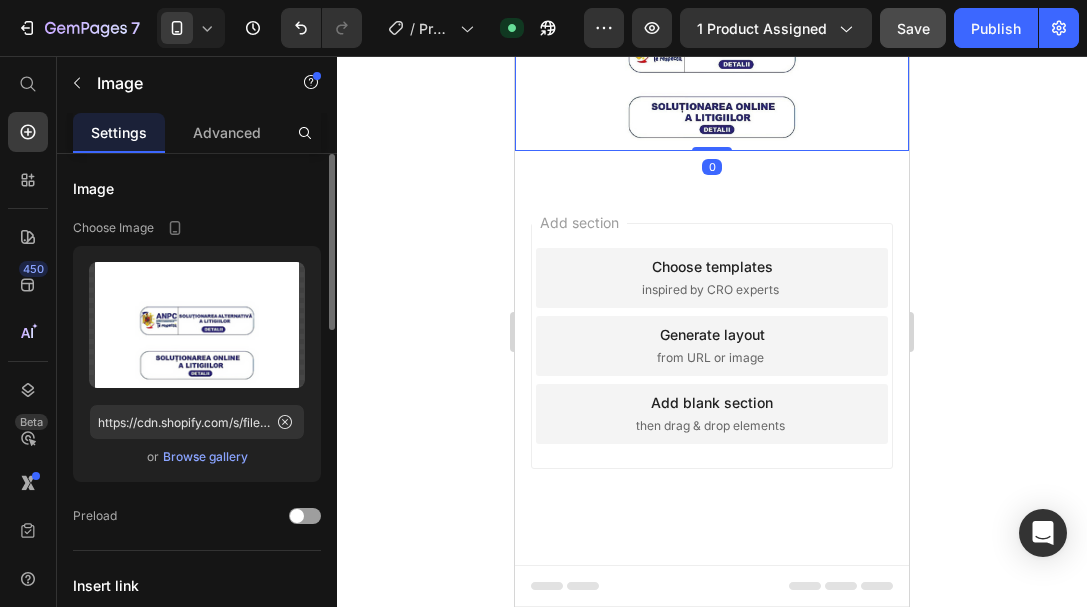 scroll, scrollTop: 4754, scrollLeft: 0, axis: vertical 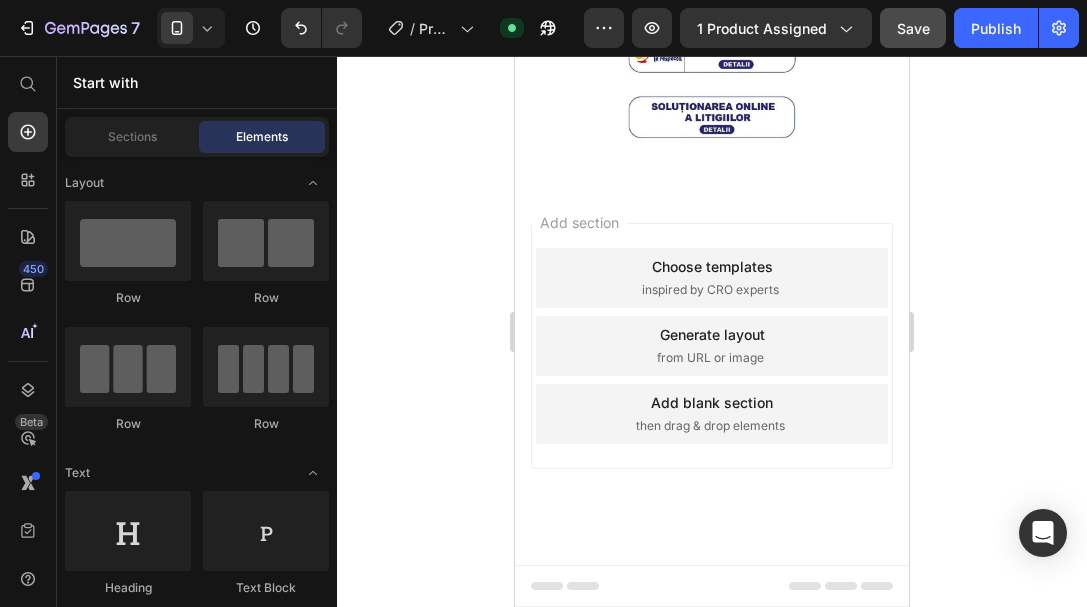 drag, startPoint x: 668, startPoint y: 586, endPoint x: 675, endPoint y: 529, distance: 57.428215 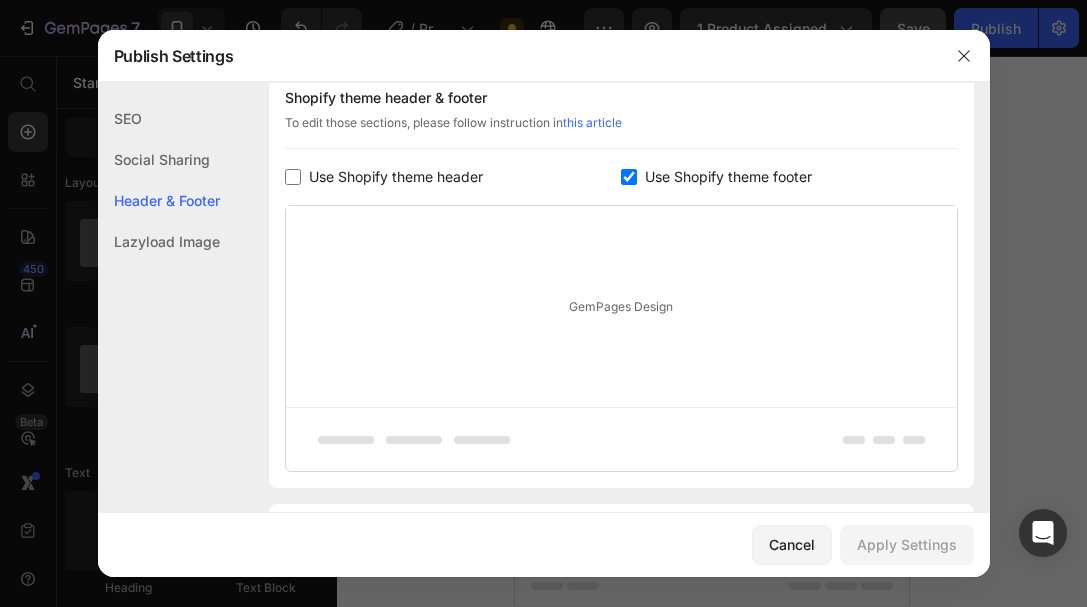 scroll, scrollTop: 346, scrollLeft: 0, axis: vertical 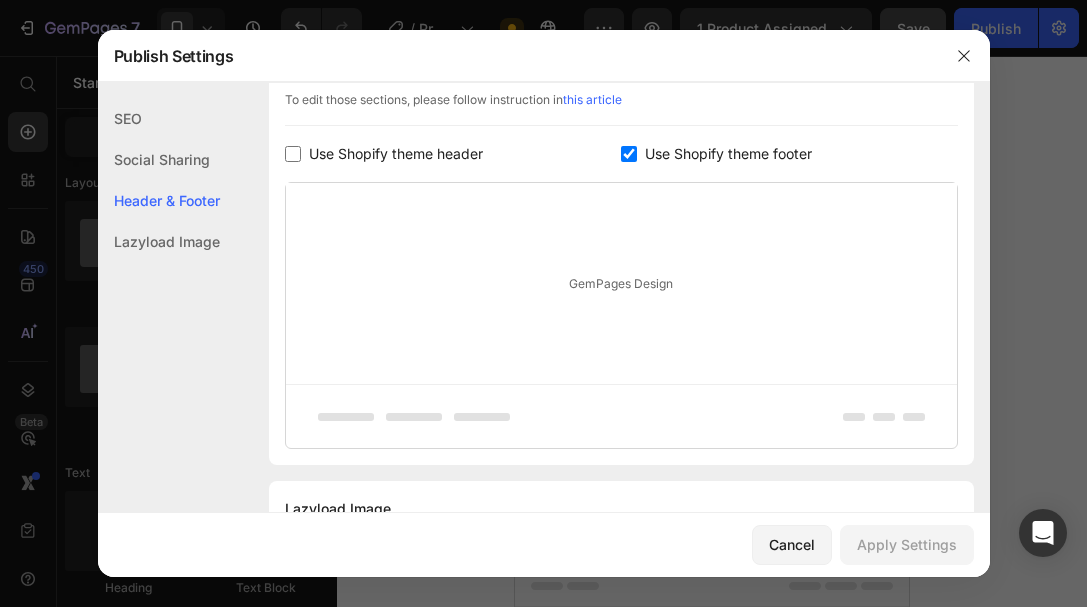 click on "Header & Footer" 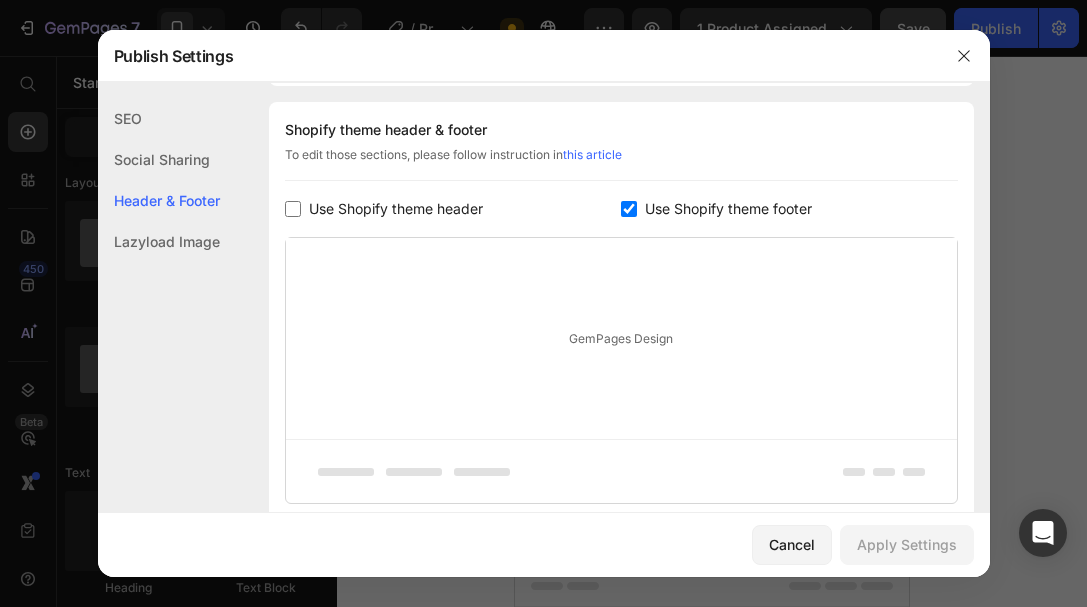 click at bounding box center [293, 209] 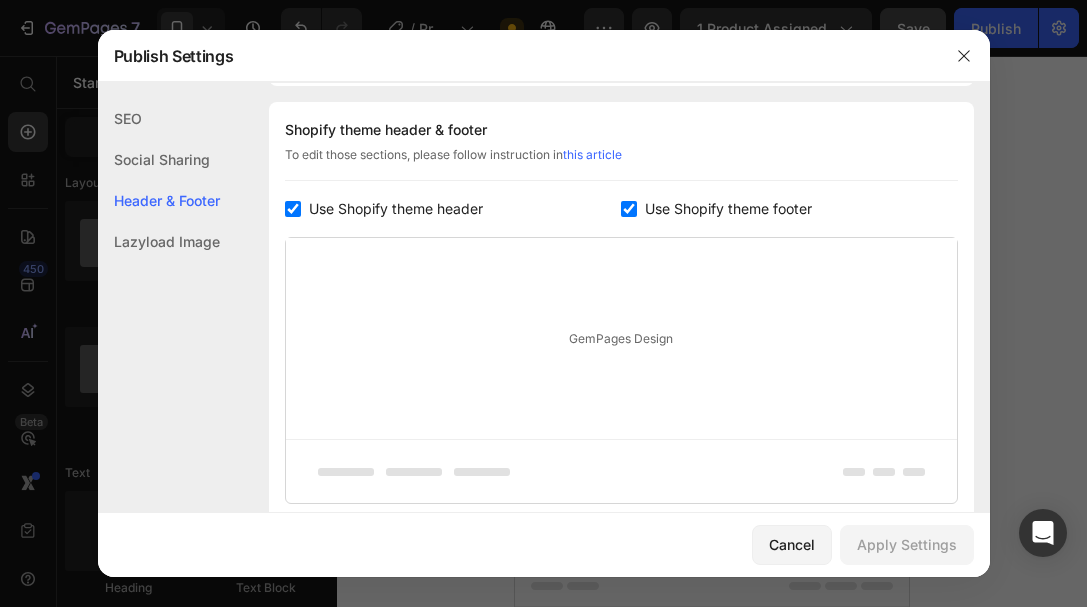 checkbox on "true" 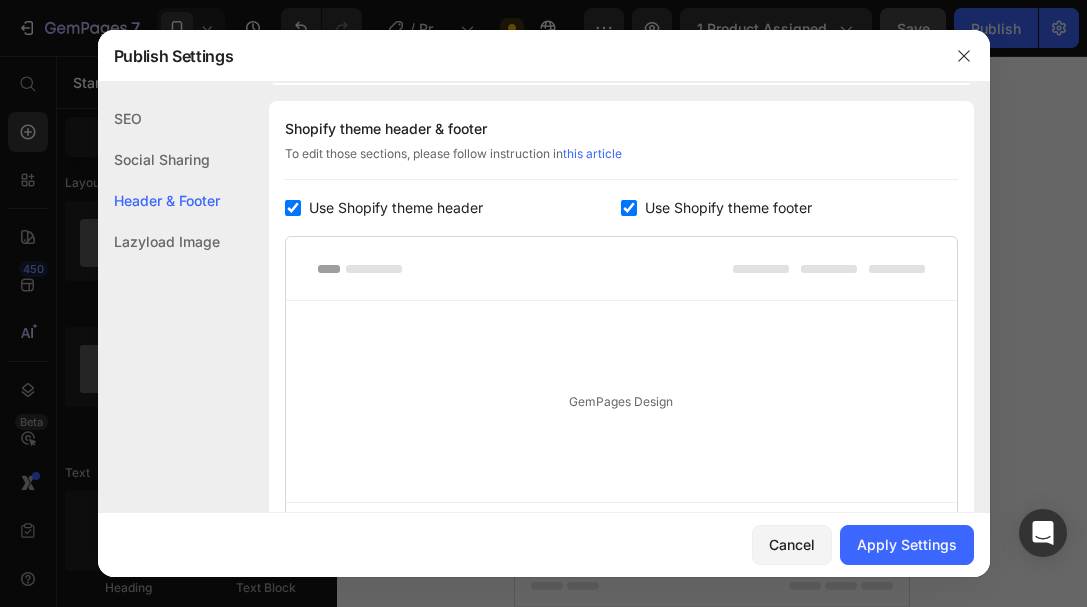 scroll, scrollTop: 291, scrollLeft: 0, axis: vertical 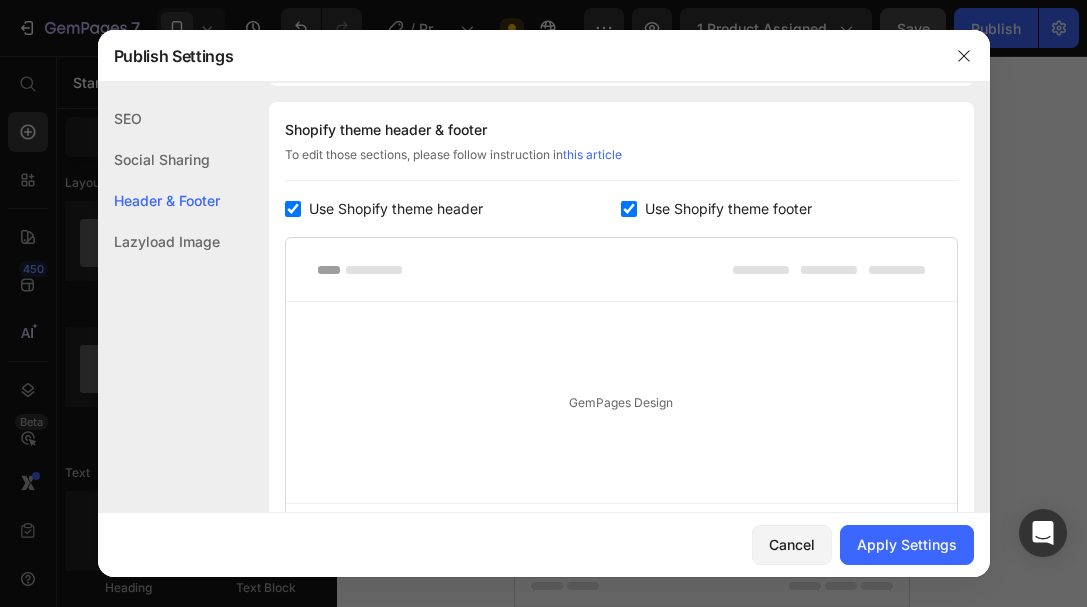 click at bounding box center [629, 209] 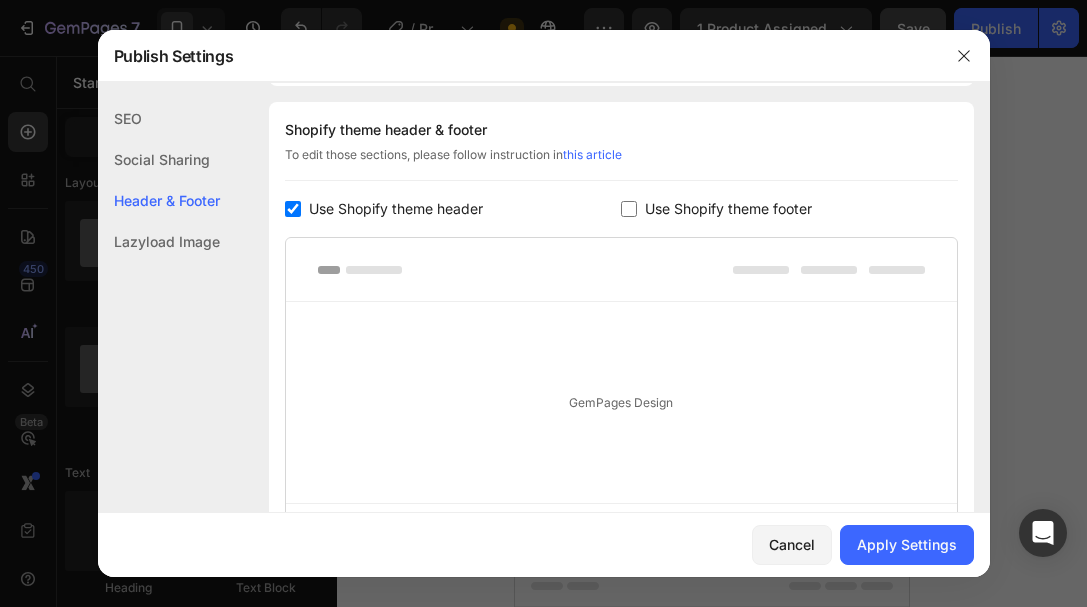 checkbox on "false" 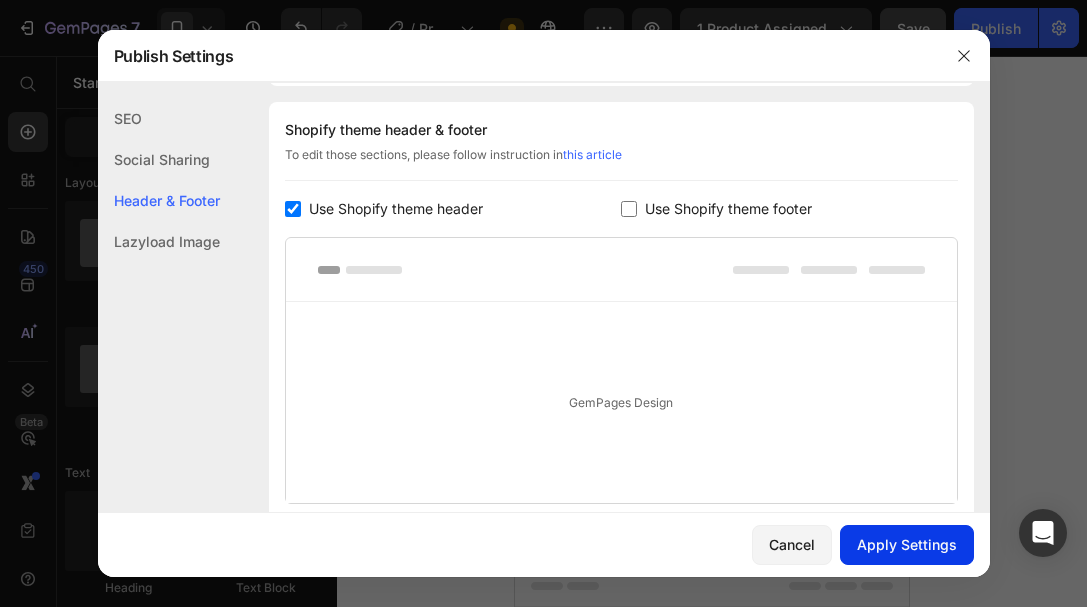 click on "Apply Settings" at bounding box center [907, 544] 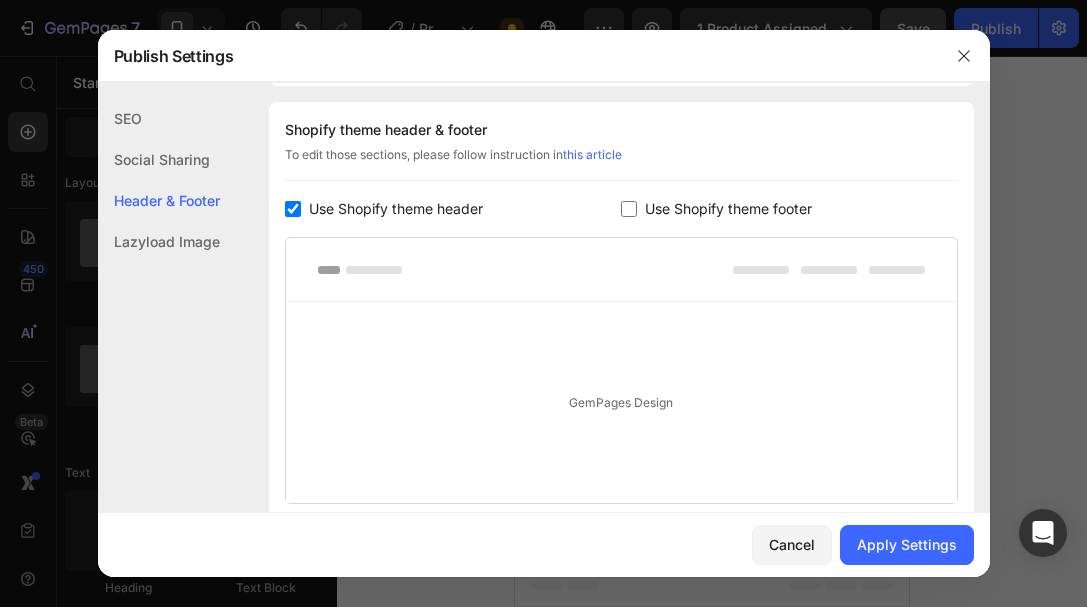 scroll, scrollTop: 4706, scrollLeft: 0, axis: vertical 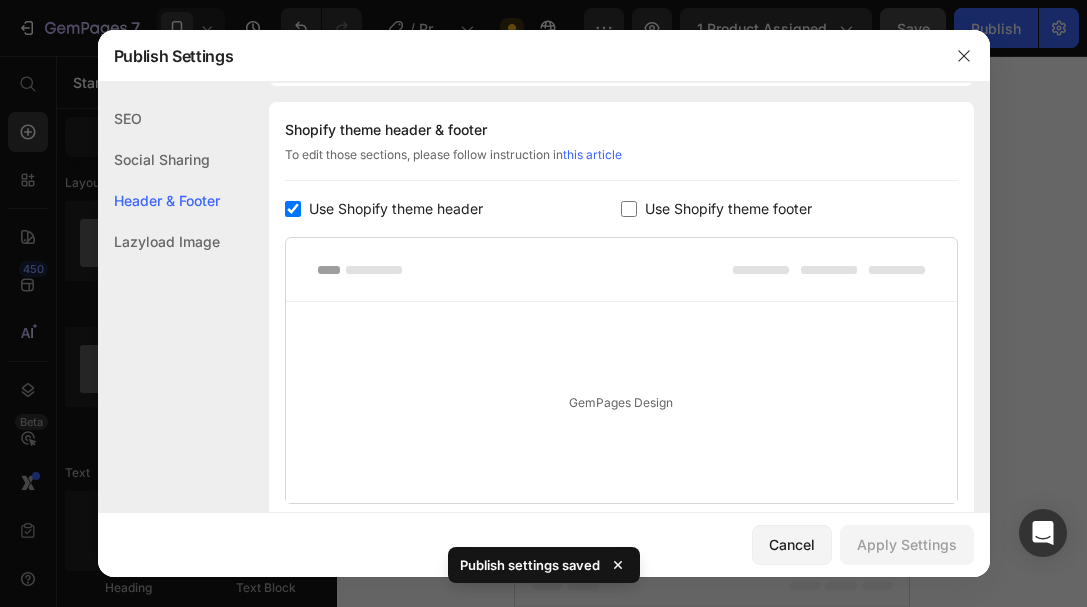 click on "GemPages Design" at bounding box center (621, 402) 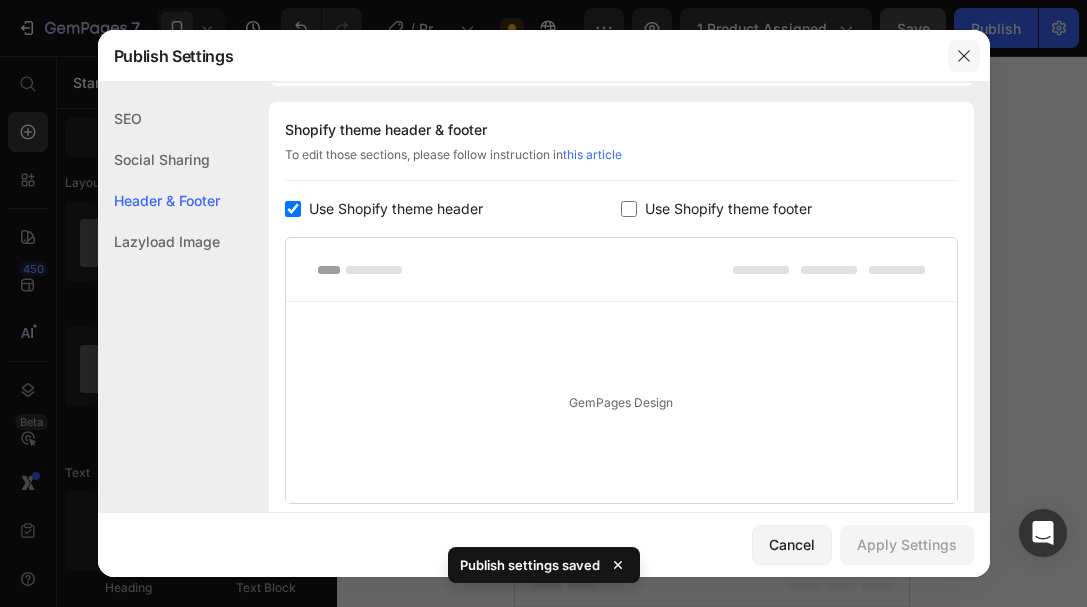 click at bounding box center [964, 56] 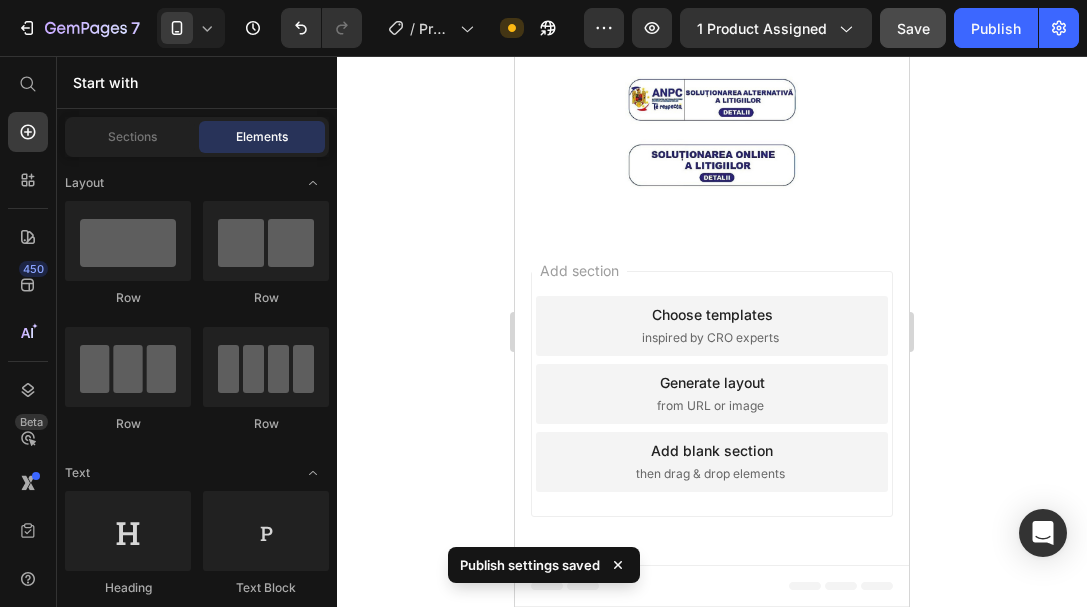 scroll, scrollTop: 4706, scrollLeft: 0, axis: vertical 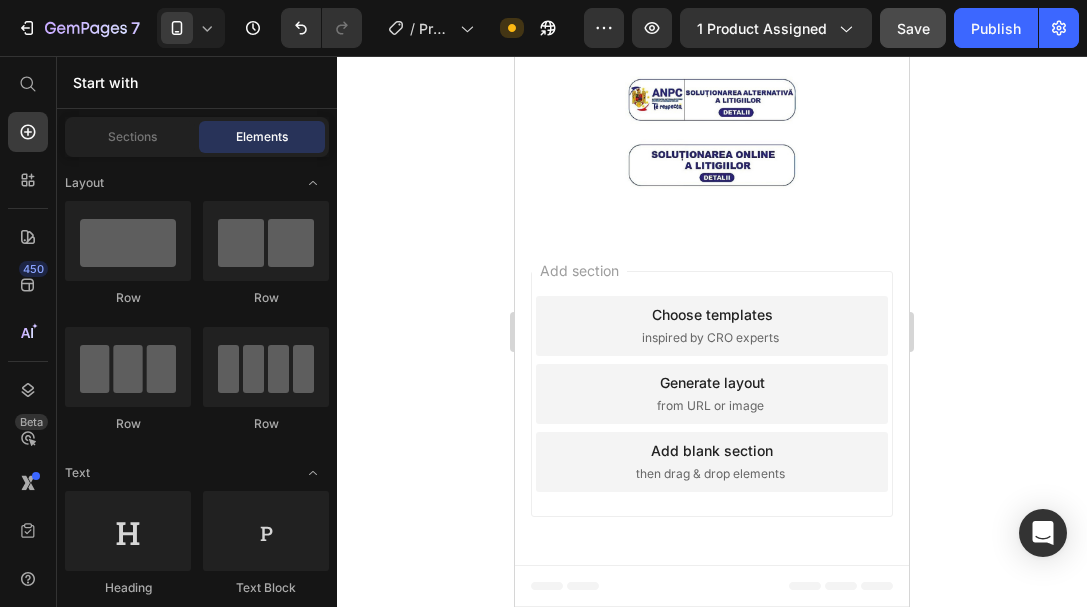 click on "Add section Choose templates inspired by CRO experts Generate layout from URL or image Add blank section then drag & drop elements" at bounding box center [712, 398] 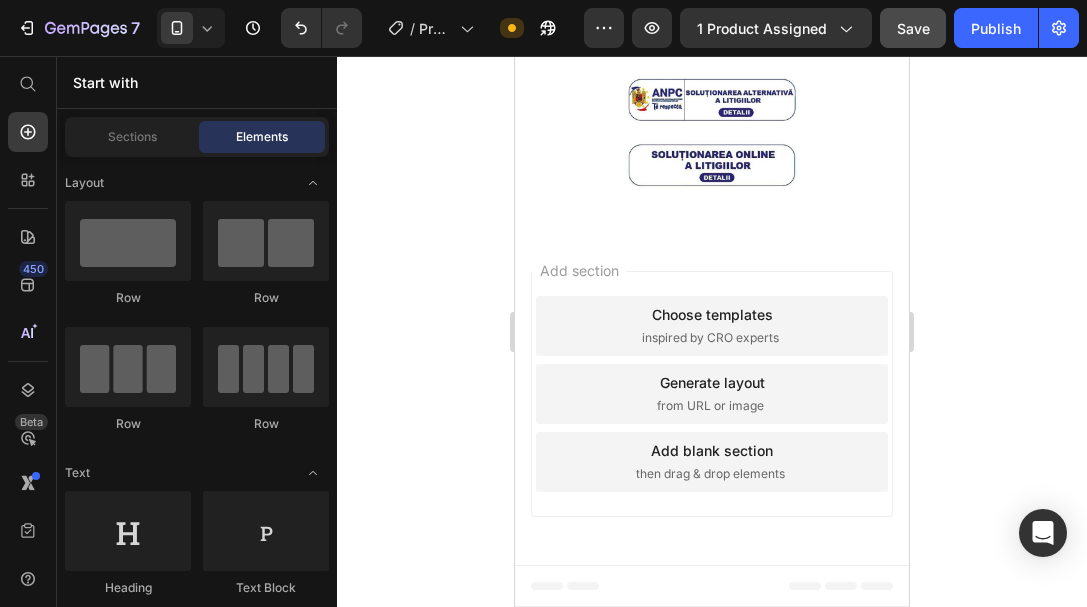 click on "Footer" at bounding box center [569, 586] 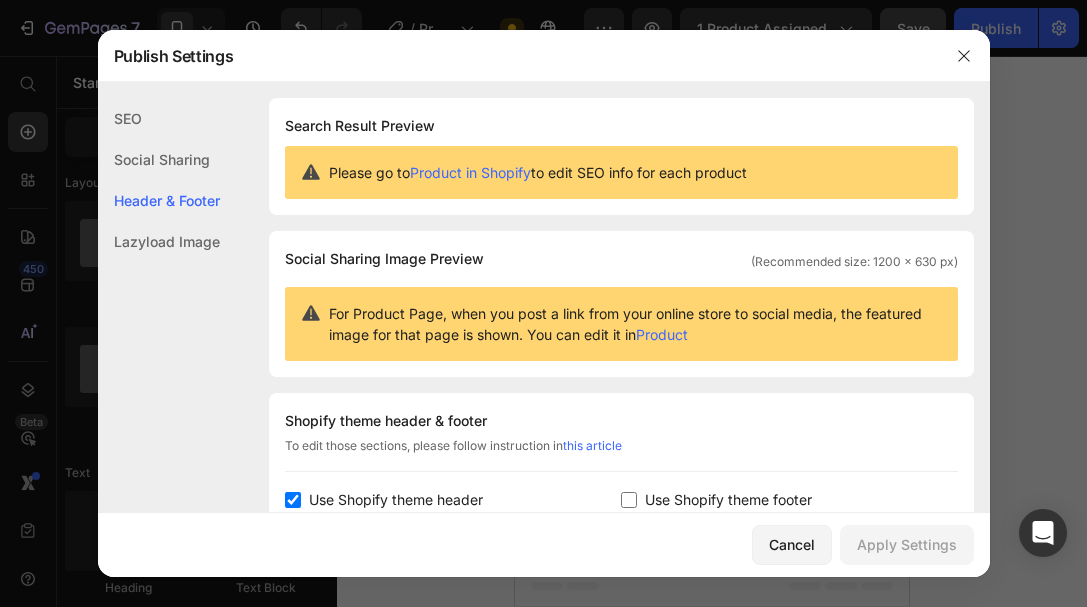 scroll, scrollTop: 291, scrollLeft: 0, axis: vertical 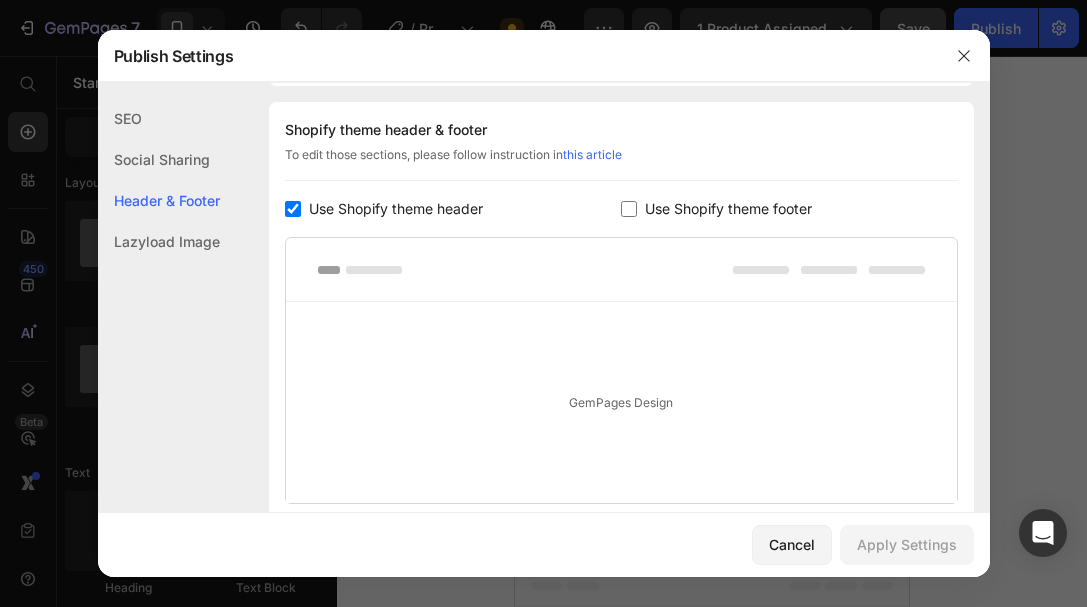 click at bounding box center (629, 209) 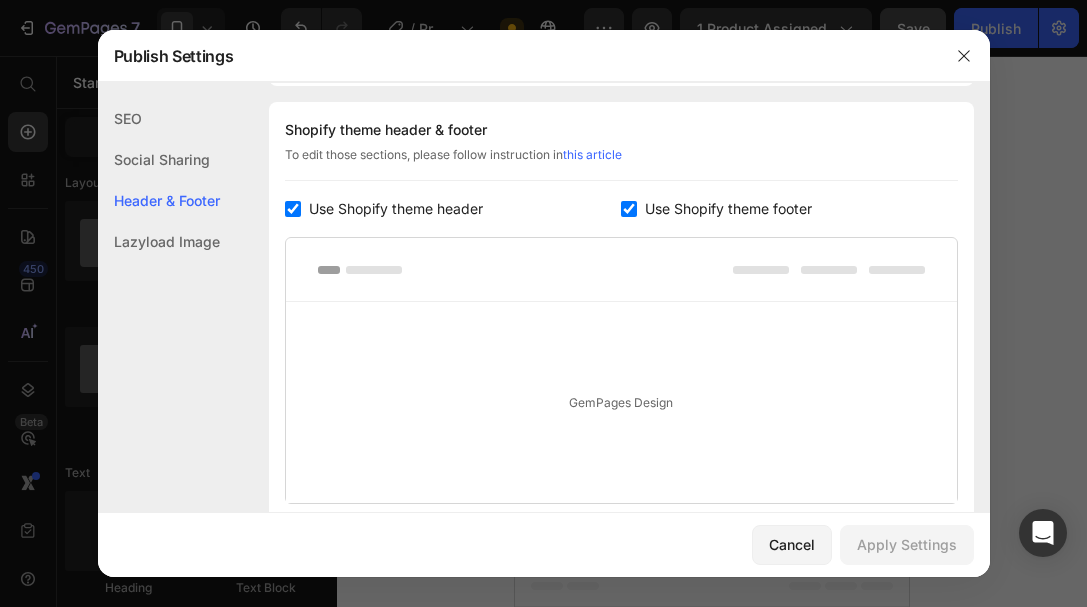 checkbox on "true" 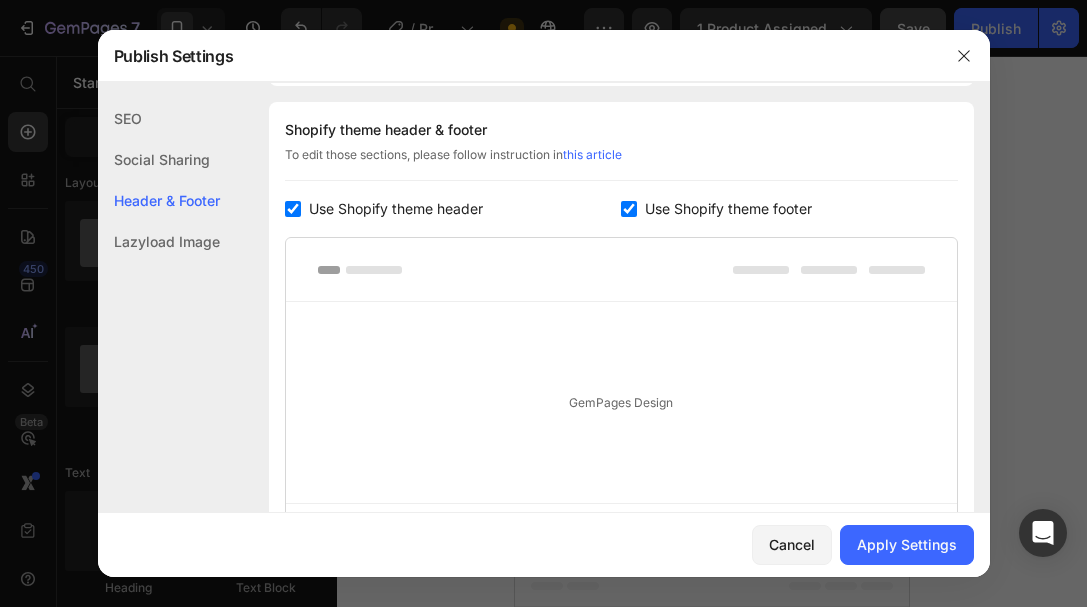 click at bounding box center [293, 209] 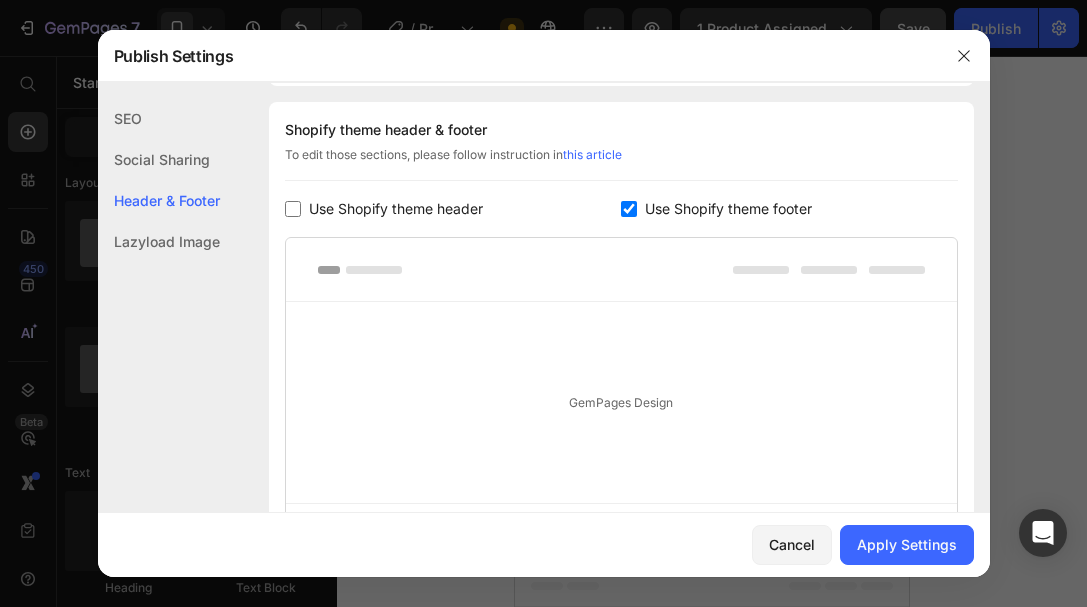 checkbox on "false" 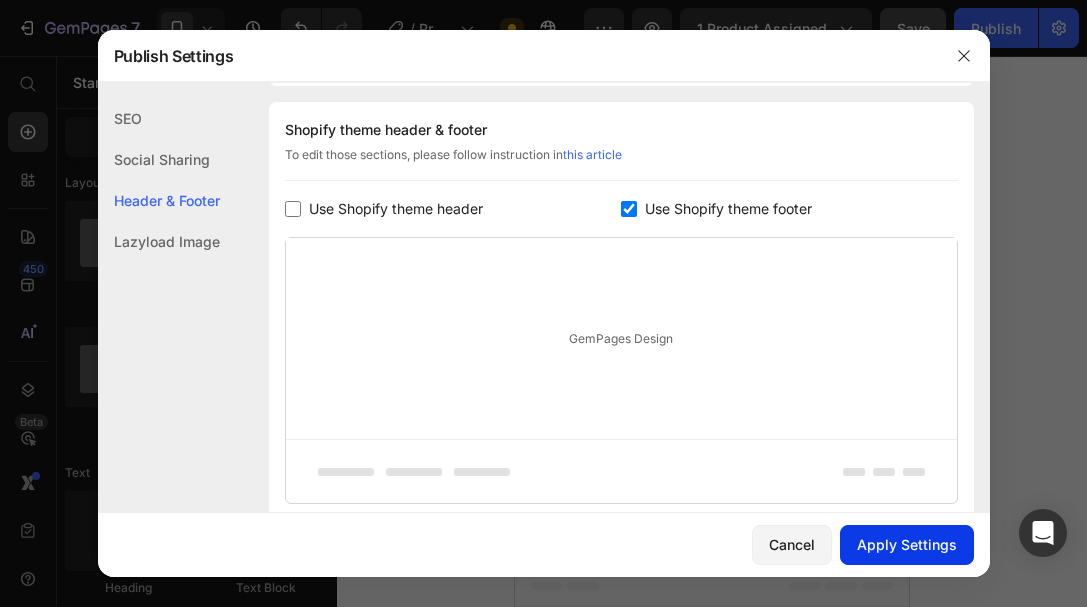 click on "Apply Settings" at bounding box center [907, 544] 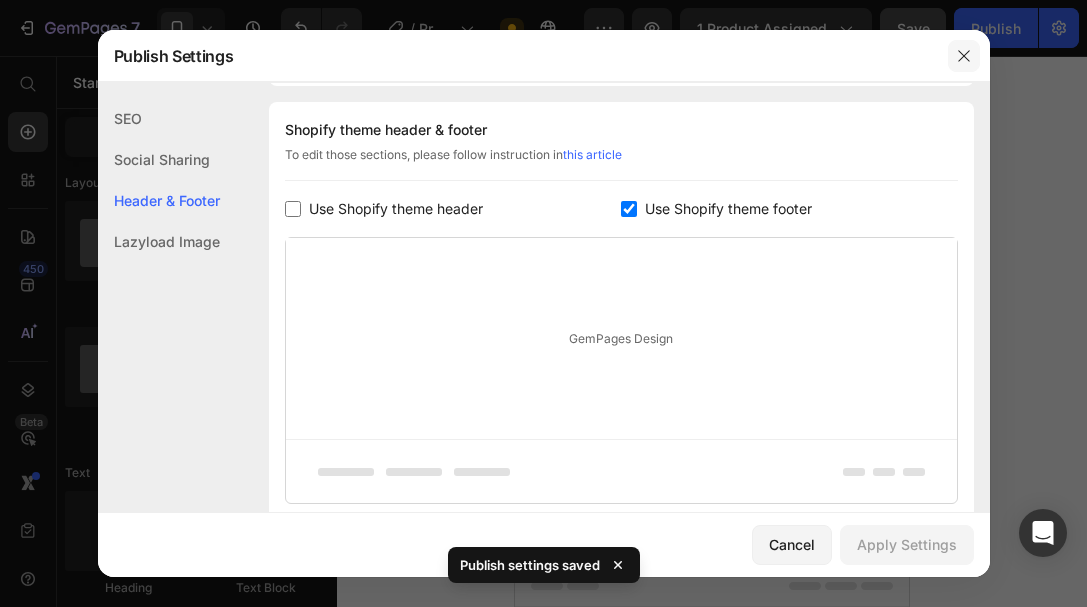 click 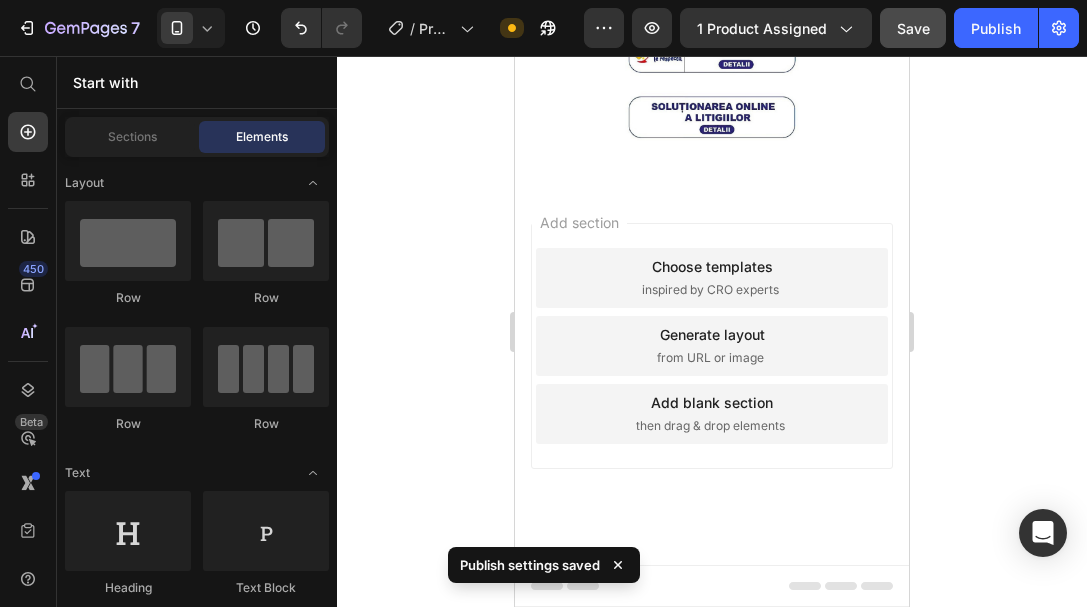scroll, scrollTop: 4654, scrollLeft: 0, axis: vertical 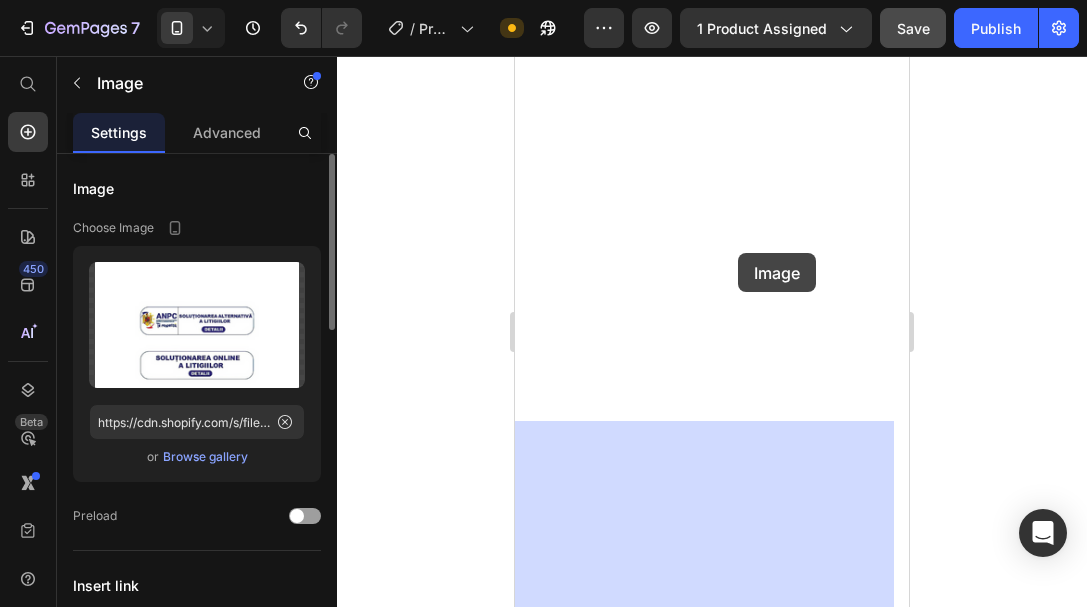 drag, startPoint x: 723, startPoint y: 178, endPoint x: 738, endPoint y: 253, distance: 76.48529 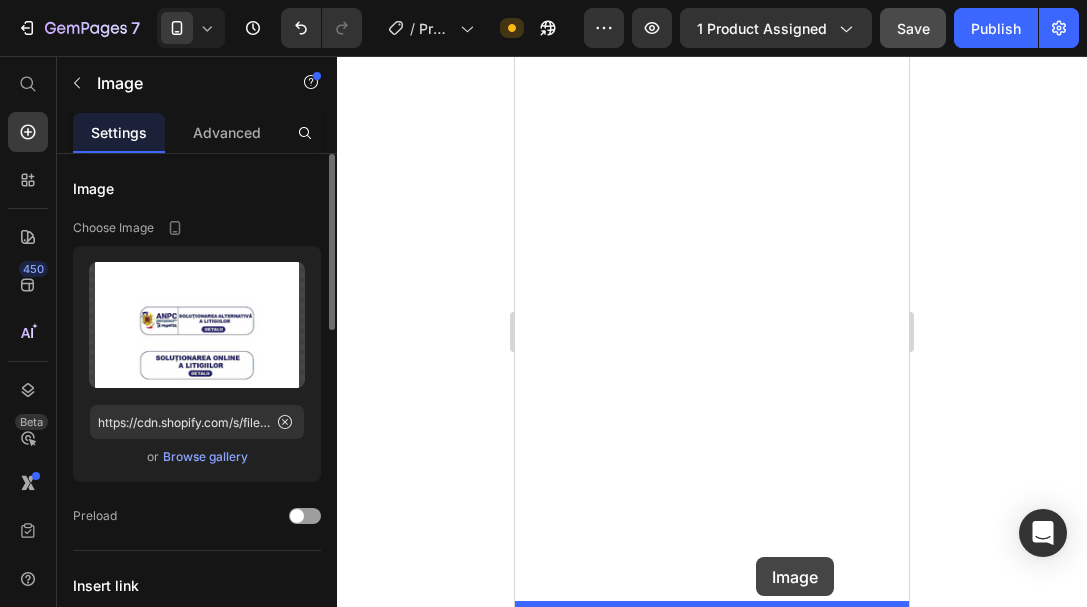 scroll, scrollTop: 4754, scrollLeft: 0, axis: vertical 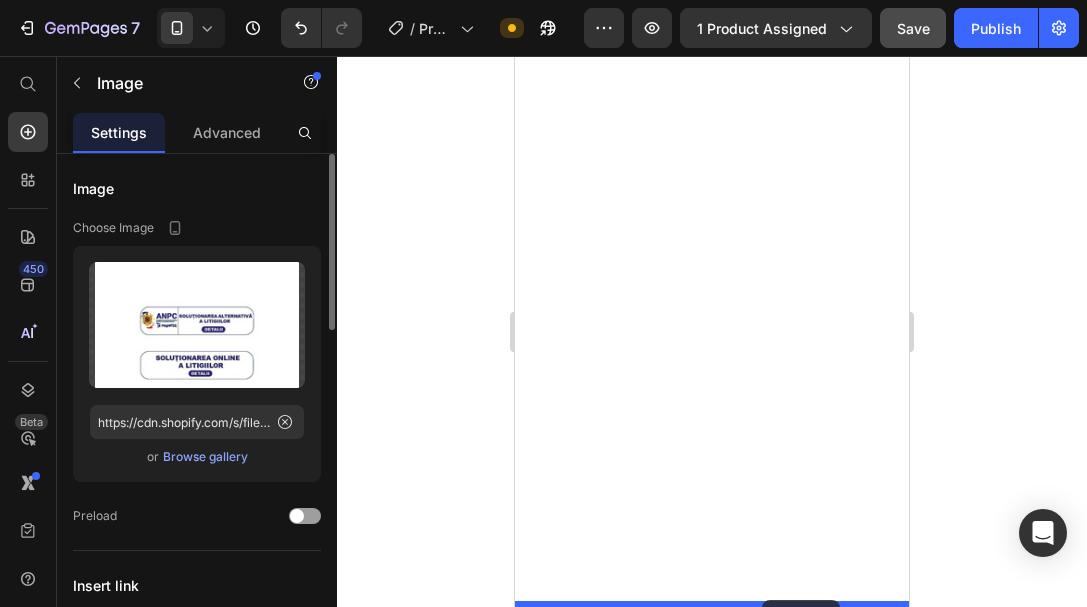 drag, startPoint x: 736, startPoint y: 202, endPoint x: 762, endPoint y: 600, distance: 398.84833 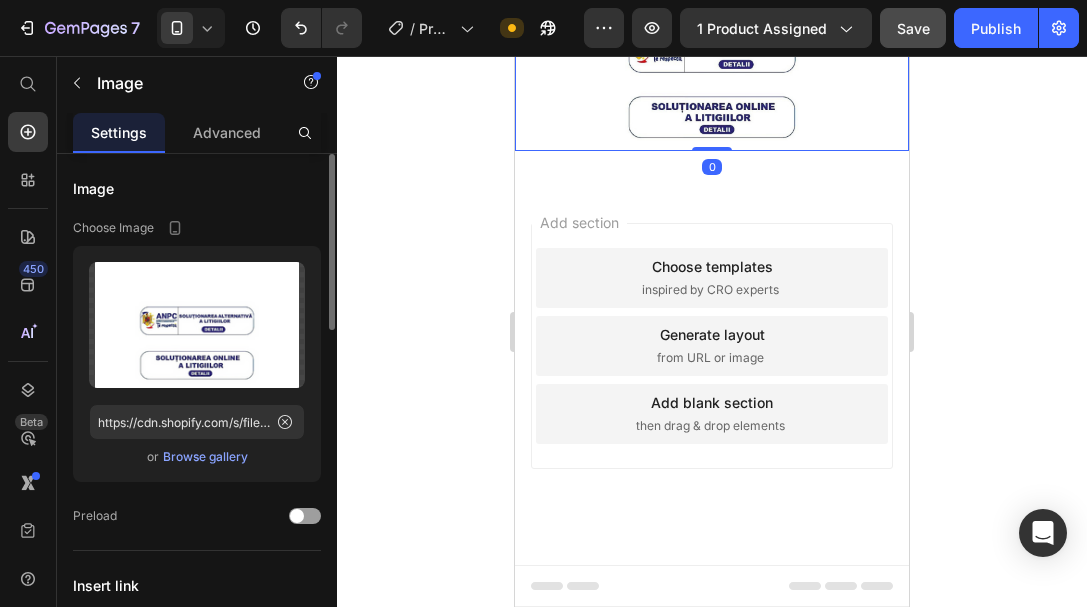 scroll, scrollTop: 4878, scrollLeft: 0, axis: vertical 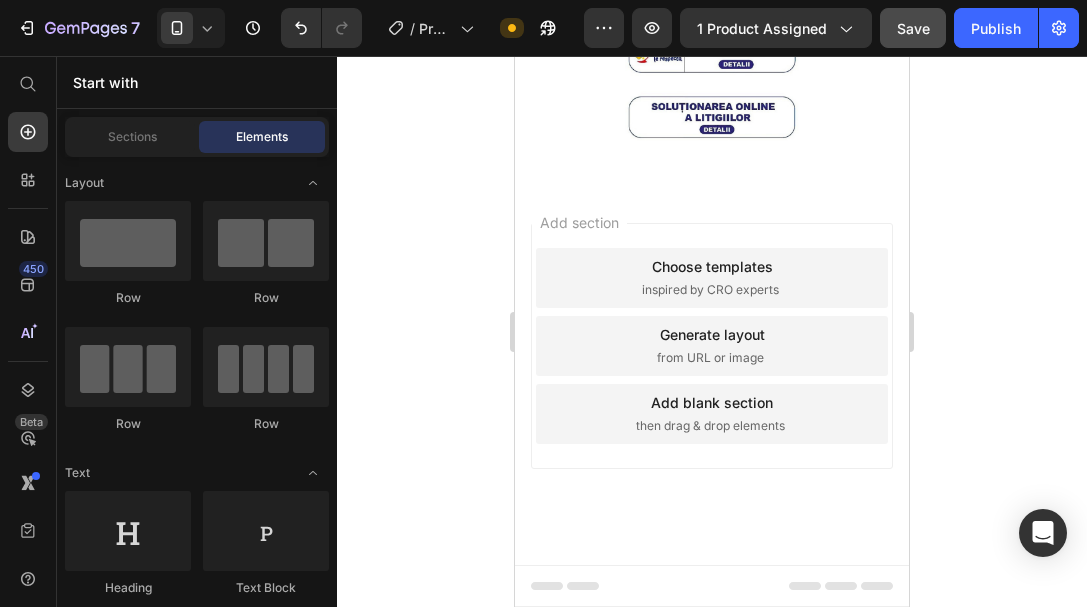 drag, startPoint x: 676, startPoint y: 589, endPoint x: 678, endPoint y: 547, distance: 42.047592 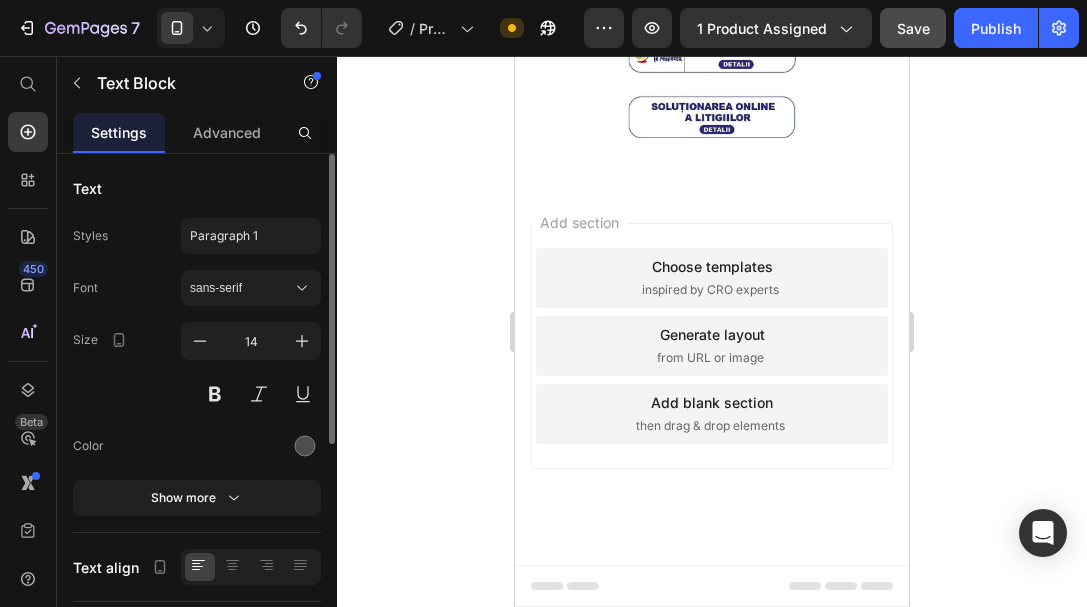 click on "📩 Pentru informații sau retururi: primedeoro@gmail.com 🕐 Program: Luni – Vineri, 10:00 – 18:00" at bounding box center (712, -386) 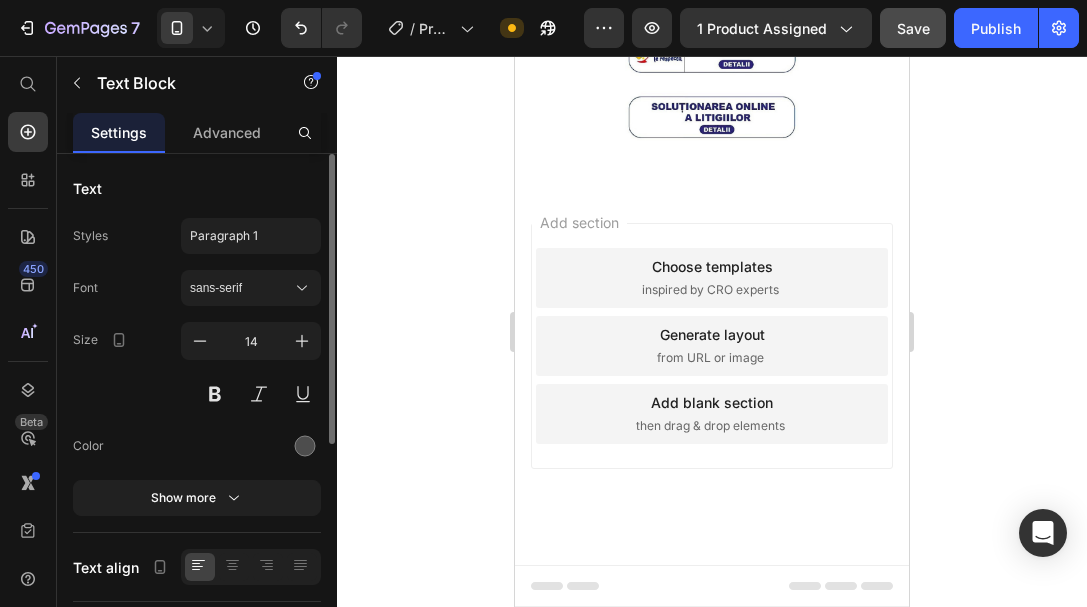 click on "📩 Pentru informații sau retururi: primedeoro@gmail.com 🕐 Program: Luni – Vineri, 10:00 – 18:00" at bounding box center (712, -386) 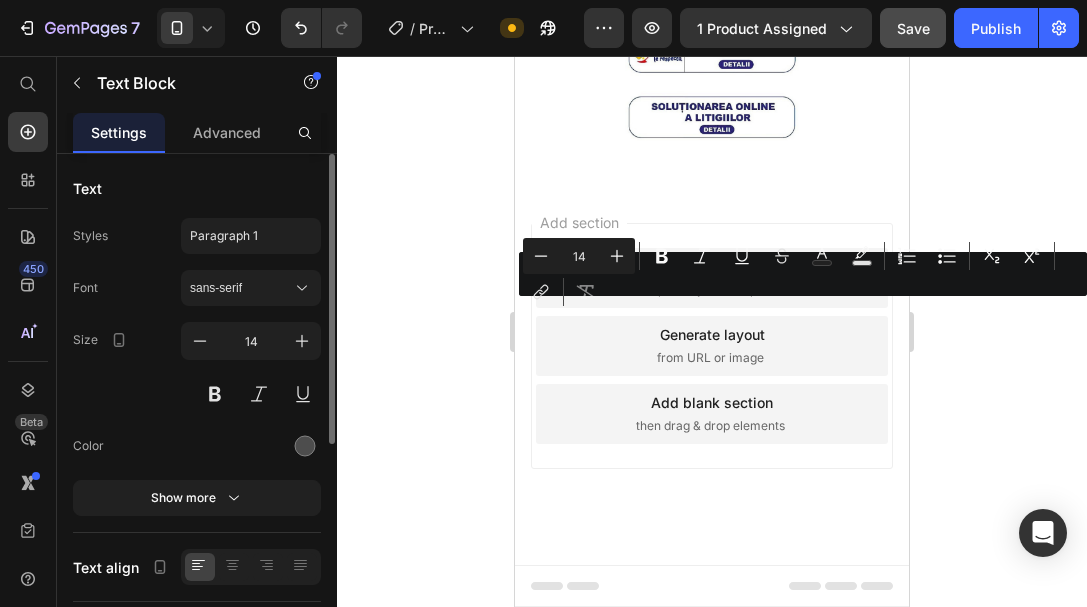 drag, startPoint x: 876, startPoint y: 315, endPoint x: 734, endPoint y: 316, distance: 142.00352 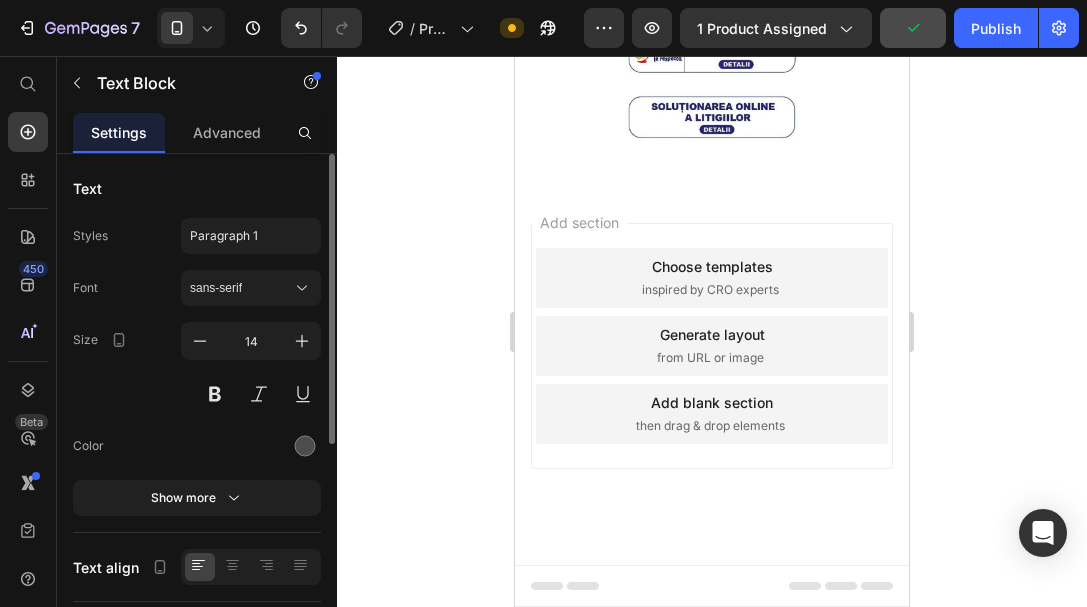 click 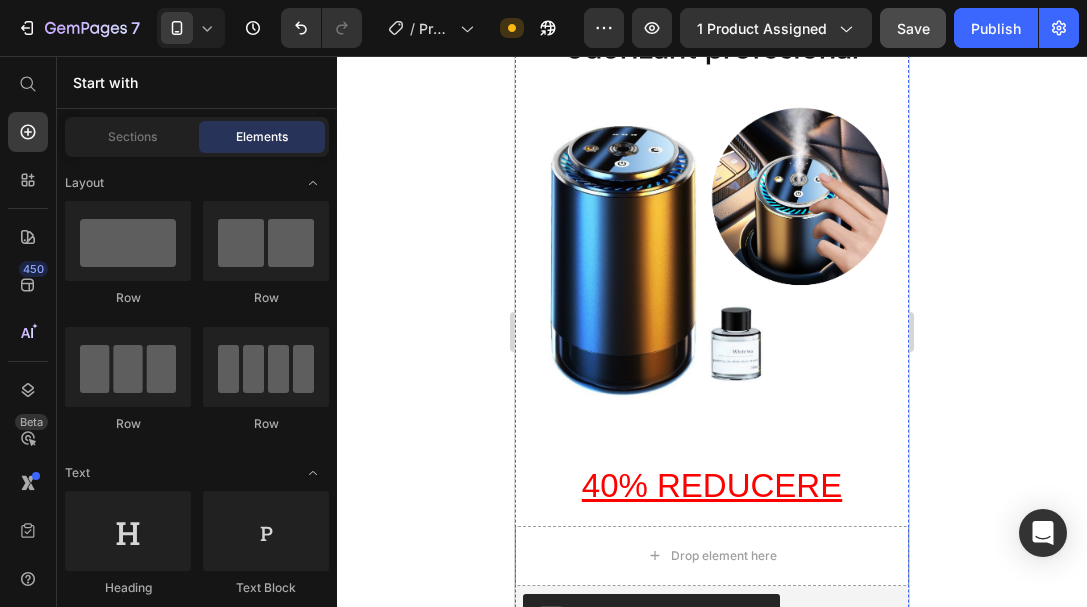 scroll, scrollTop: 178, scrollLeft: 0, axis: vertical 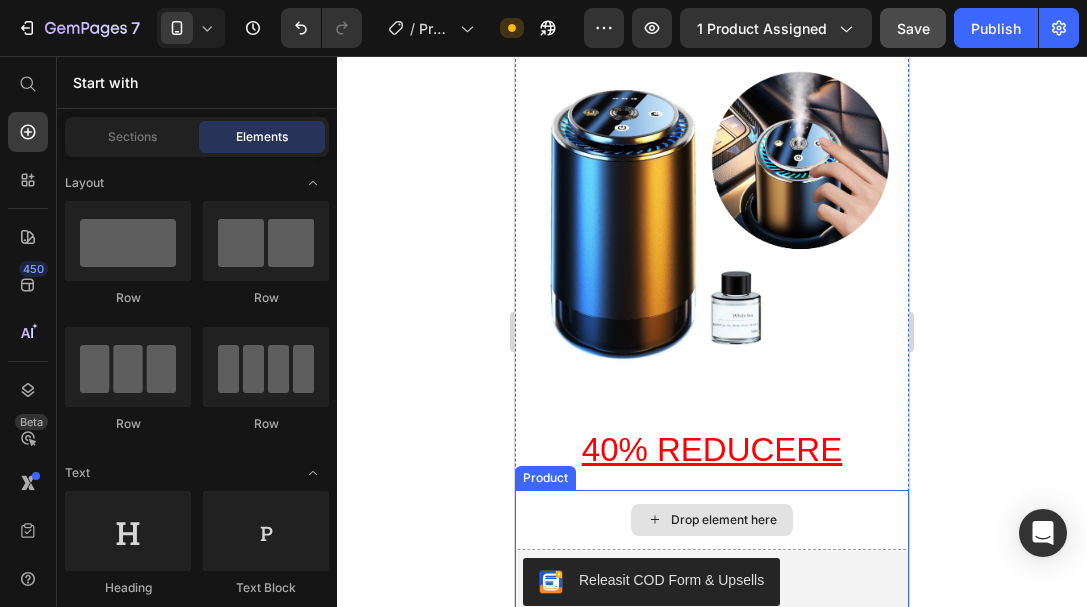 click on "Drop element here" at bounding box center (712, 520) 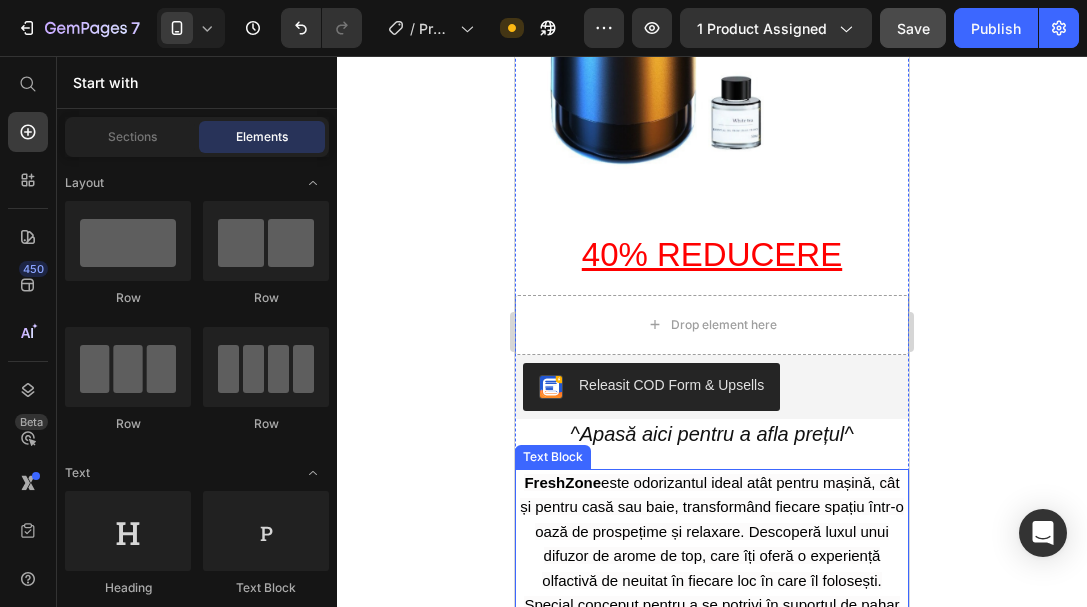 scroll, scrollTop: 378, scrollLeft: 0, axis: vertical 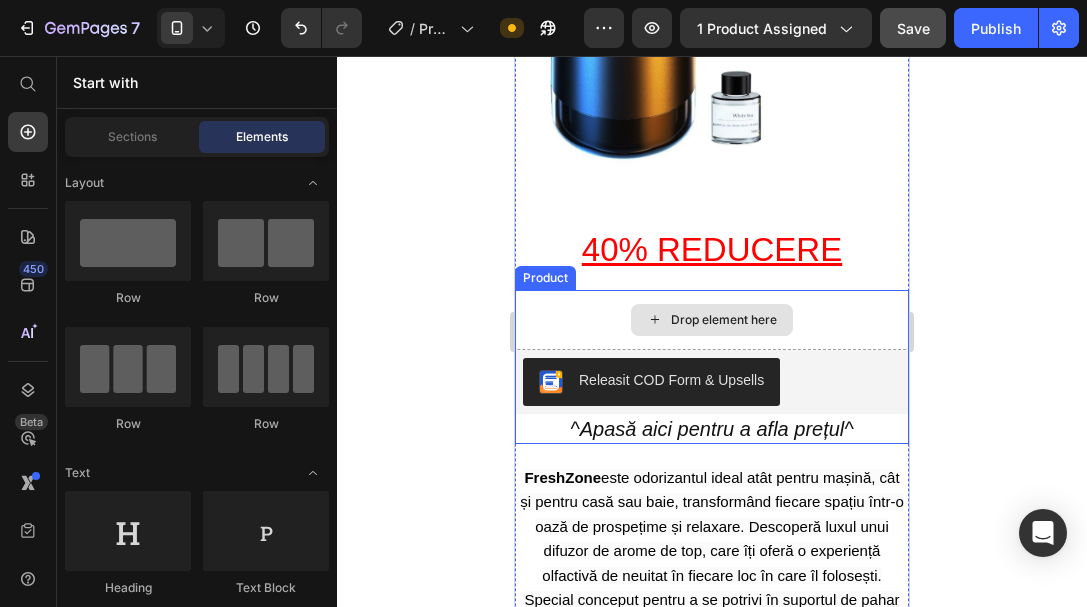 click on "Drop element here" at bounding box center (724, 320) 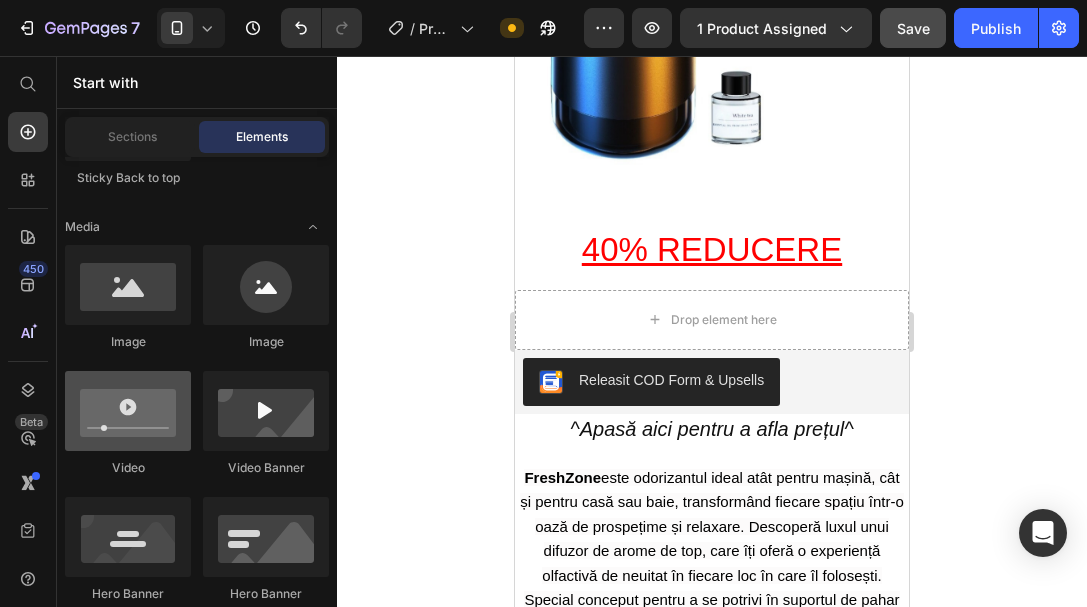 scroll, scrollTop: 800, scrollLeft: 0, axis: vertical 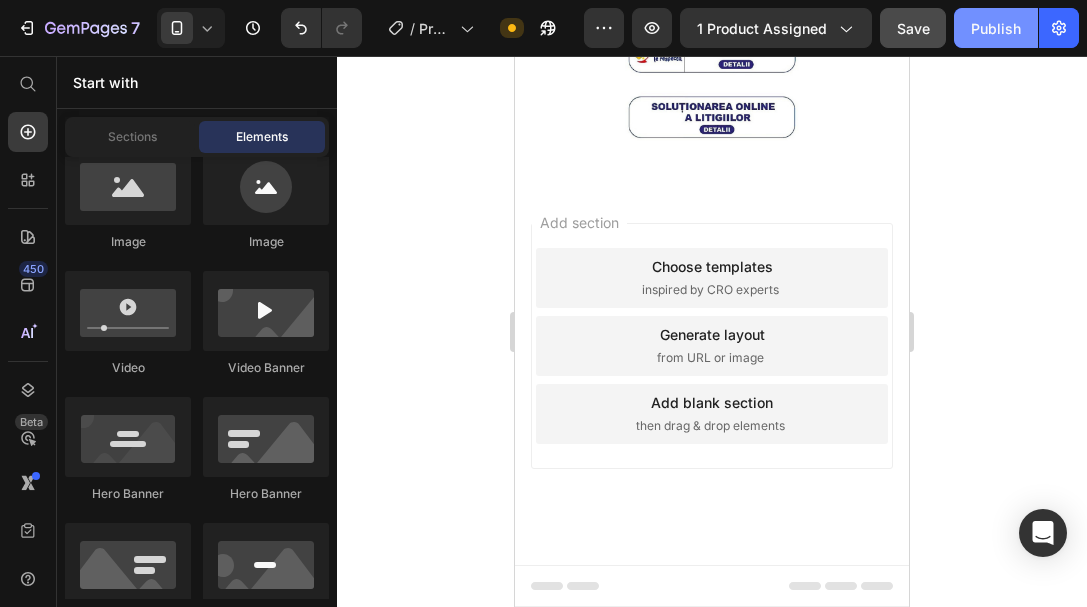 click on "Publish" 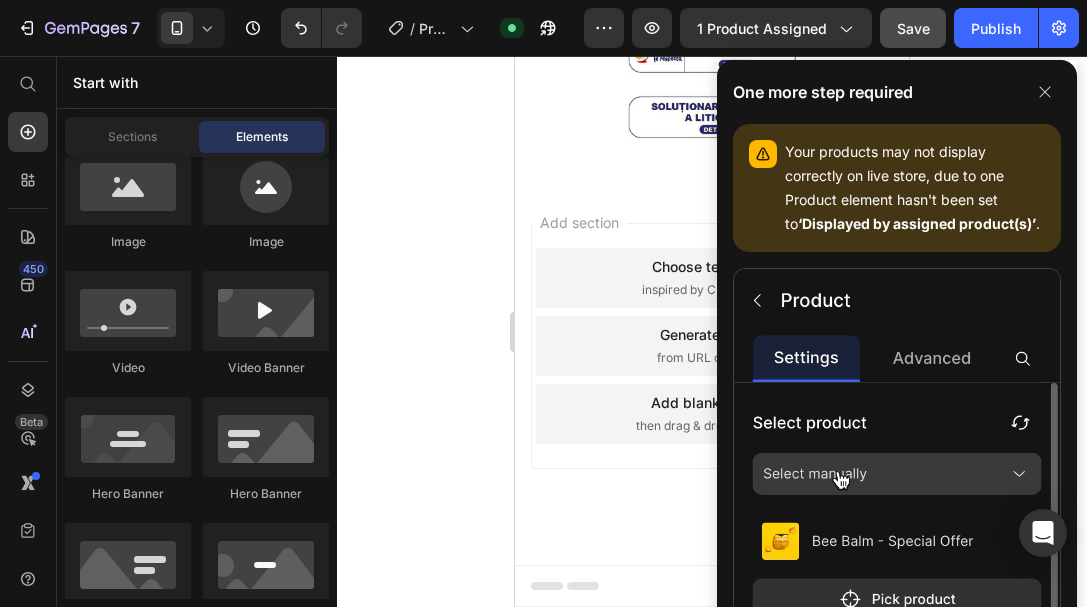click 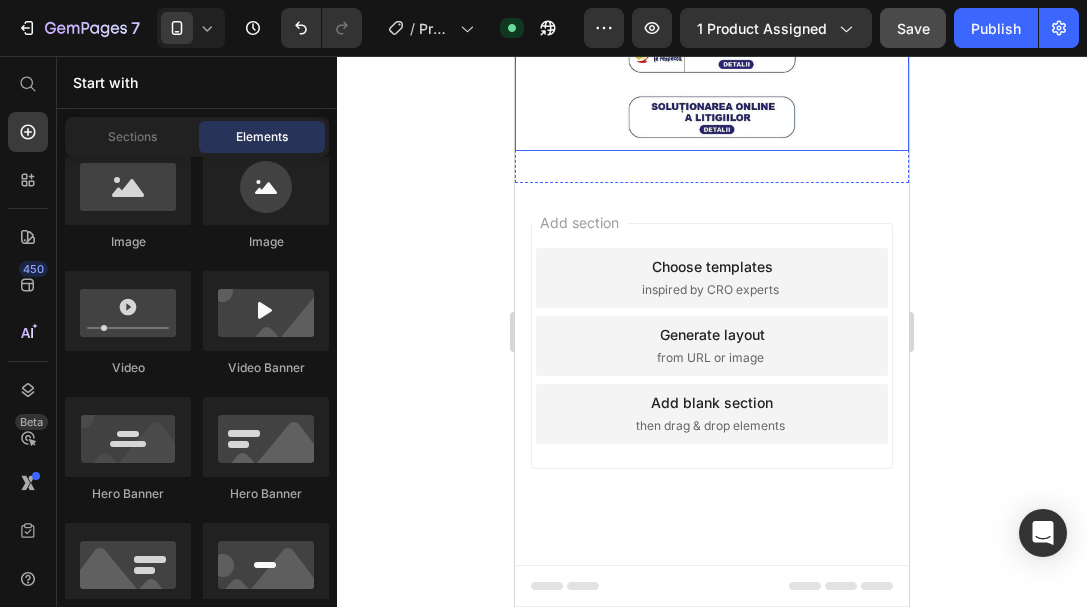 click at bounding box center [712, 58] 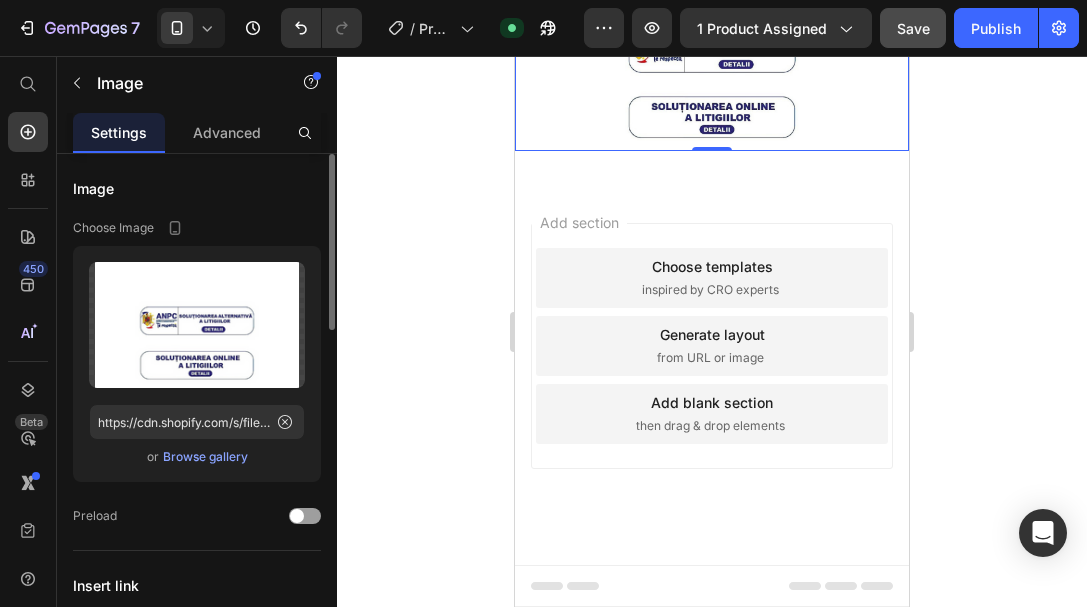 click on "Drop element here Section 3" at bounding box center (712, -129) 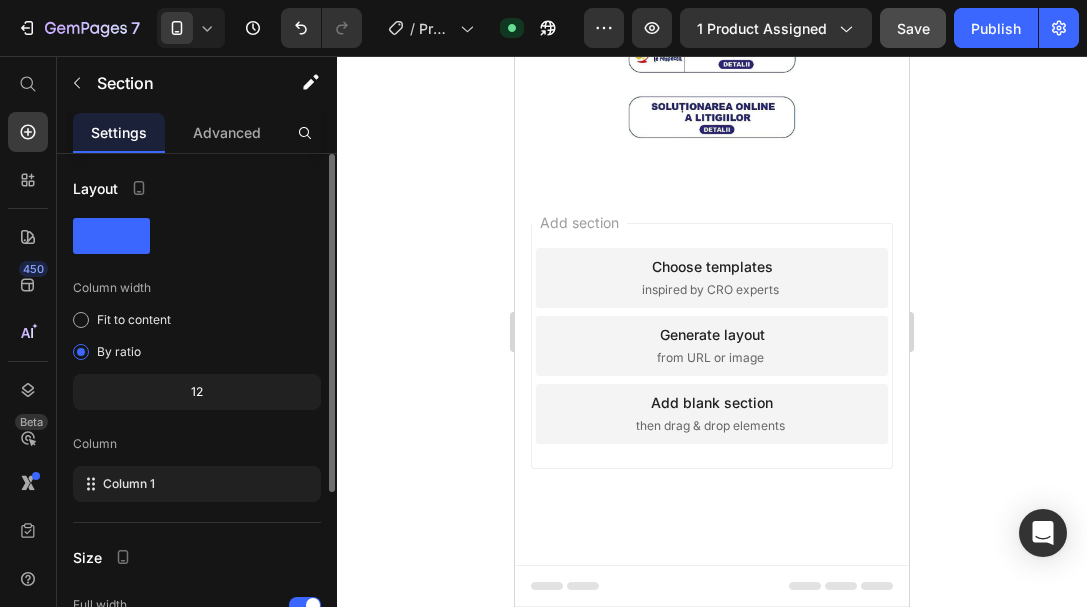 click 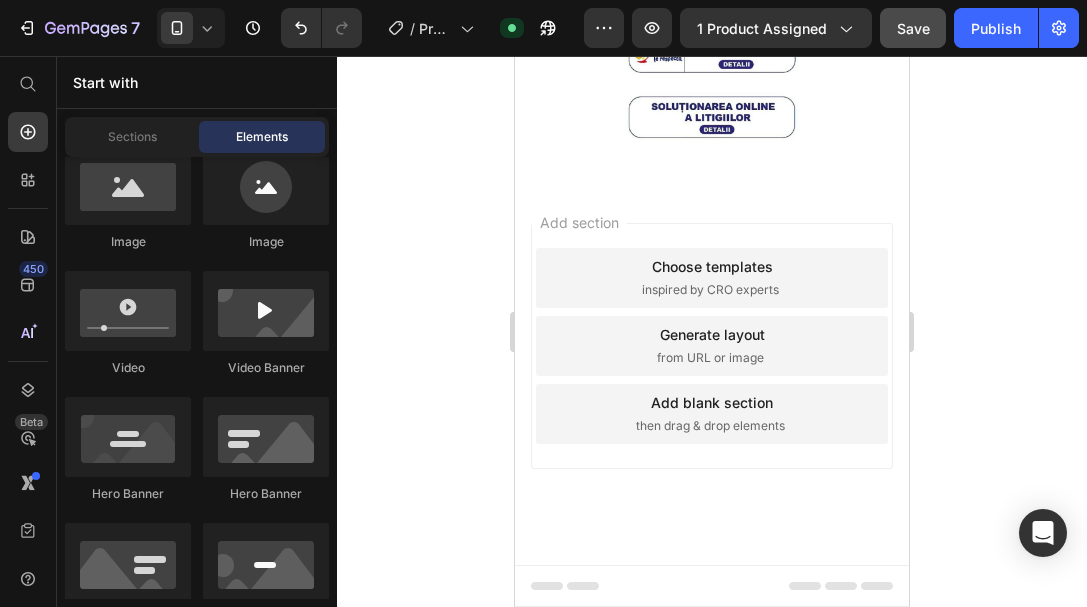 click on "Drop element here" at bounding box center (712, -129) 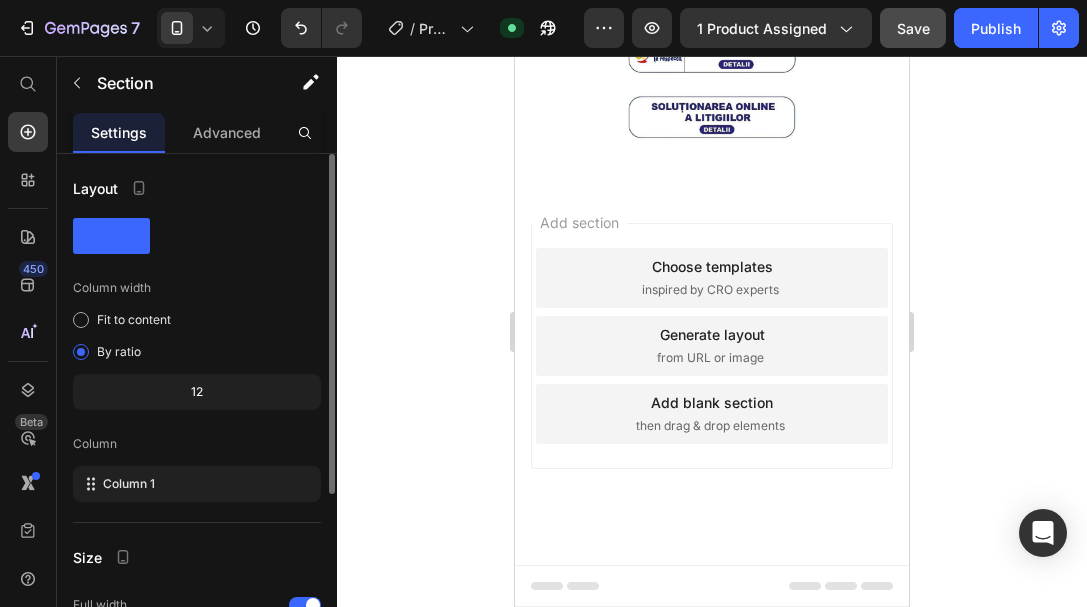 click 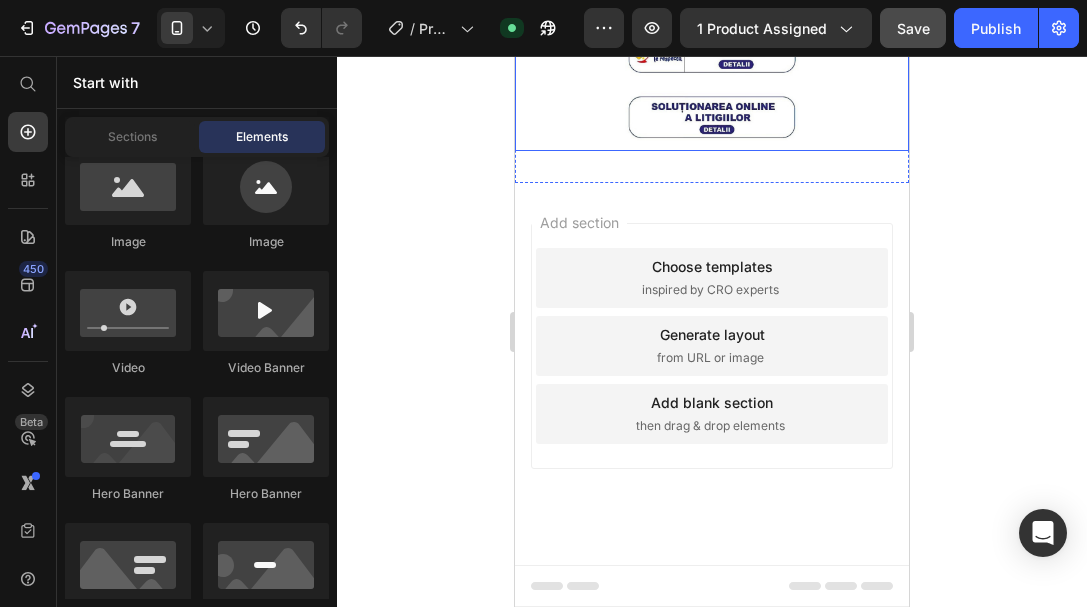 click at bounding box center (712, 58) 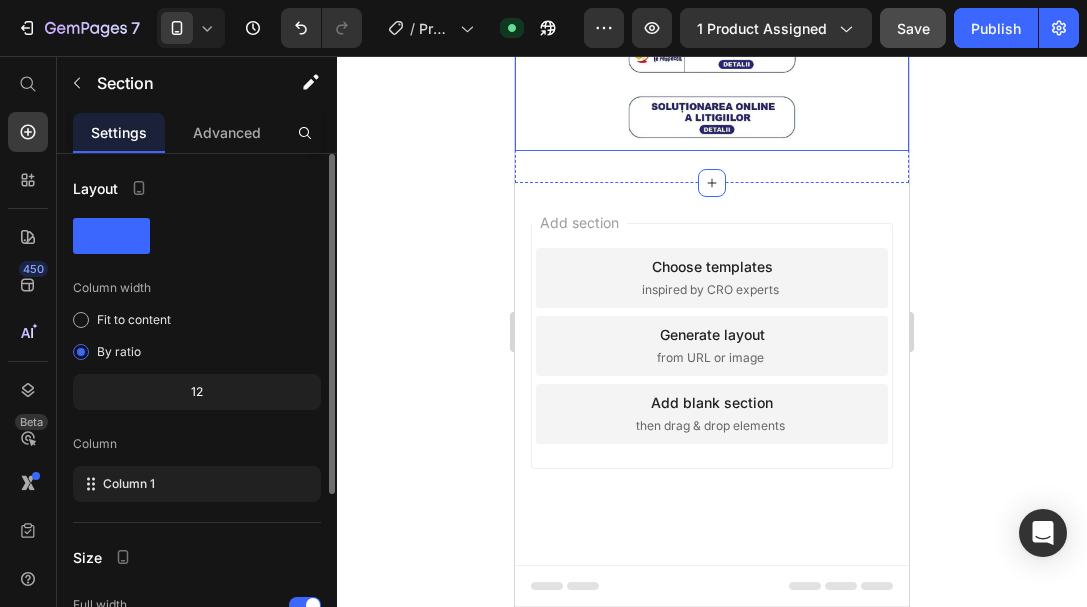 click at bounding box center (712, 58) 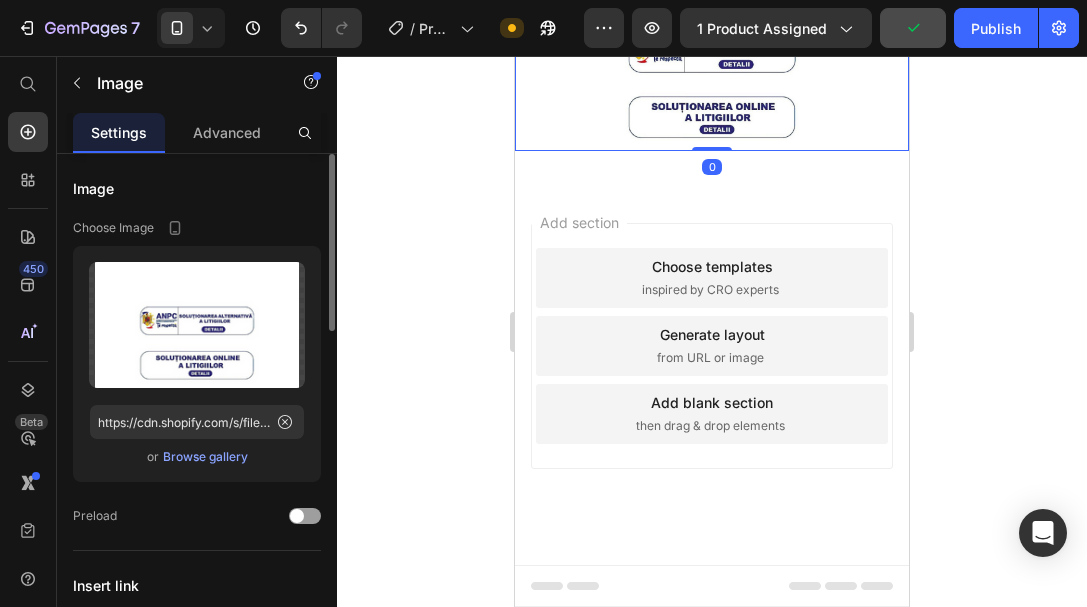 drag, startPoint x: 704, startPoint y: 401, endPoint x: 704, endPoint y: 388, distance: 13 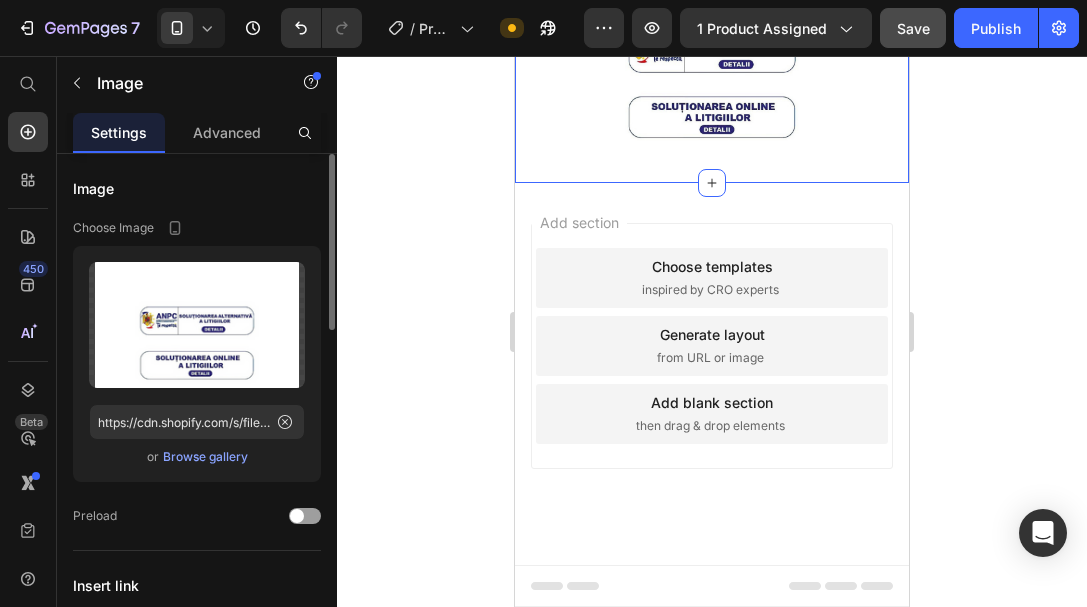 click on "Image Section 2   You can create reusable sections Create Theme Section AI Content Write with GemAI What would you like to describe here? Tone and Voice Persuasive Product Show more Generate" at bounding box center (712, 58) 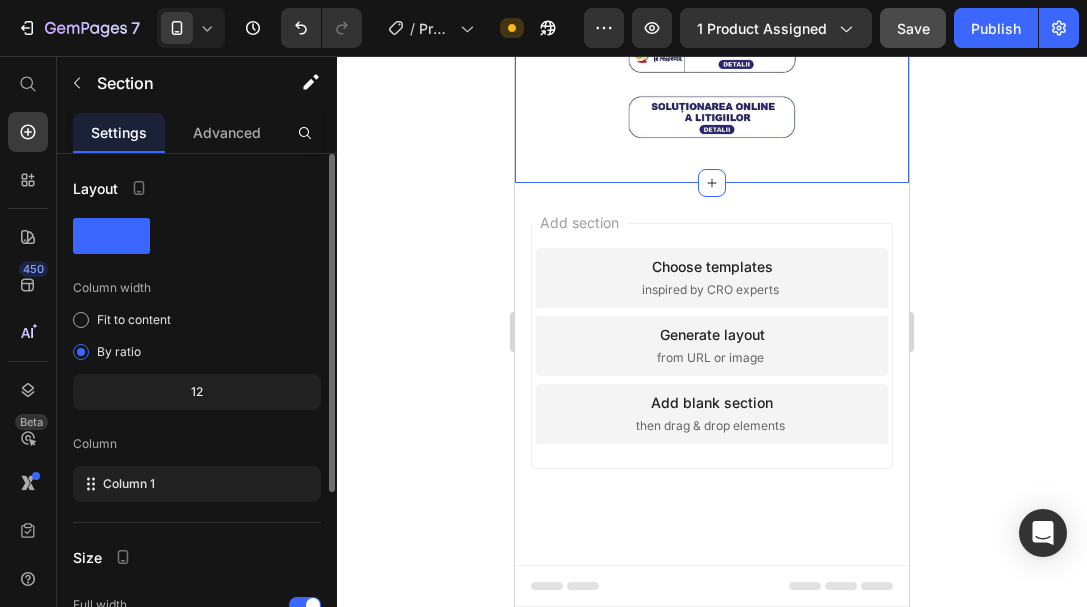 click on "Create Theme Section" at bounding box center (688, -86) 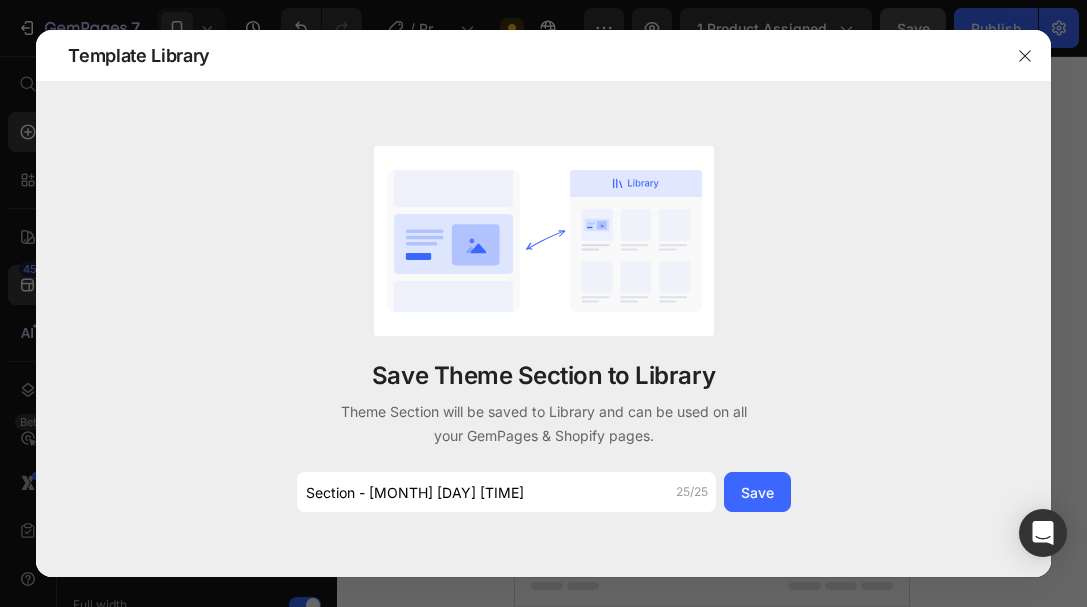 click 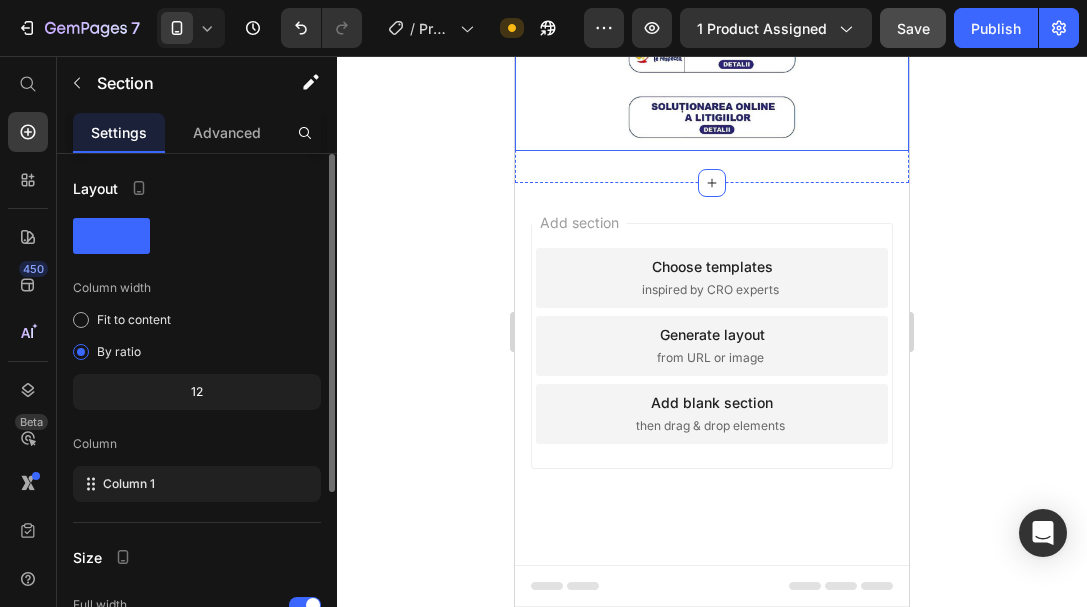 click at bounding box center [712, 58] 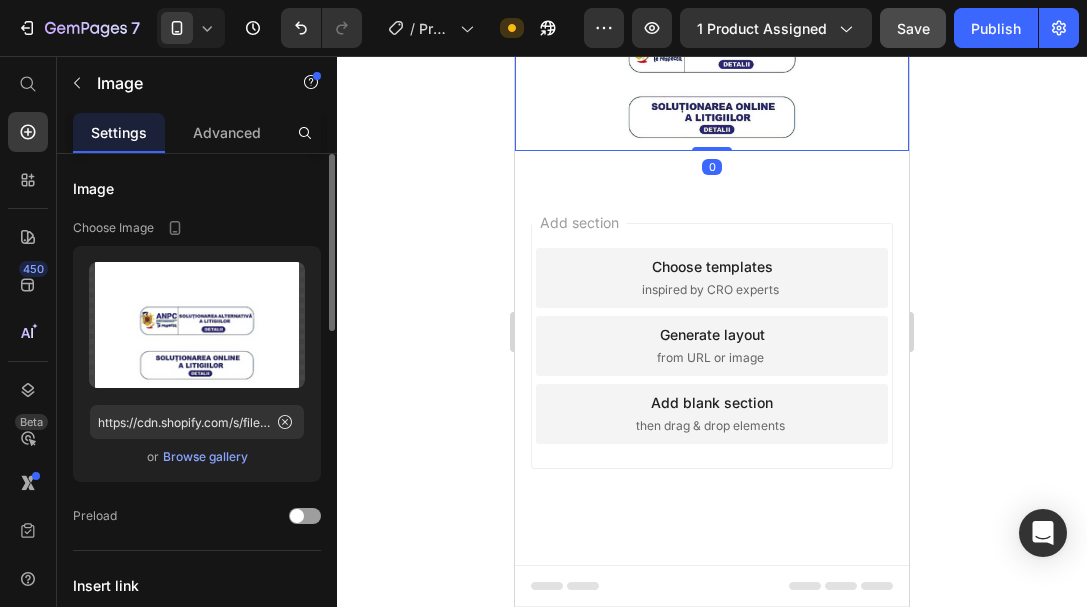 click 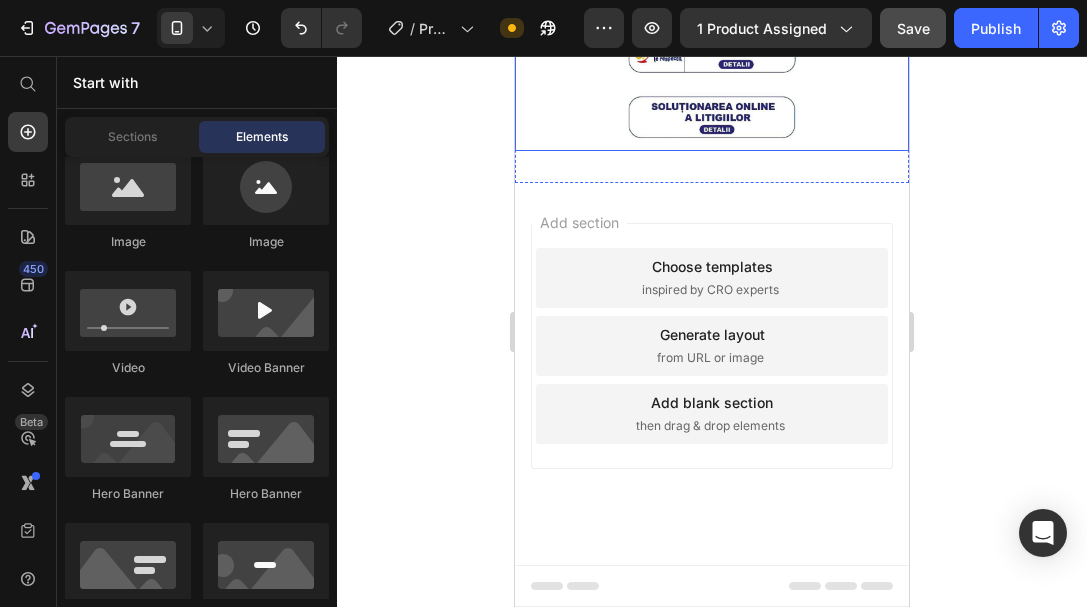 scroll, scrollTop: 4278, scrollLeft: 0, axis: vertical 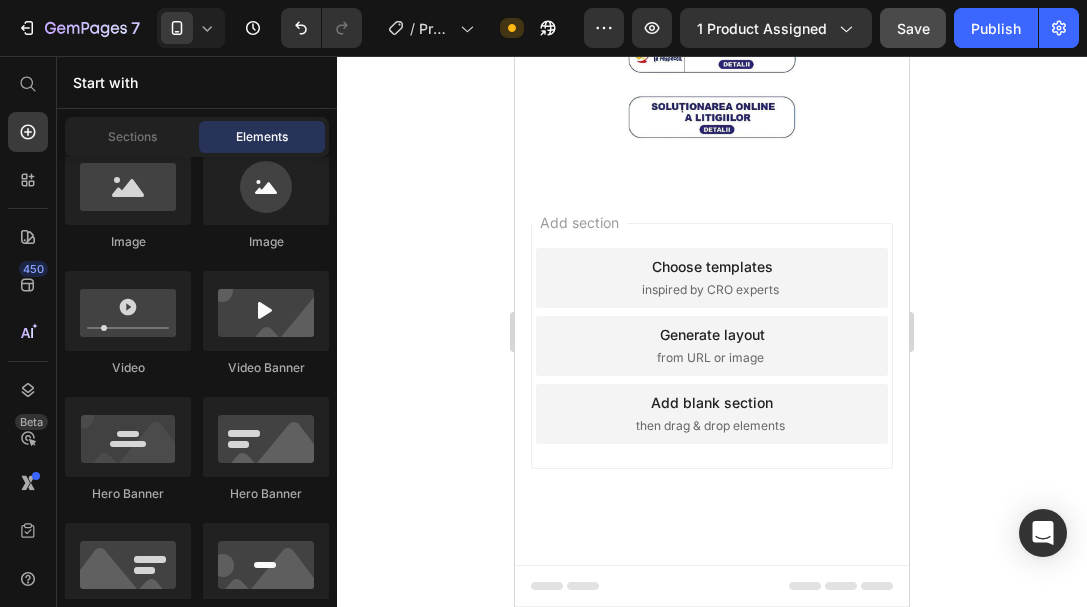 click on "FreshZone - Aparat odorizant profesional Heading Image Product 40% REDUCERE Heading Row
Drop element here Releasit COD Form & Upsells Releasit COD Form & Upsells ^Apasă aici pentru a afla prețul^ Heading Product FreshZone  este odorizantul ideal atât pentru mașină, casă sau baie, transformând fiecare spațiu într-o oază de prospețime și relaxare. Descoperă luxul unui difuzor de arome de top, care îți oferă o experiență olfactivă de neuitat în fiecare loc în care îl folosești. Special conceput pentru a se potrivi în suportul de pahar al mașinii,  FreshZone  combină designul modern cu tehnologia avansată de difuzare ultrasonică. Text Block Image ✅  Elimină mirosurile neplăcute din  mașină, casă sau baie FreshZone aduce prospețime constant, atât în timpul călătoriilor, cât și acasă, pentru un ambient mereu plăcut și fresh. ✅  Tehnologie silențioasă și personalizabilă ✅  Automode inteligent – pornește și se oprește singur" at bounding box center (712, -1455) 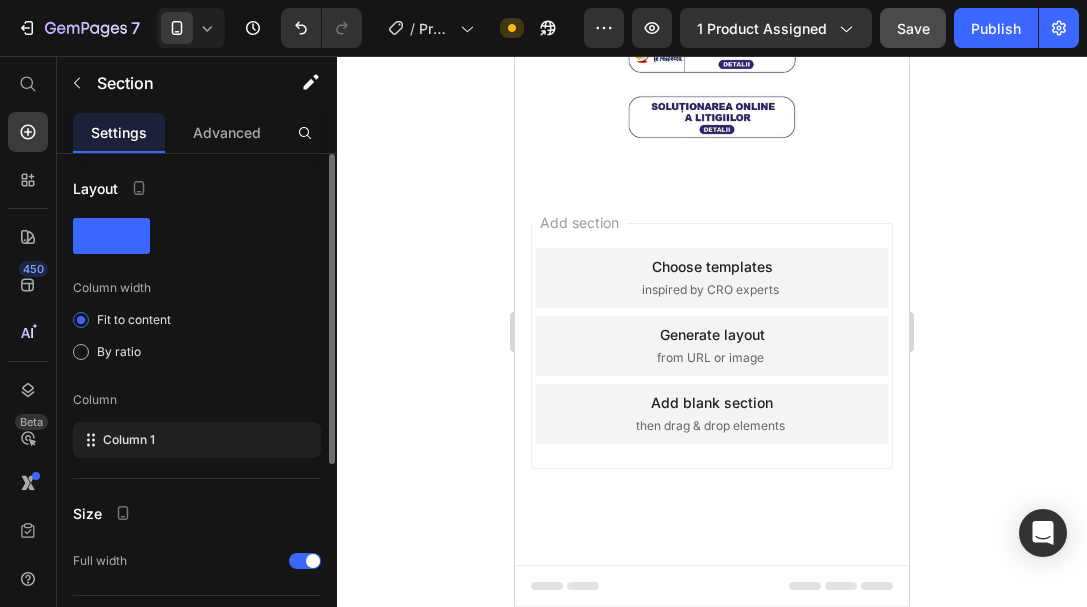 click on "FreshZone - Aparat odorizant profesional Heading Image Product 40% REDUCERE Heading Row
Drop element here Releasit COD Form & Upsells Releasit COD Form & Upsells ^Apasă aici pentru a afla prețul^ Heading Product FreshZone  este odorizantul ideal atât pentru mașină, casă sau baie, transformând fiecare spațiu într-o oază de prospețime și relaxare. Descoperă luxul unui difuzor de arome de top, care îți oferă o experiență olfactivă de neuitat în fiecare loc în care îl folosești. Special conceput pentru a se potrivi în suportul de pahar al mașinii,  FreshZone  combină designul modern cu tehnologia avansată de difuzare ultrasonică. Text Block Image ✅  Elimină mirosurile neplăcute din  mașină, casă sau baie FreshZone aduce prospețime constant, atât în timpul călătoriilor, cât și acasă, pentru un ambient mereu plăcut și fresh. ✅  Tehnologie silențioasă și personalizabilă ✅  Automode inteligent – pornește și se oprește singur" at bounding box center (712, -1455) 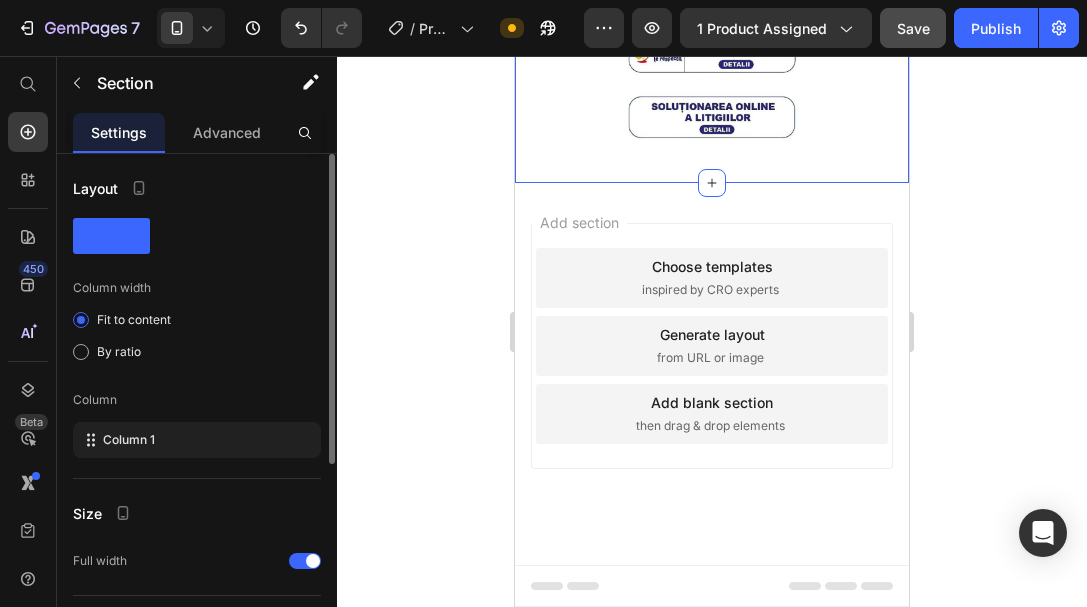 click on "Image Section 2" at bounding box center [712, 58] 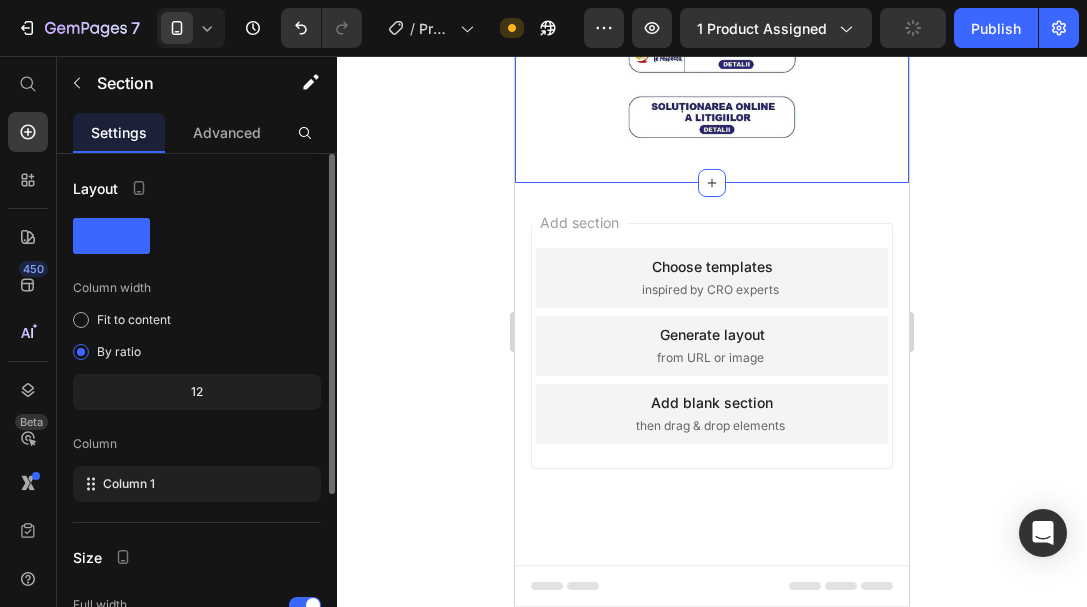 click on "Image Section 2   You can create reusable sections Create Theme Section AI Content Write with GemAI What would you like to describe here? Tone and Voice Persuasive Product Odorizant Auto BMW Show more Generate" at bounding box center (712, 58) 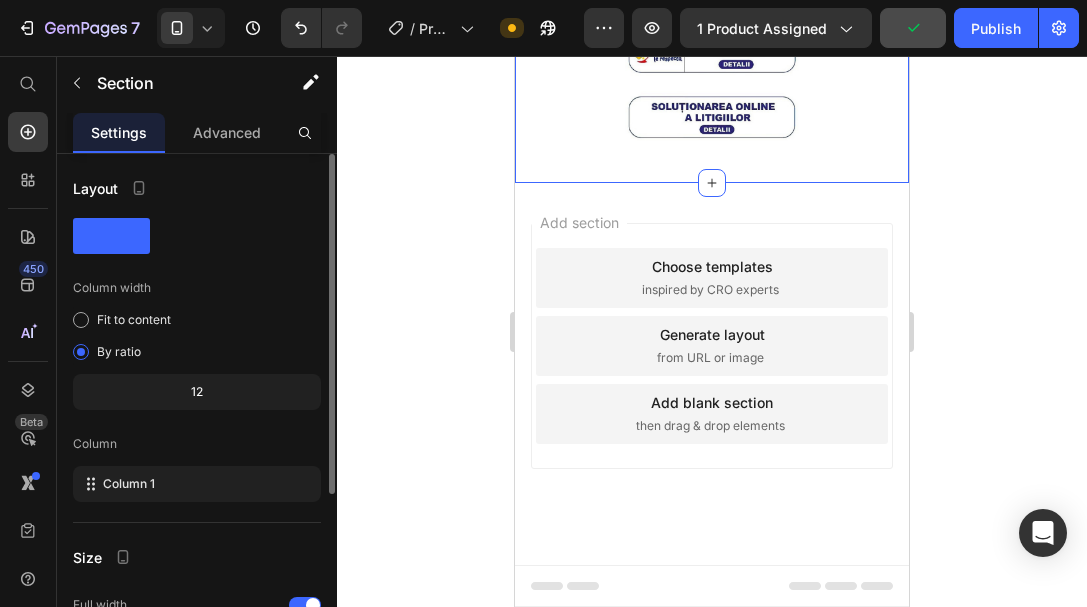 click 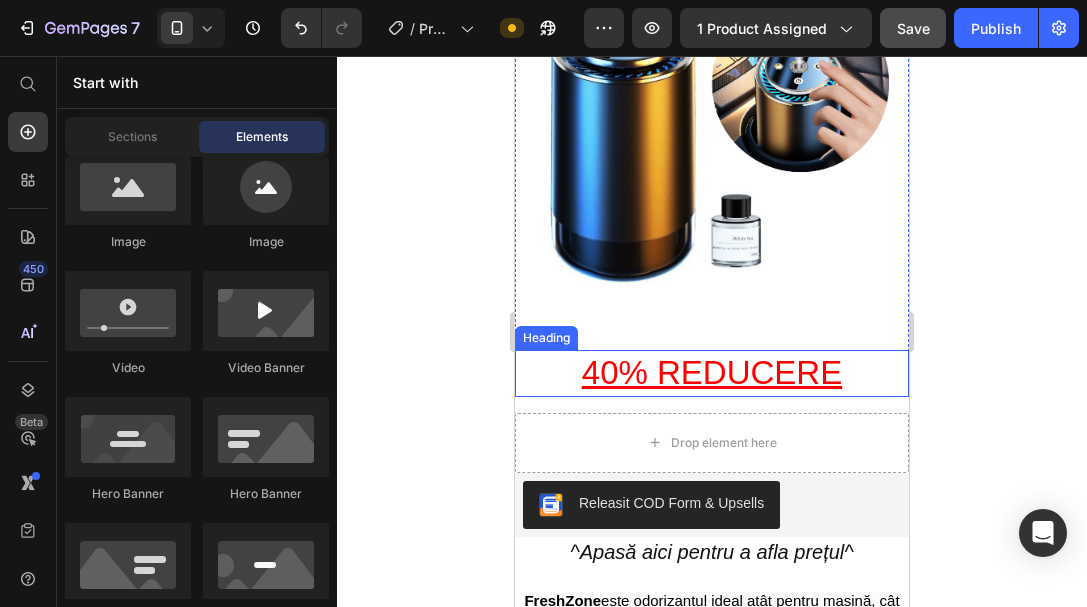 scroll, scrollTop: 0, scrollLeft: 0, axis: both 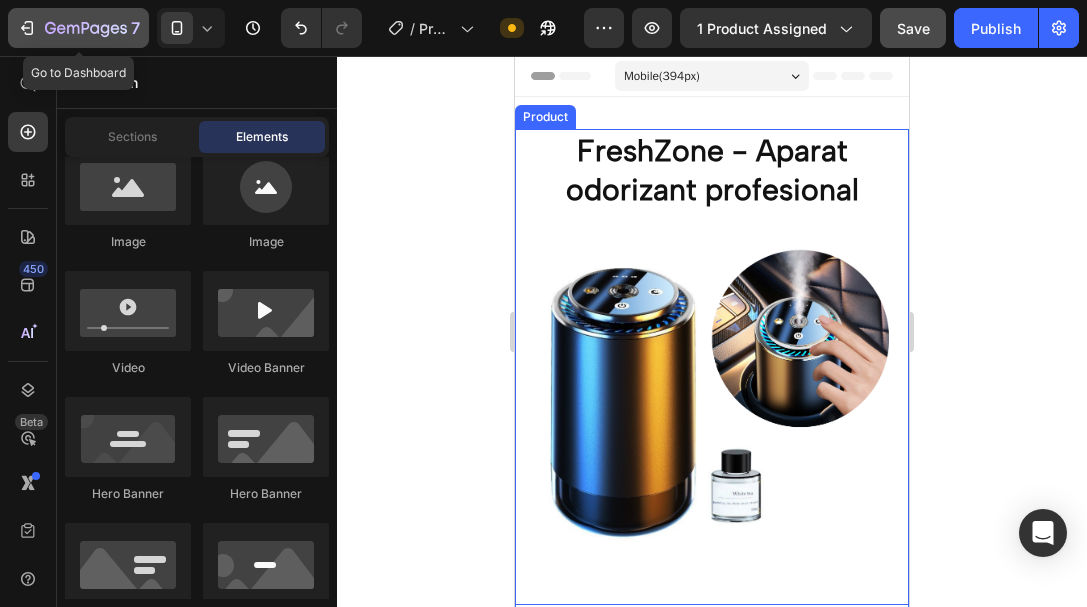 click 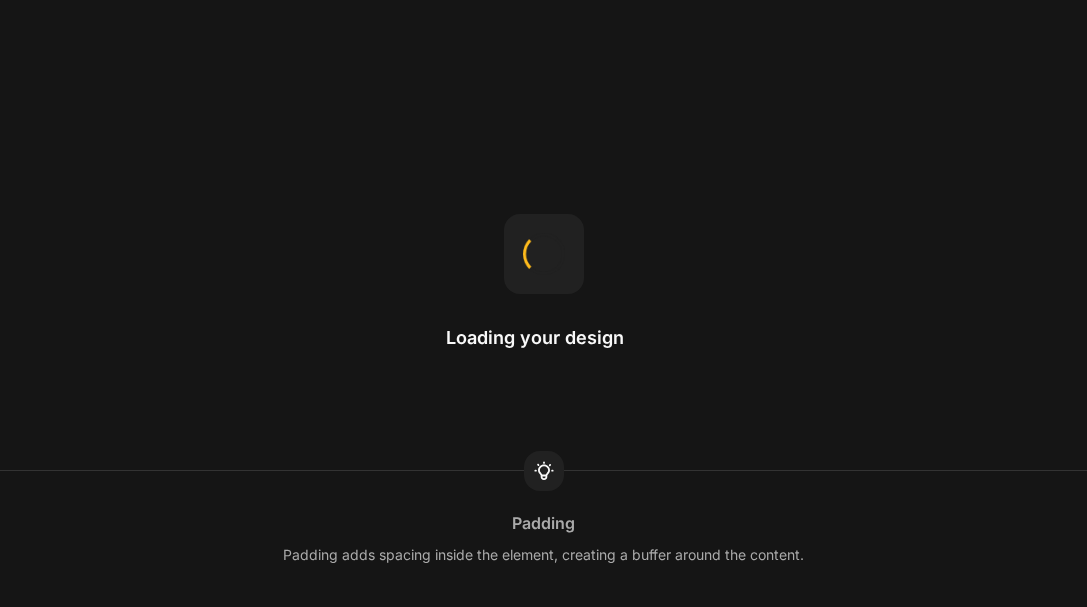 scroll, scrollTop: 0, scrollLeft: 0, axis: both 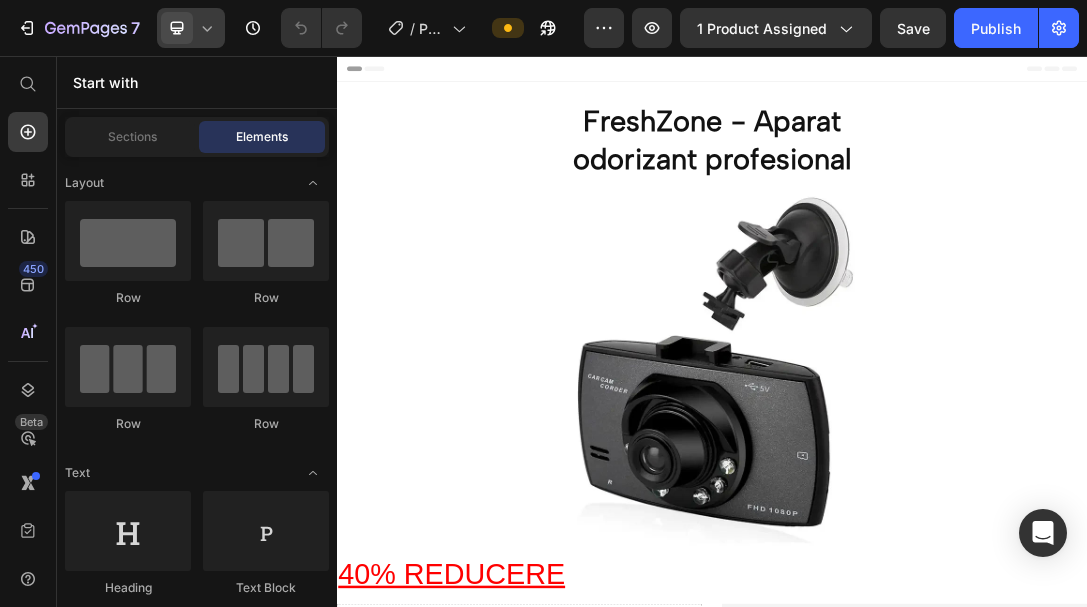 click 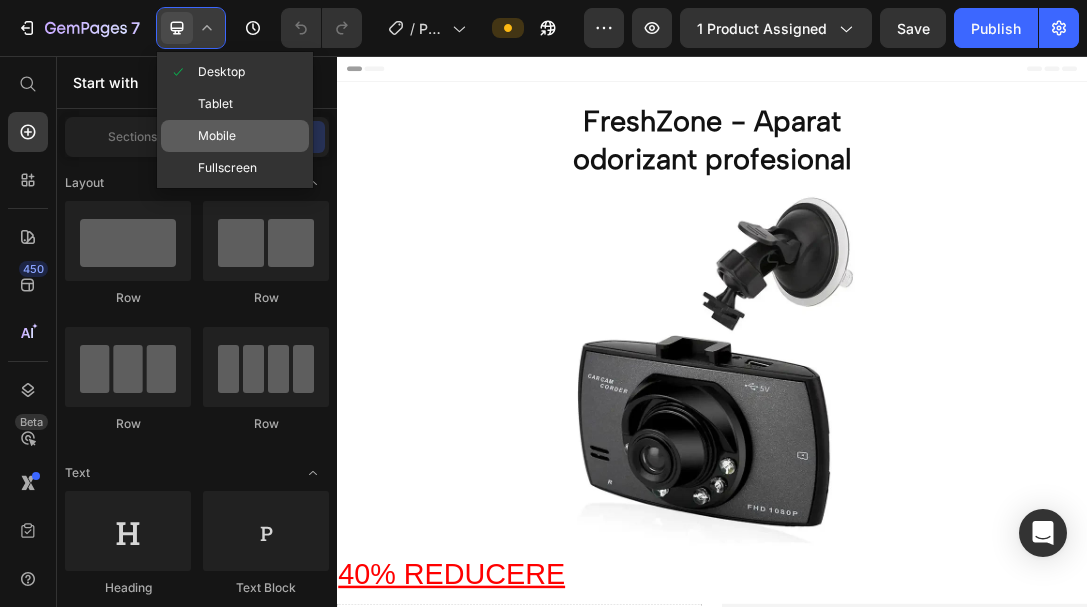 click on "Mobile" at bounding box center [217, 136] 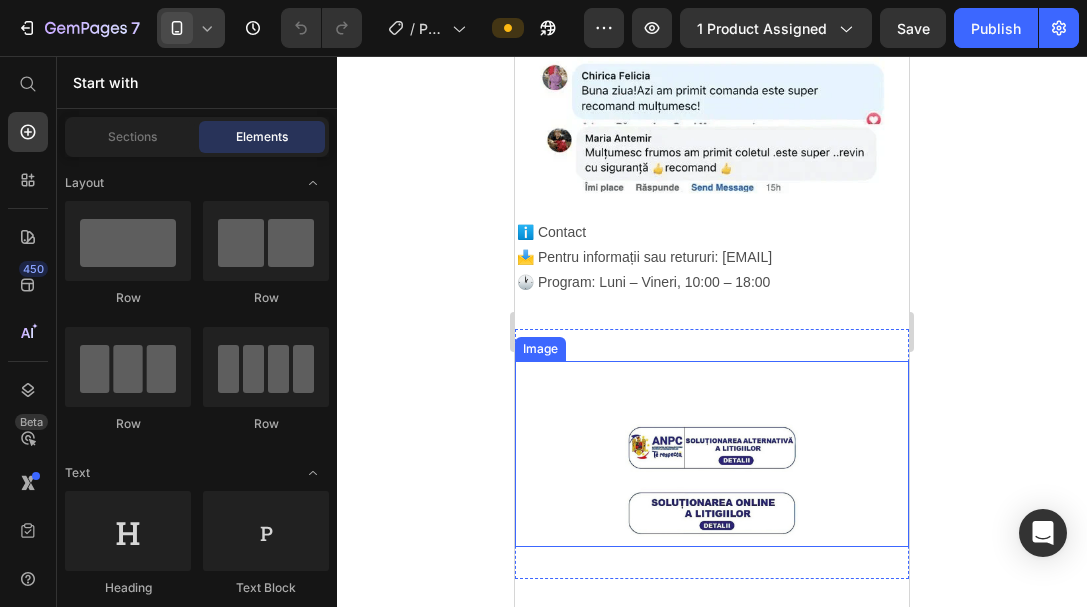 scroll, scrollTop: 4400, scrollLeft: 0, axis: vertical 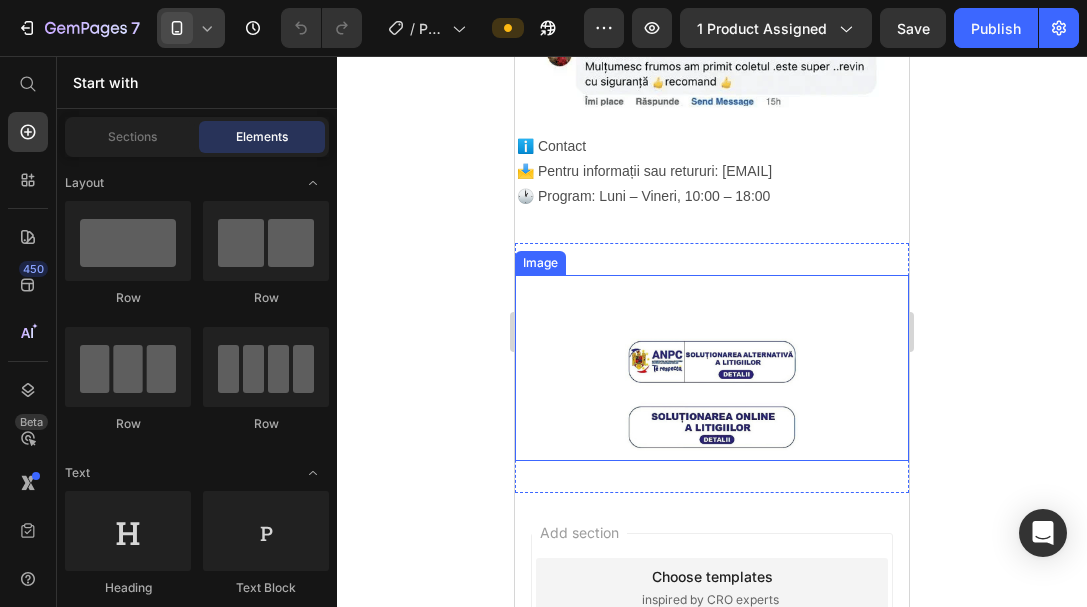 click at bounding box center [712, 368] 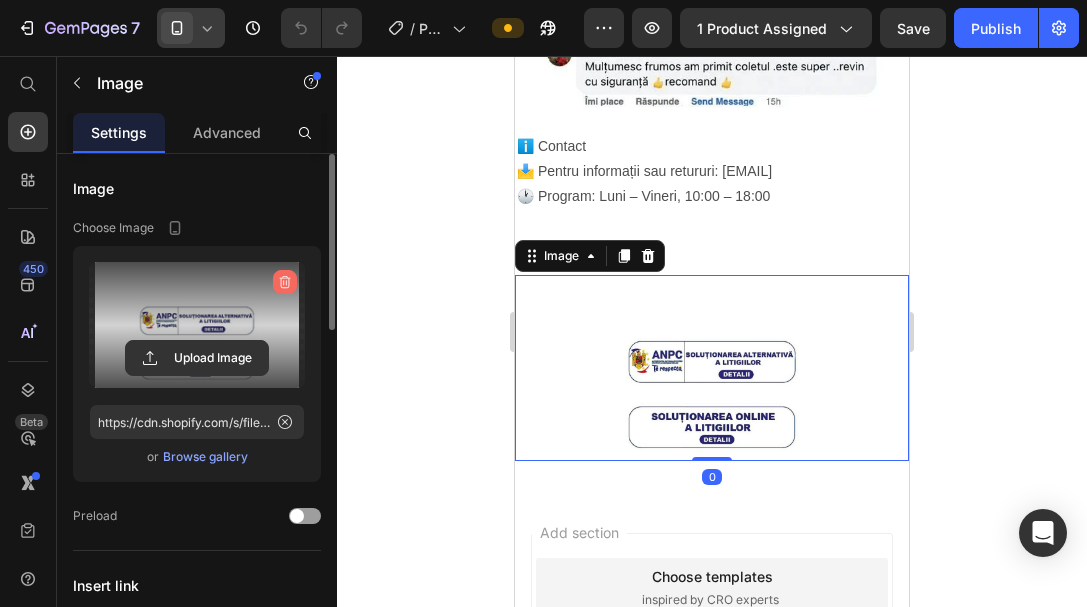 click 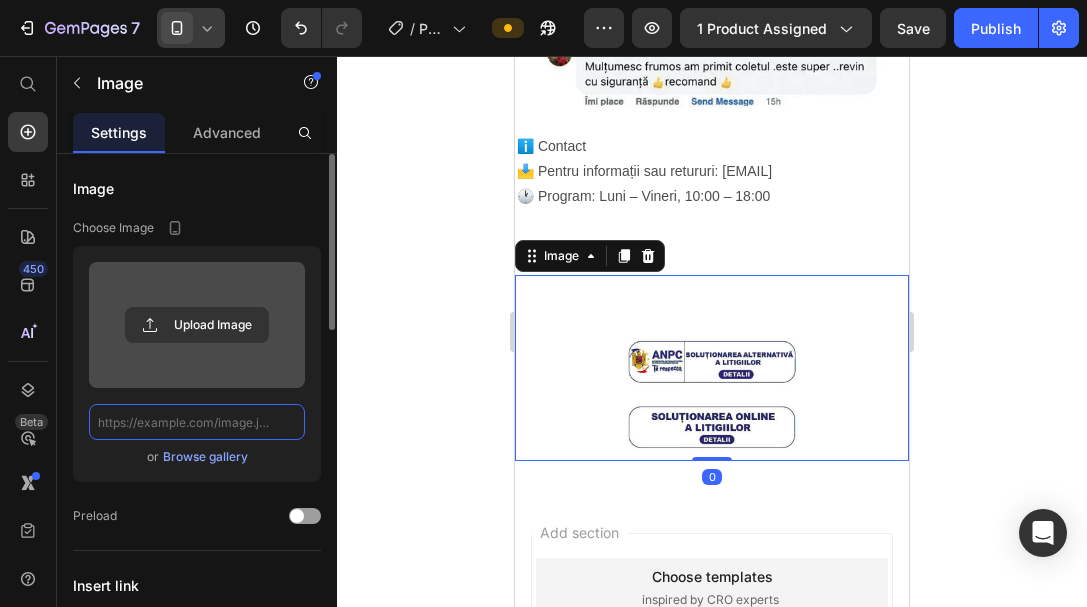 scroll, scrollTop: 0, scrollLeft: 0, axis: both 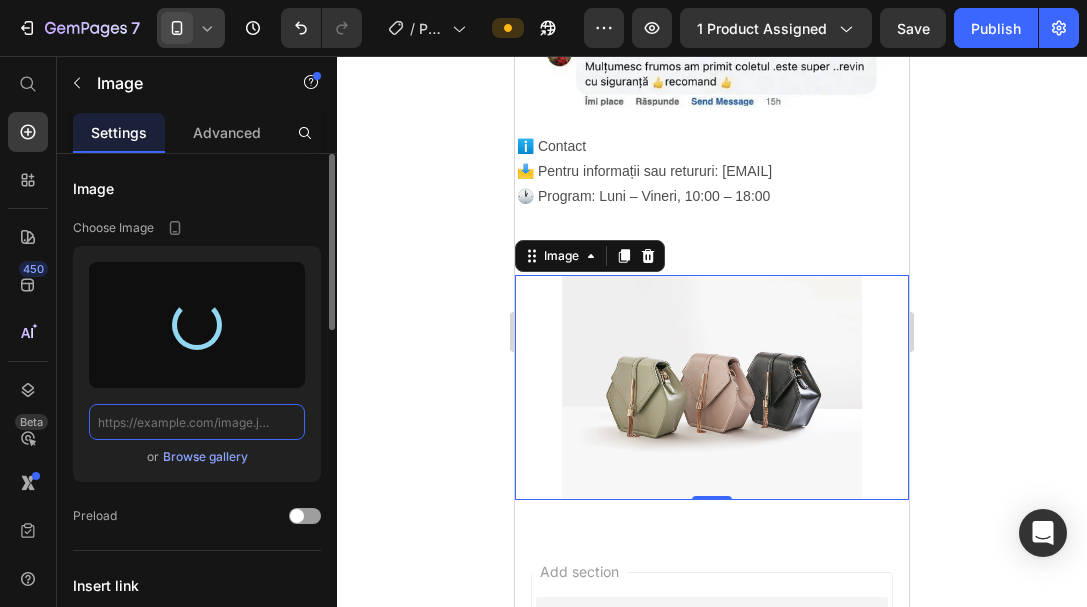 type on "https://cdn.shopify.com/s/files/1/0962/0809/3525/files/gempages_574820113367172325-8450764d-dc10-41cb-9b1f-e29a82609c09.png" 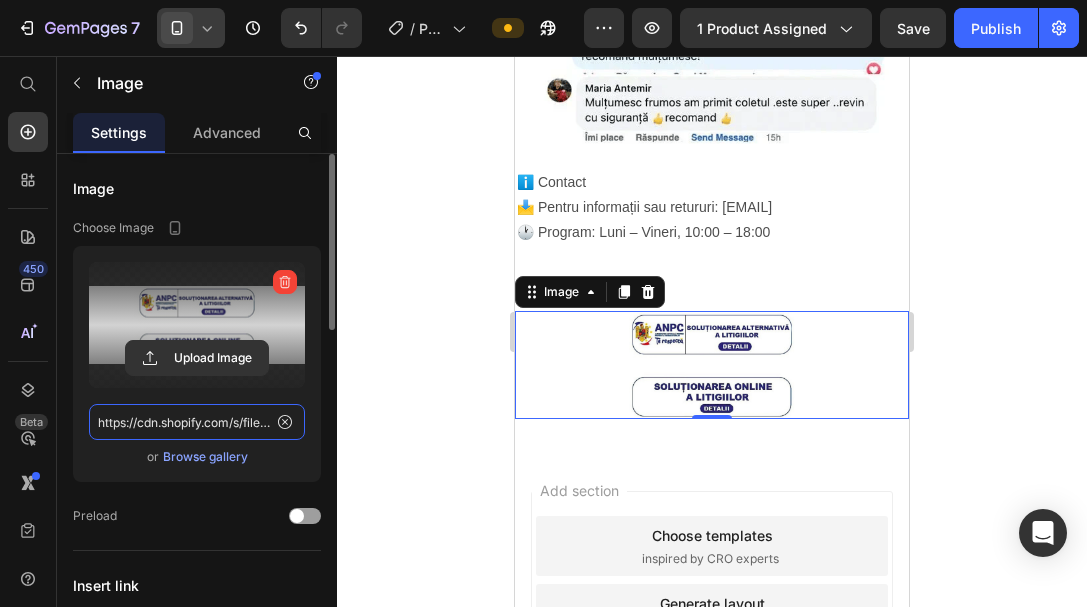 scroll, scrollTop: 4300, scrollLeft: 0, axis: vertical 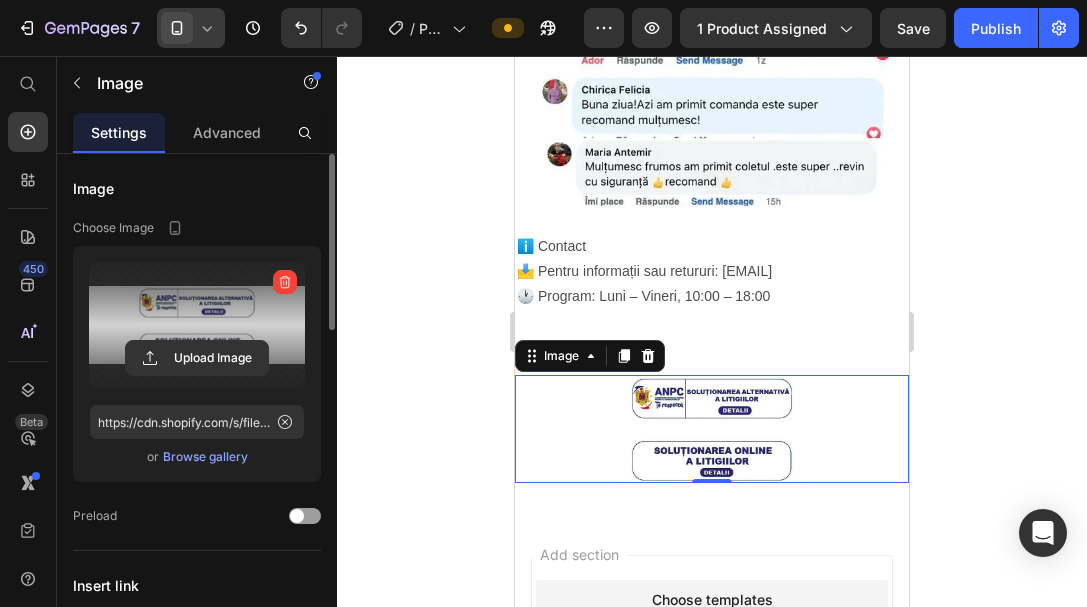 click 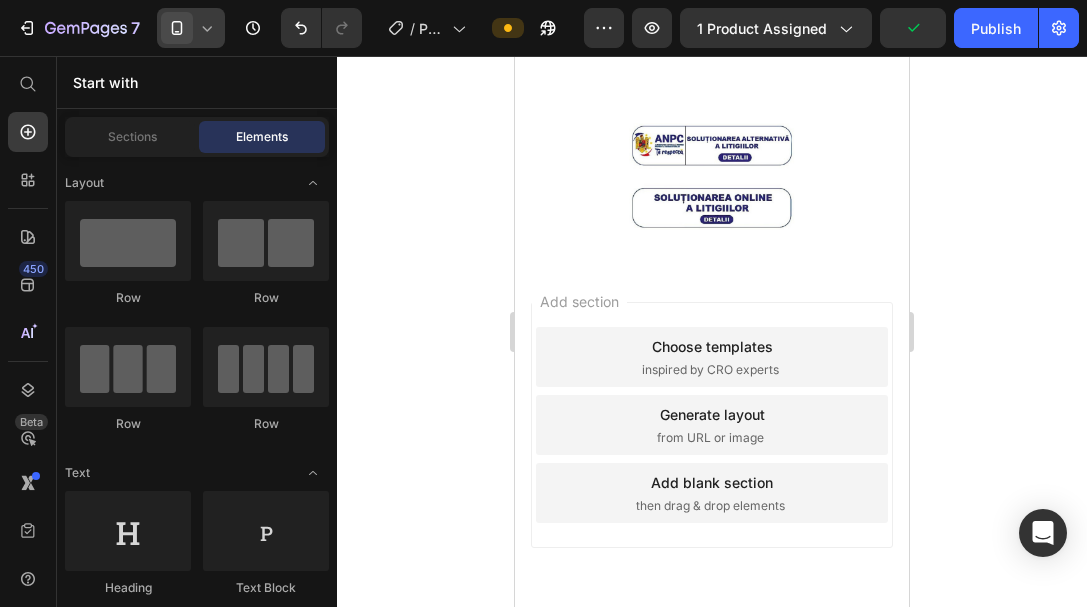 scroll, scrollTop: 4253, scrollLeft: 0, axis: vertical 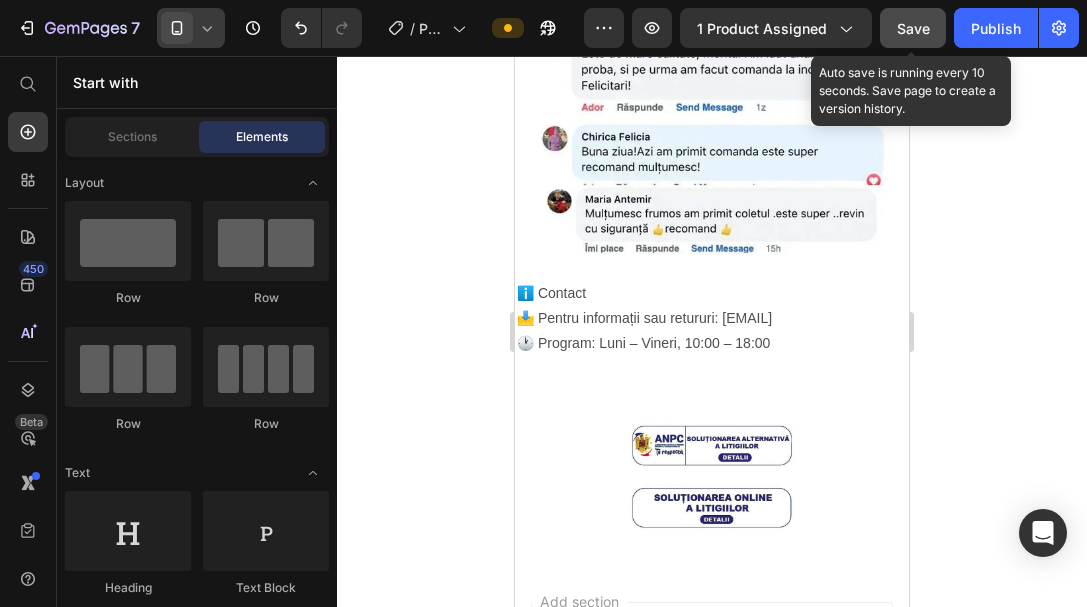 click on "Save" 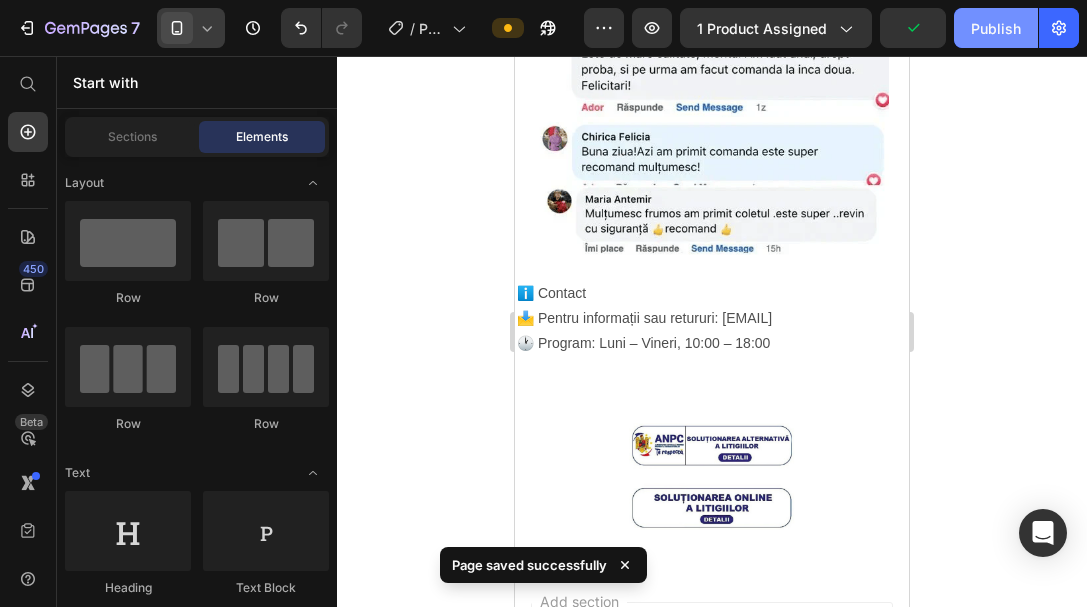 click on "Publish" at bounding box center [996, 28] 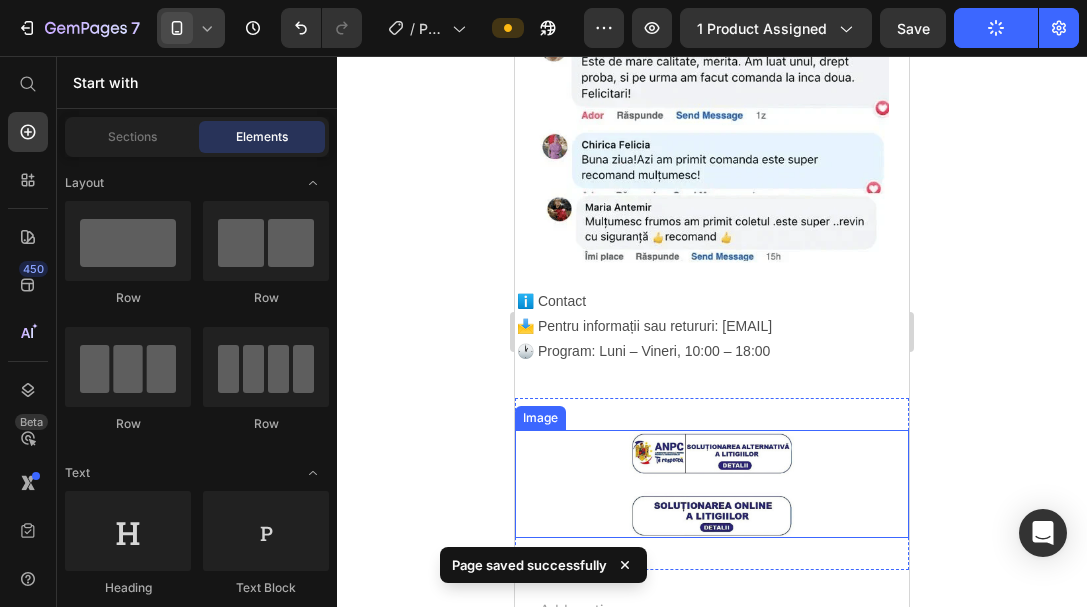 scroll, scrollTop: 4253, scrollLeft: 0, axis: vertical 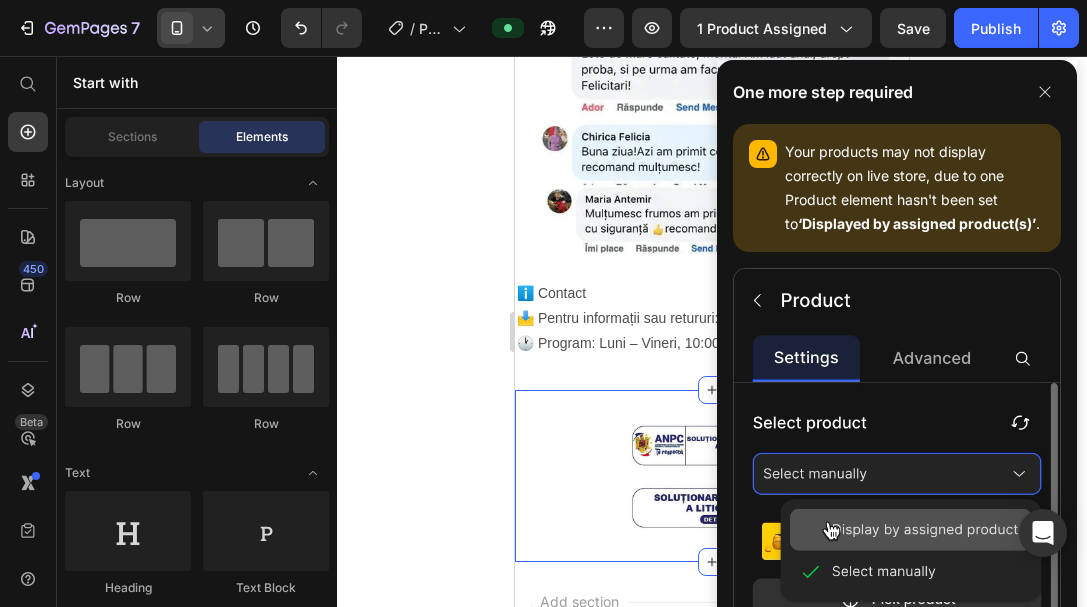 click 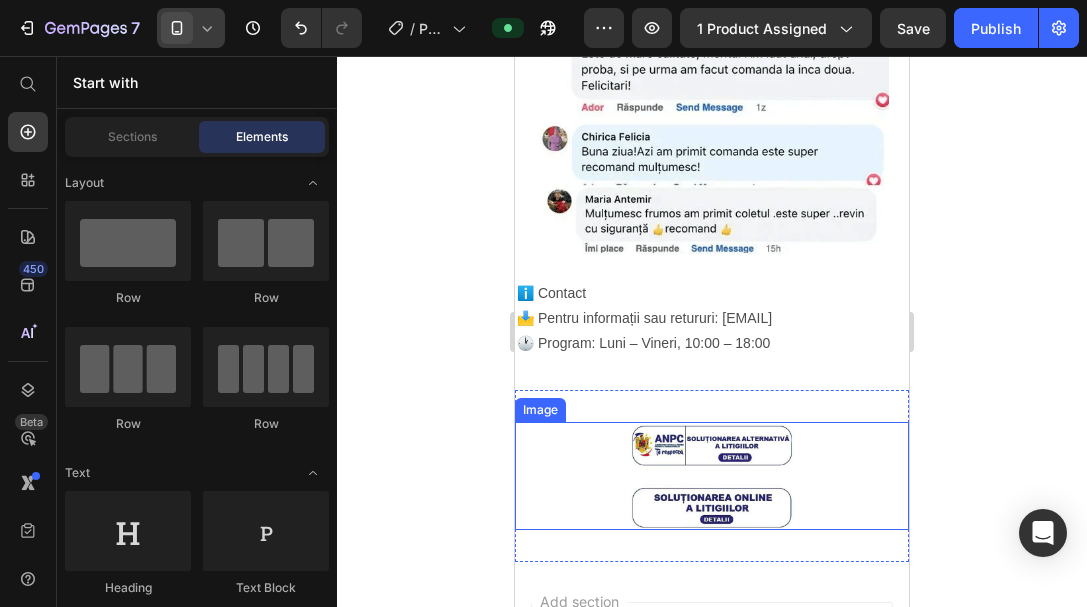 click at bounding box center (712, 476) 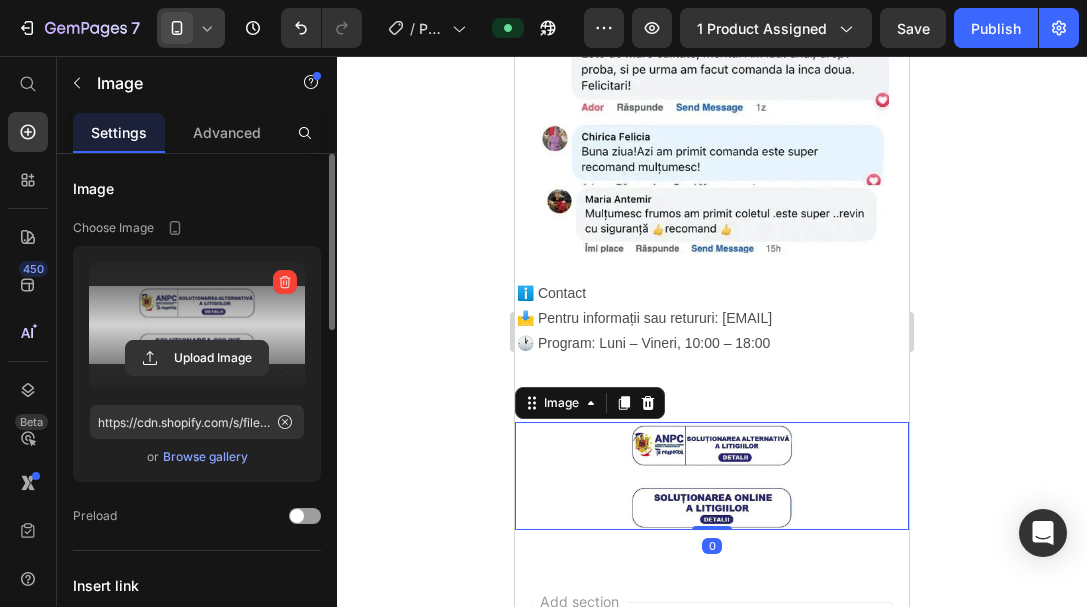 click at bounding box center [197, 325] 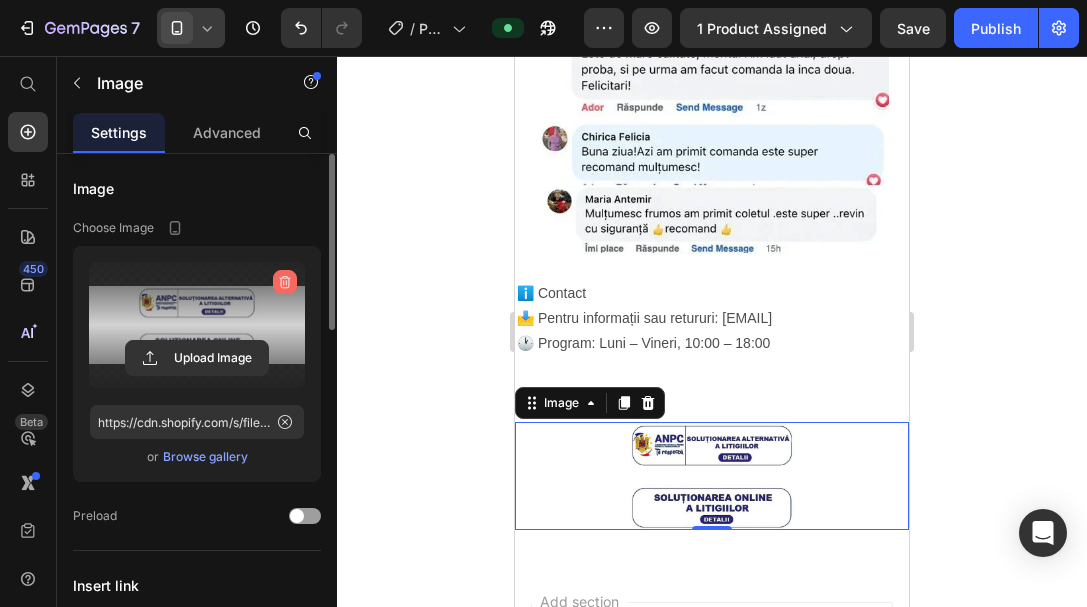click 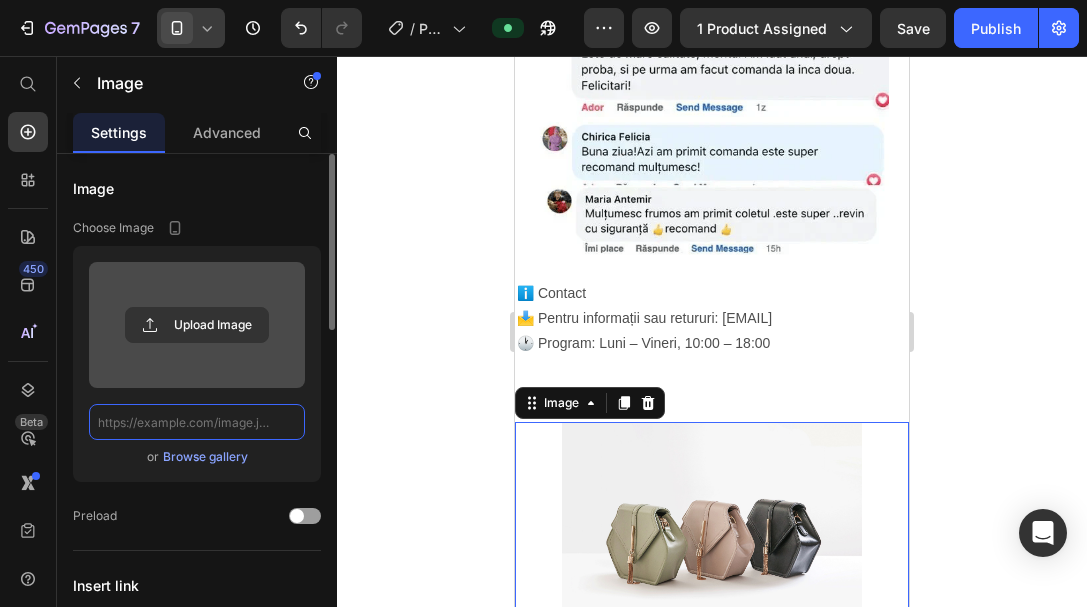 scroll, scrollTop: 0, scrollLeft: 0, axis: both 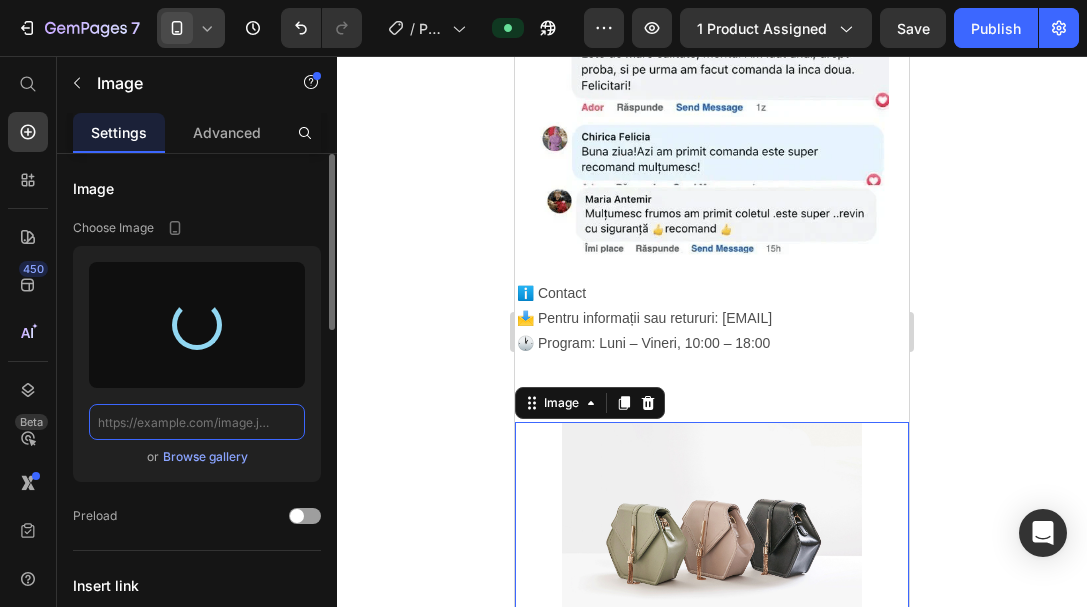 type on "https://cdn.shopify.com/s/files/1/0962/0809/3525/files/gempages_574820113367172325-718313b9-cddf-479b-9aff-f3cc2dca187d.png" 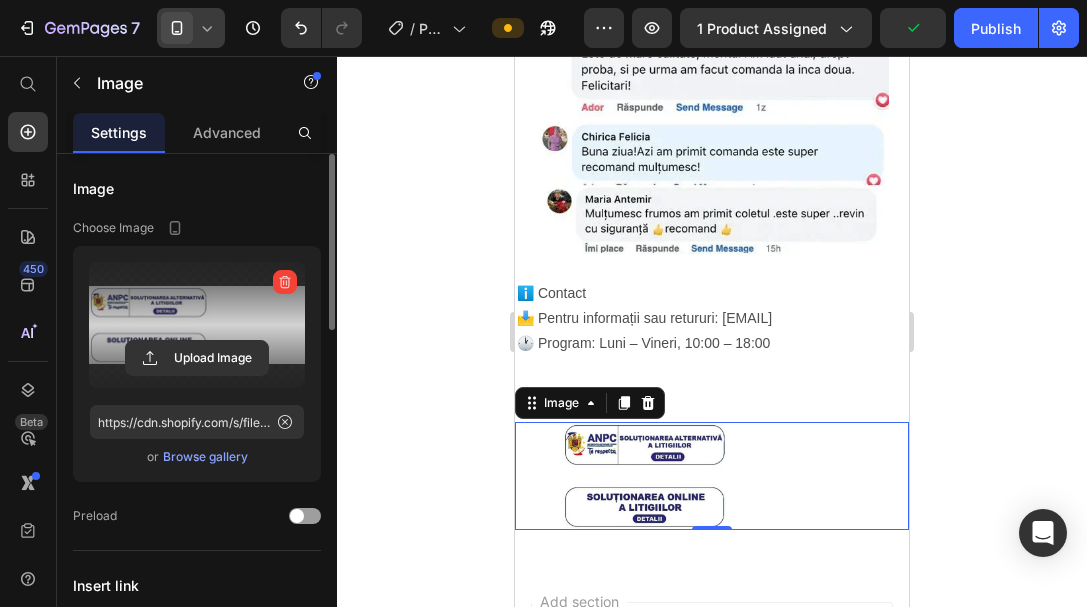 click at bounding box center [712, 476] 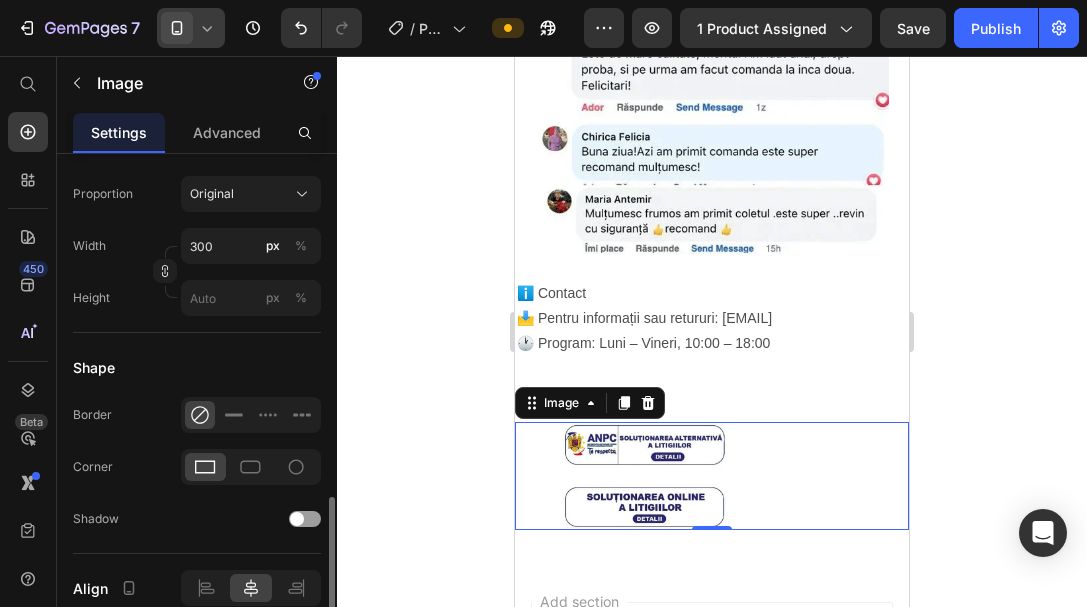 scroll, scrollTop: 700, scrollLeft: 0, axis: vertical 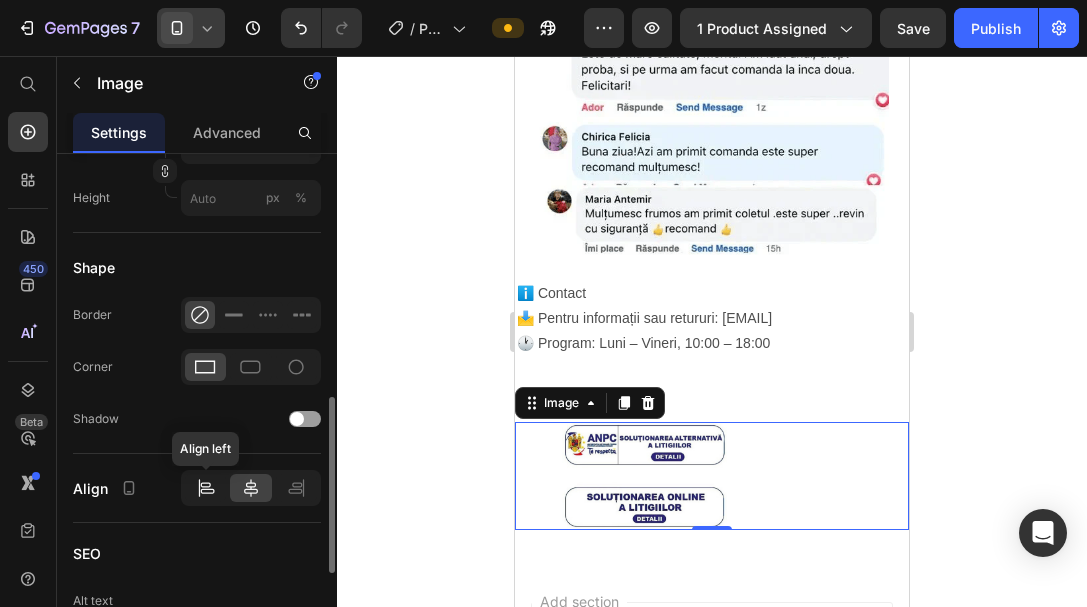 click 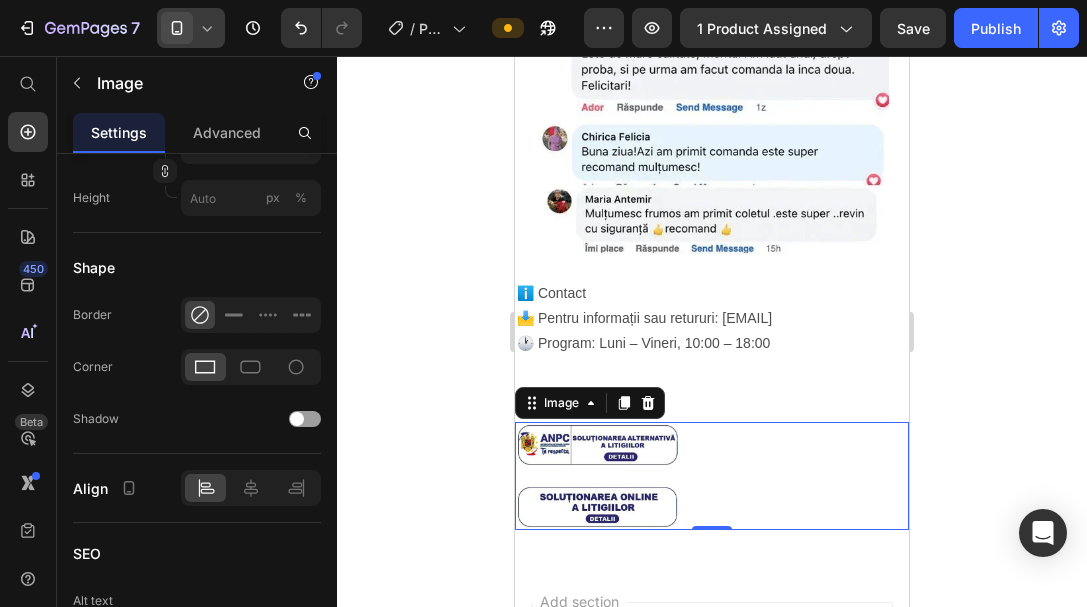 click on "Add section Choose templates inspired by CRO experts Generate layout from URL or image Add blank section then drag & drop elements" at bounding box center [712, 753] 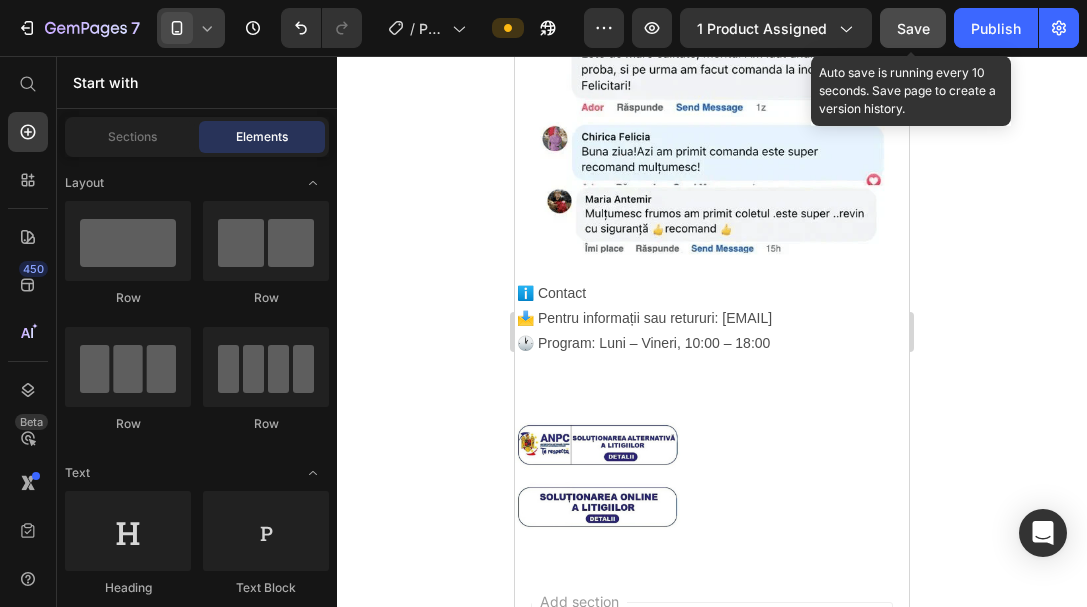 click on "Save" at bounding box center [913, 28] 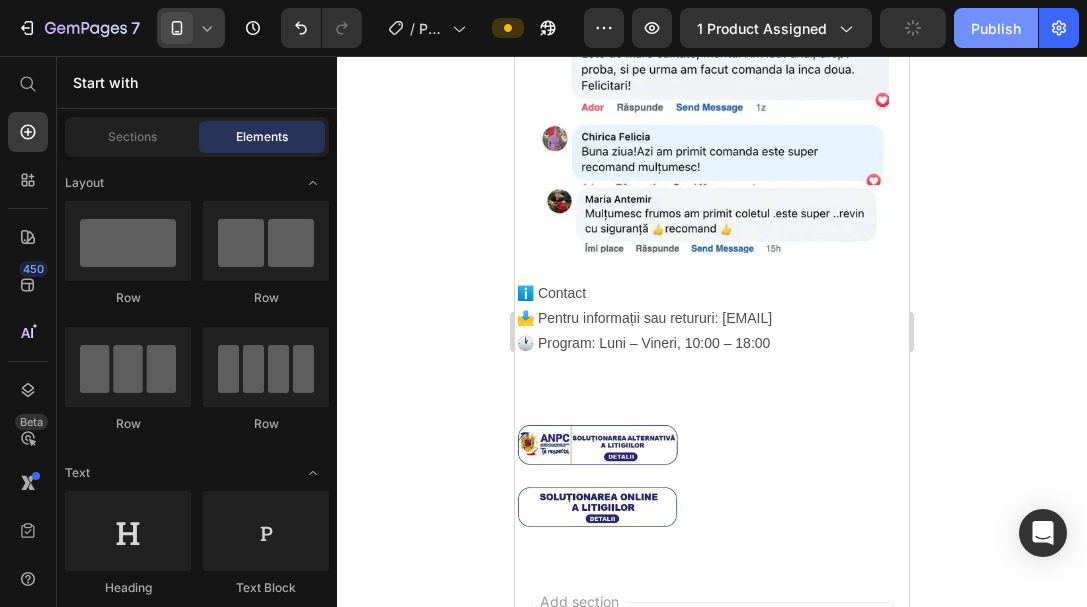 click on "Publish" at bounding box center (996, 28) 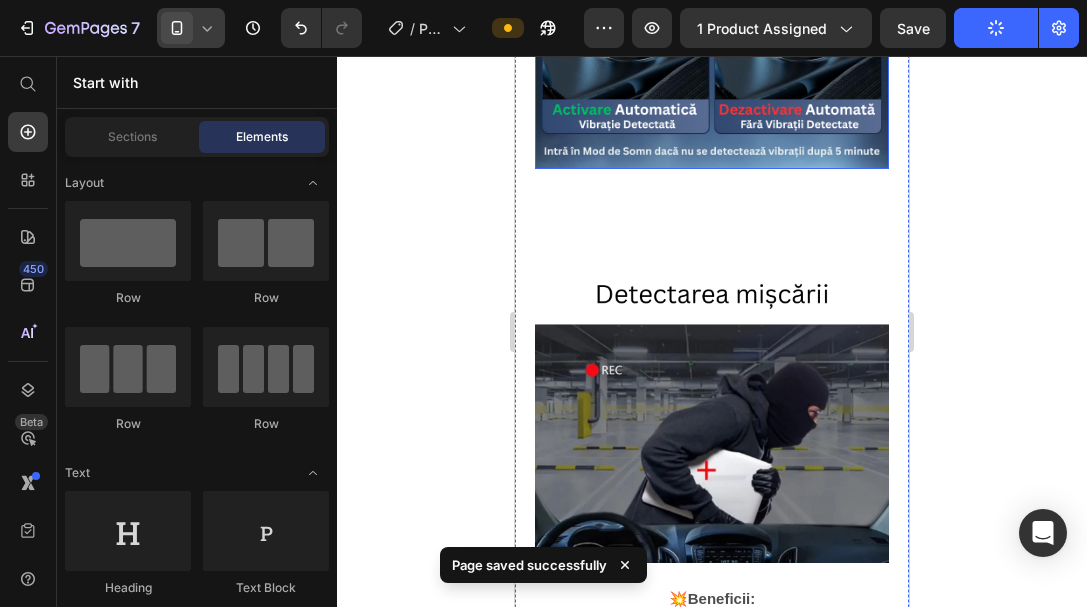 scroll, scrollTop: 2753, scrollLeft: 0, axis: vertical 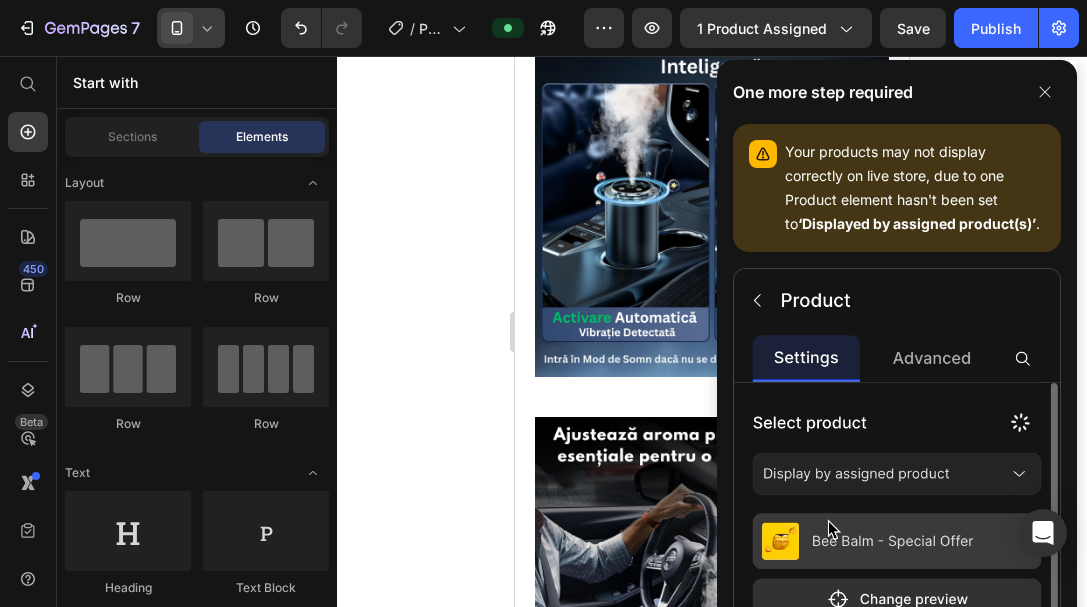 click 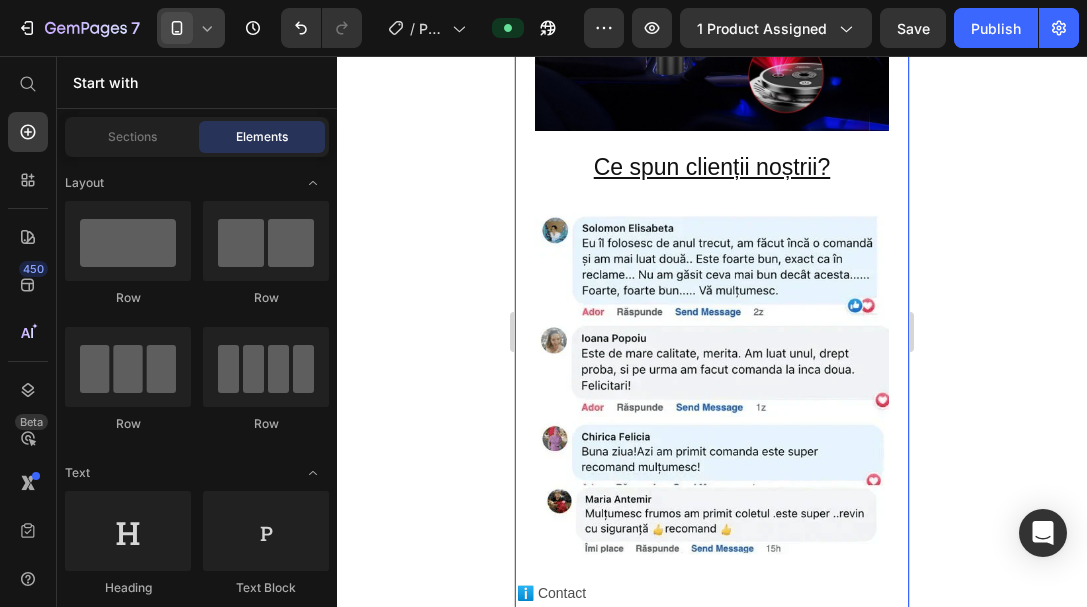 scroll, scrollTop: 4253, scrollLeft: 0, axis: vertical 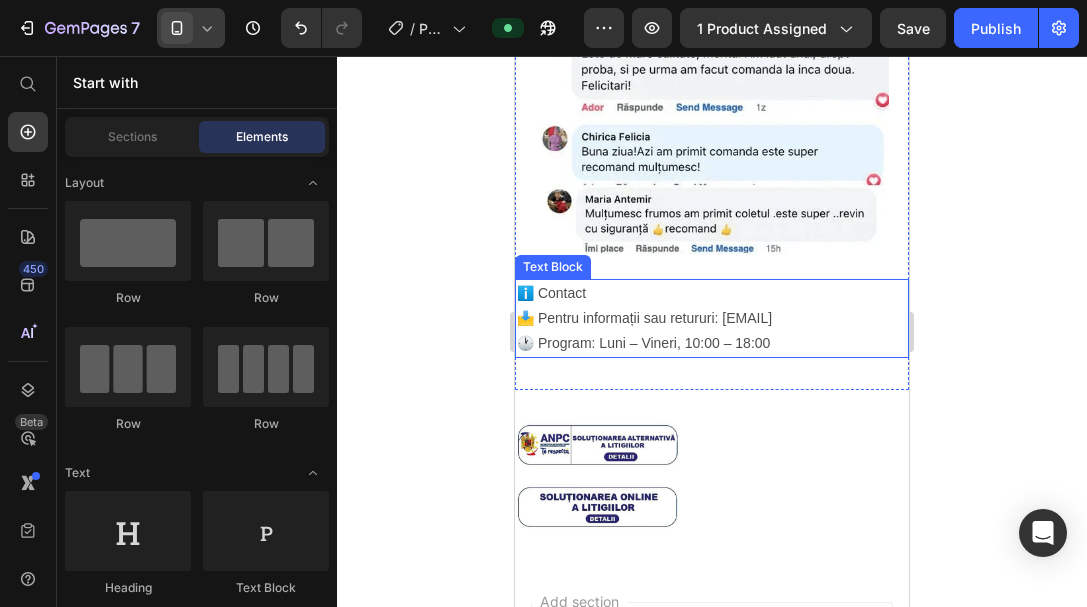 click on "📩 Pentru informații sau retururi: [EMAIL] 🕐 Program: Luni – Vineri, 10:00 – 18:00" at bounding box center (712, 331) 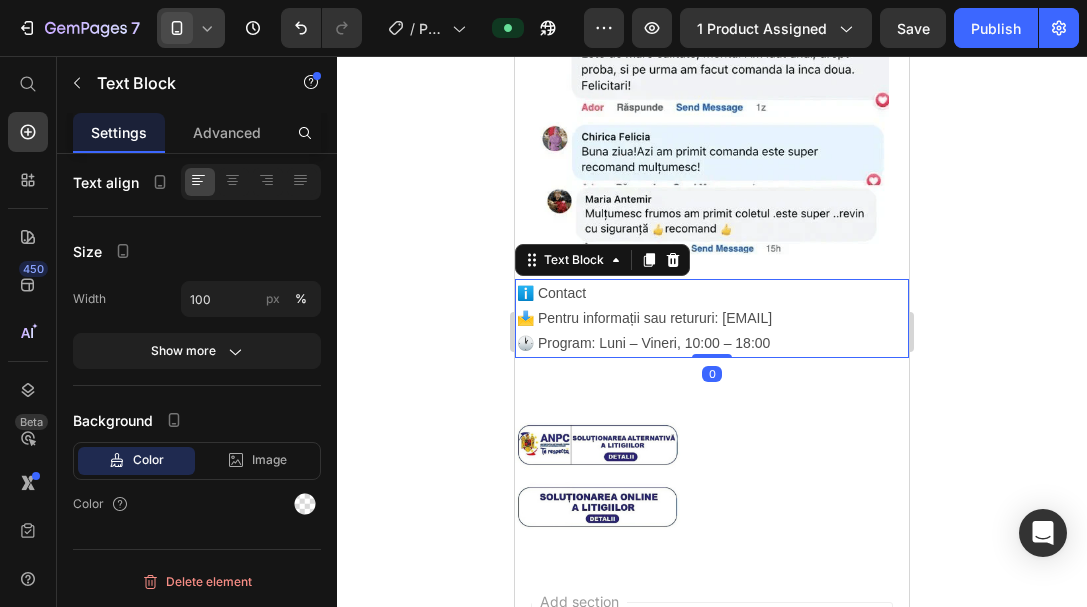 scroll, scrollTop: 0, scrollLeft: 0, axis: both 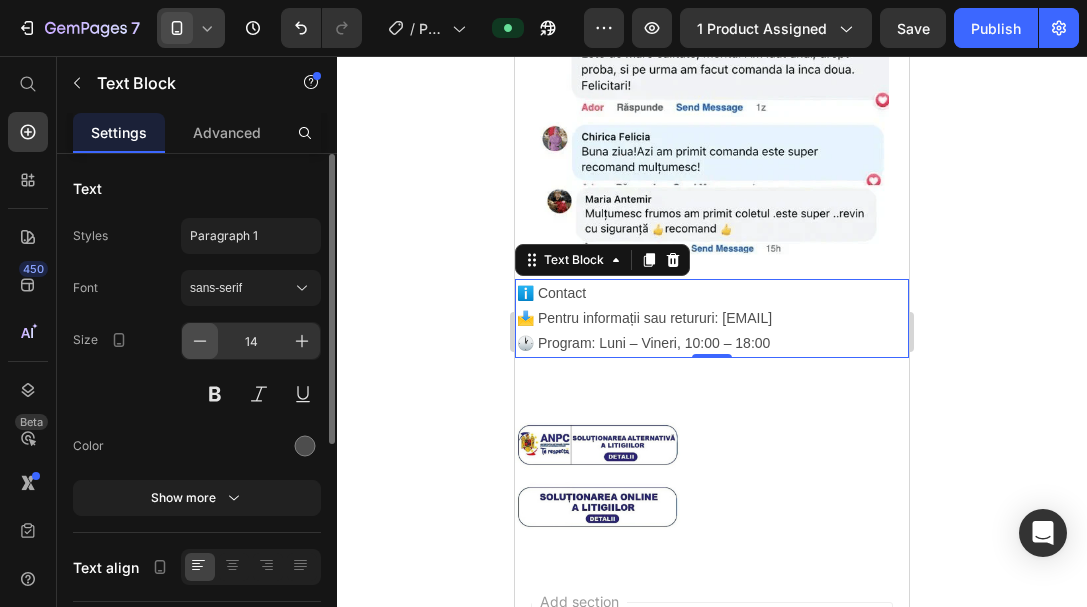 click at bounding box center [200, 341] 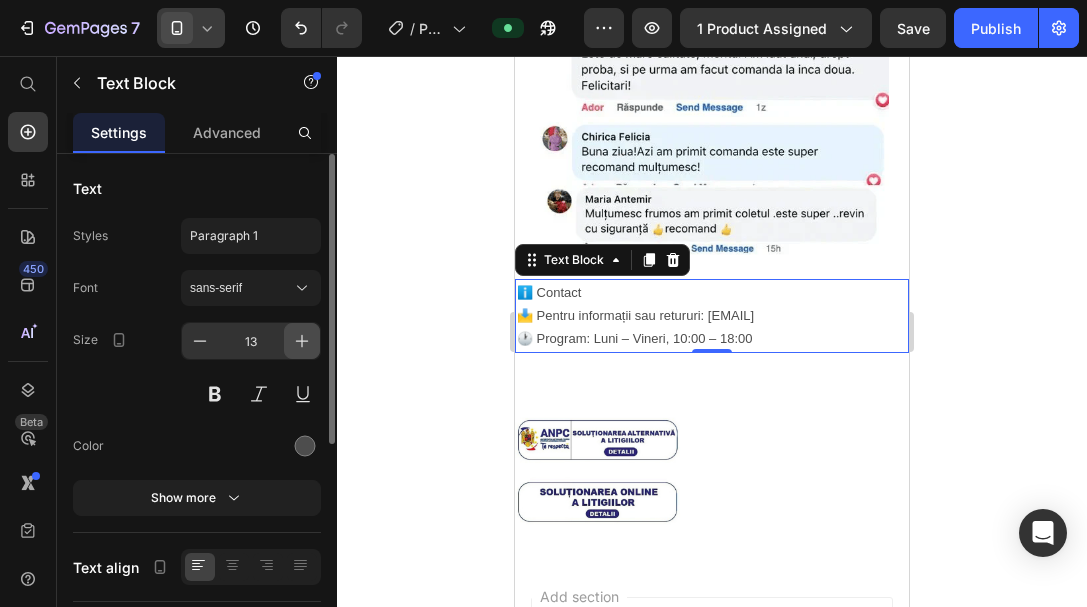 click 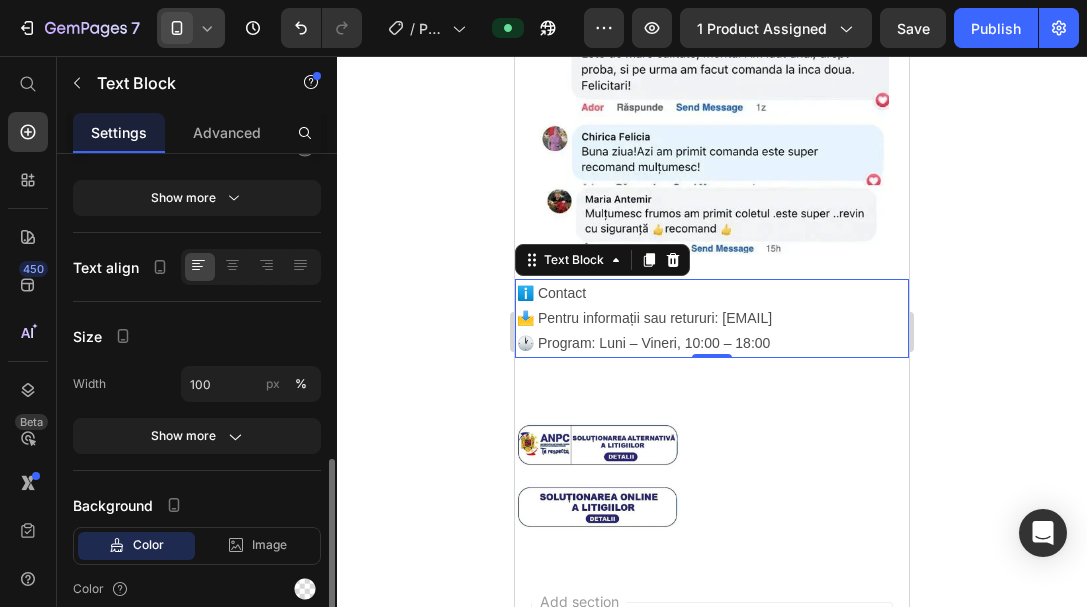 scroll, scrollTop: 385, scrollLeft: 0, axis: vertical 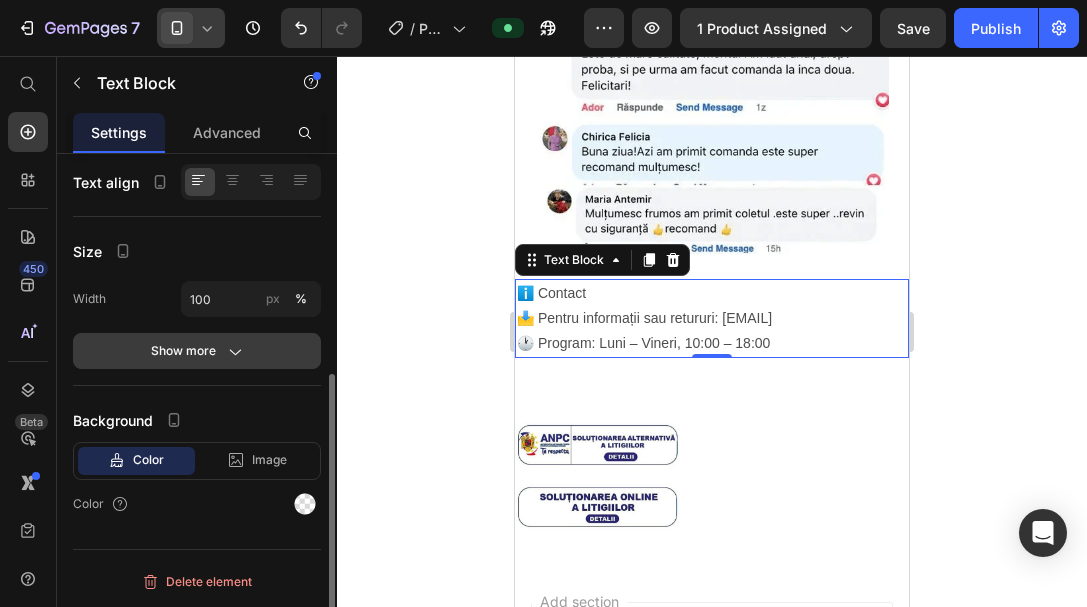 click 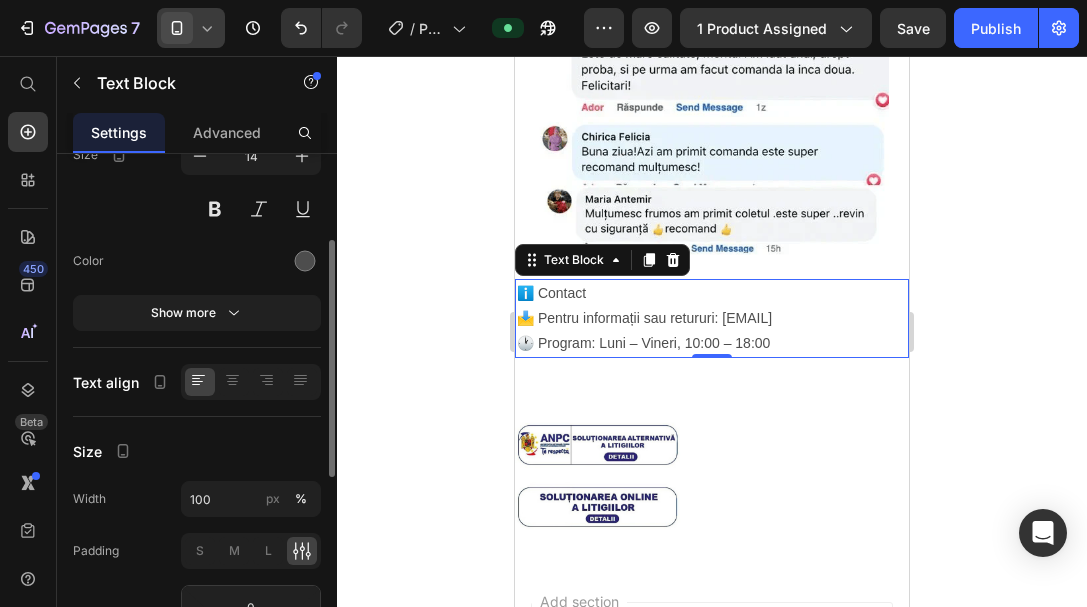 scroll, scrollTop: 85, scrollLeft: 0, axis: vertical 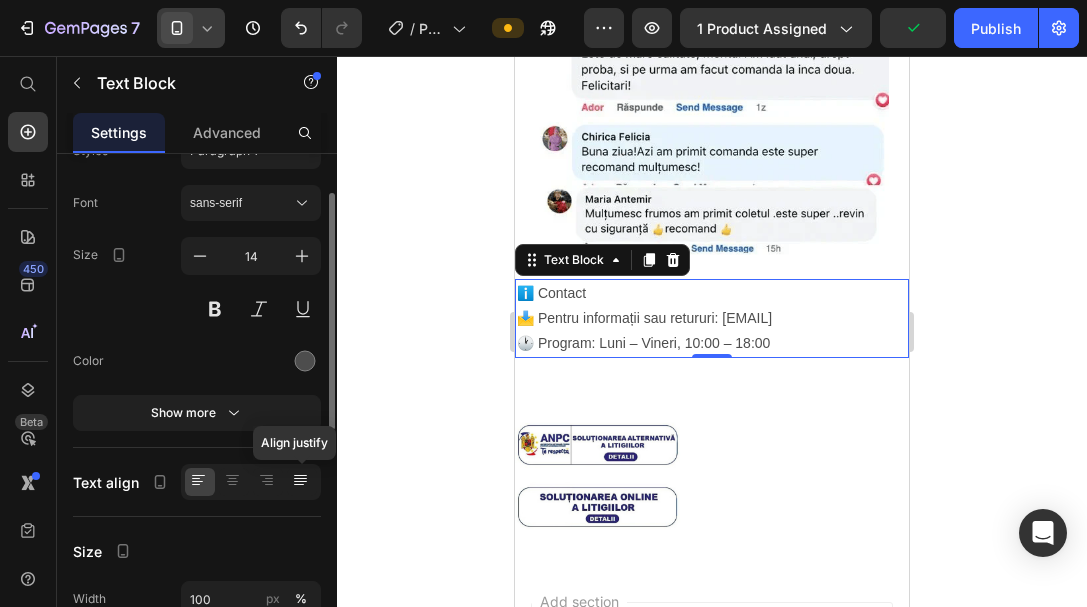 click 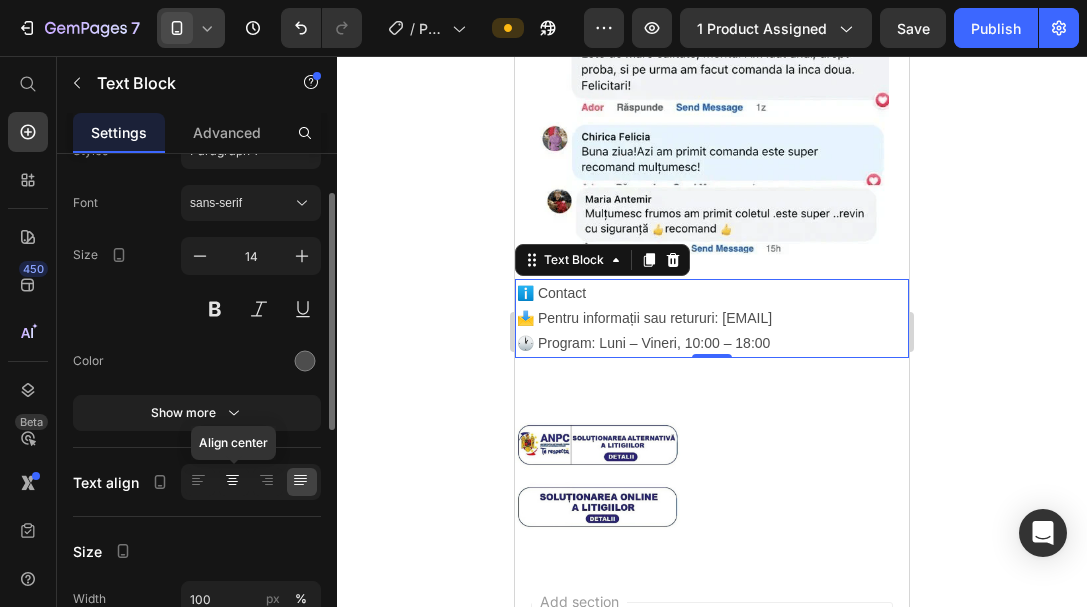 click 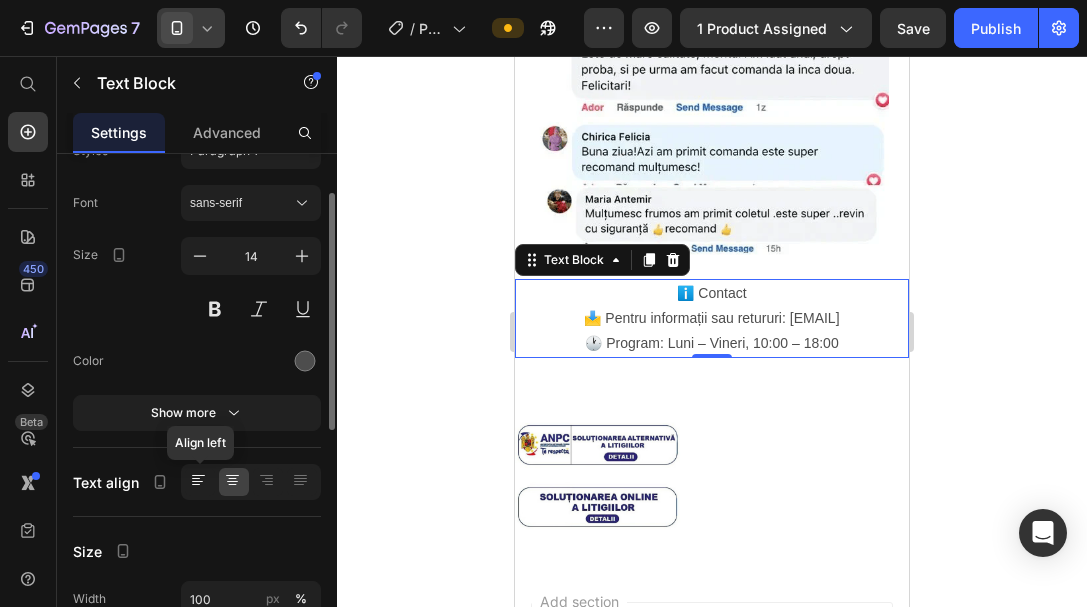 click 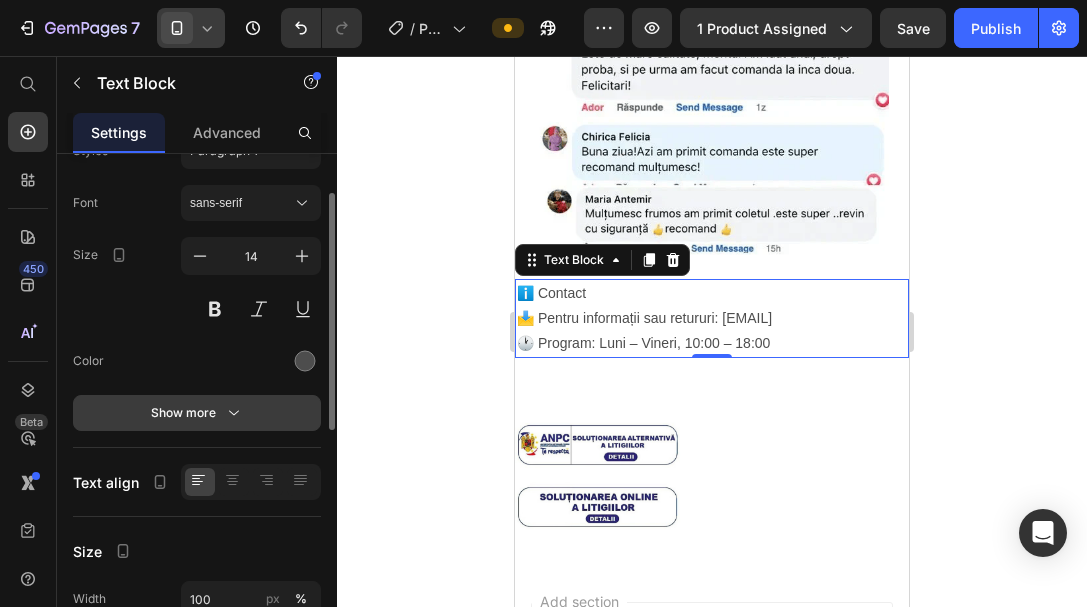 click 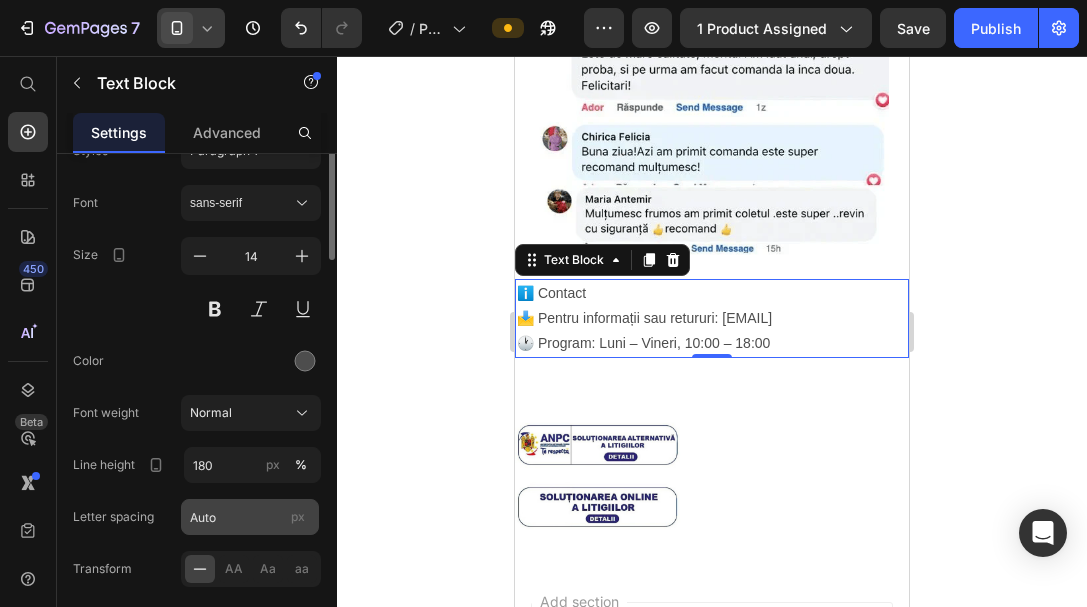 scroll, scrollTop: 0, scrollLeft: 0, axis: both 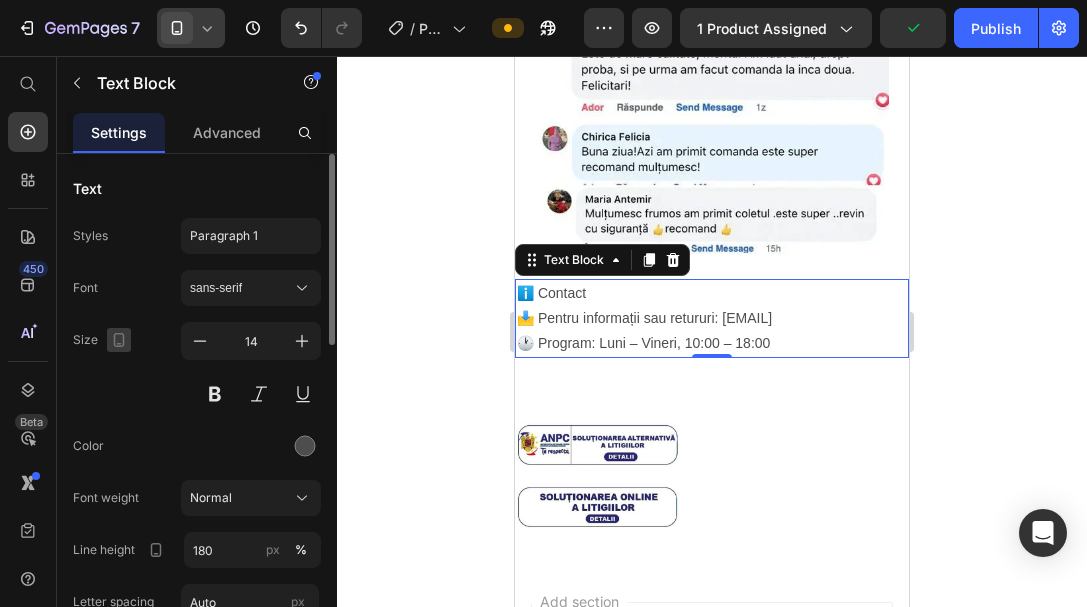 click 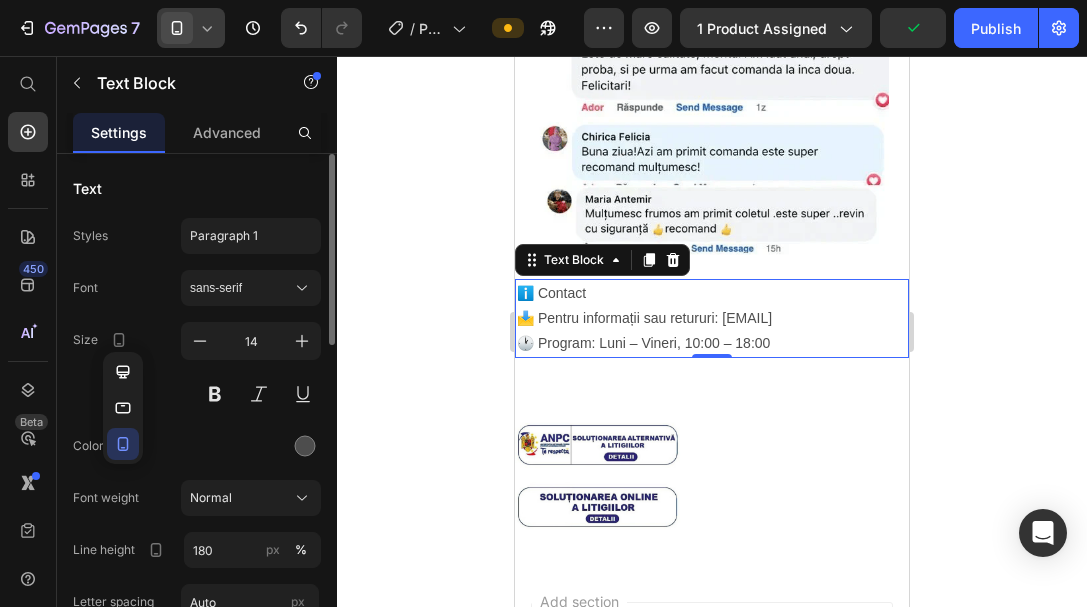 click on "Color" at bounding box center [197, 446] 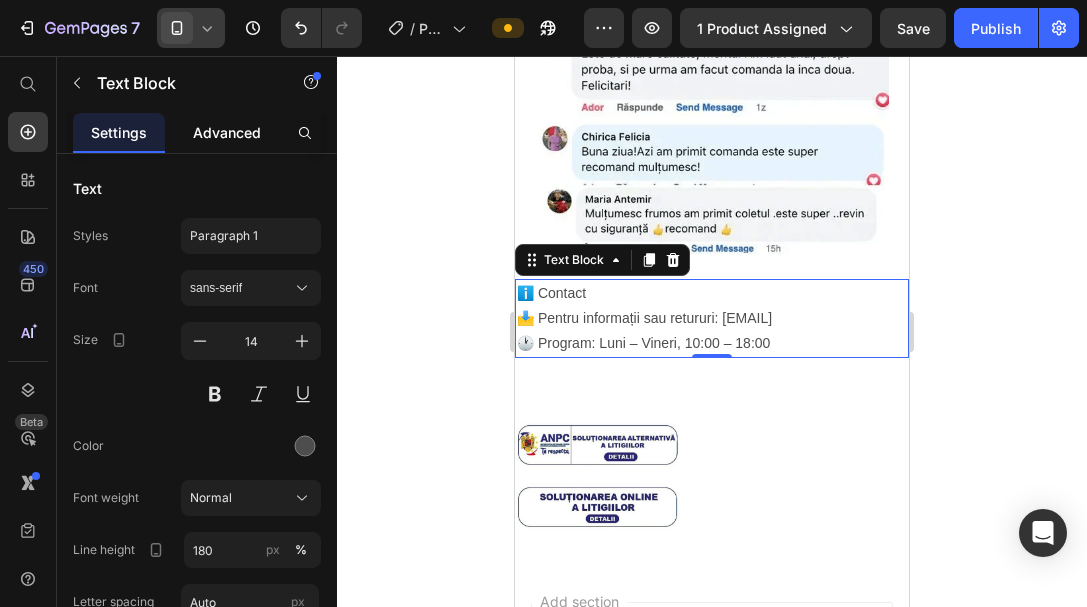 click on "Advanced" at bounding box center (227, 132) 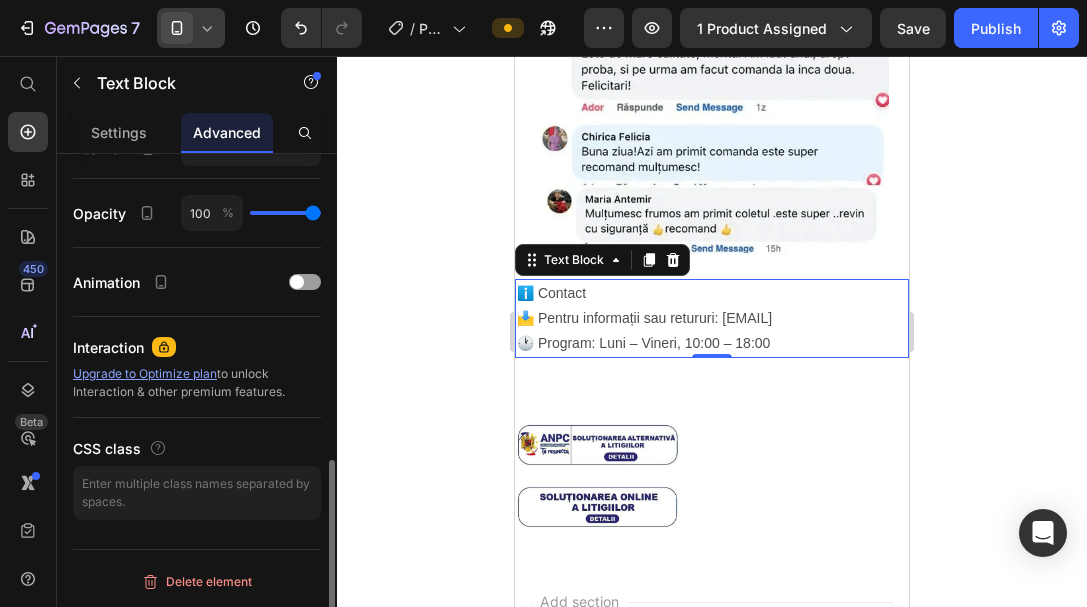 scroll, scrollTop: 559, scrollLeft: 0, axis: vertical 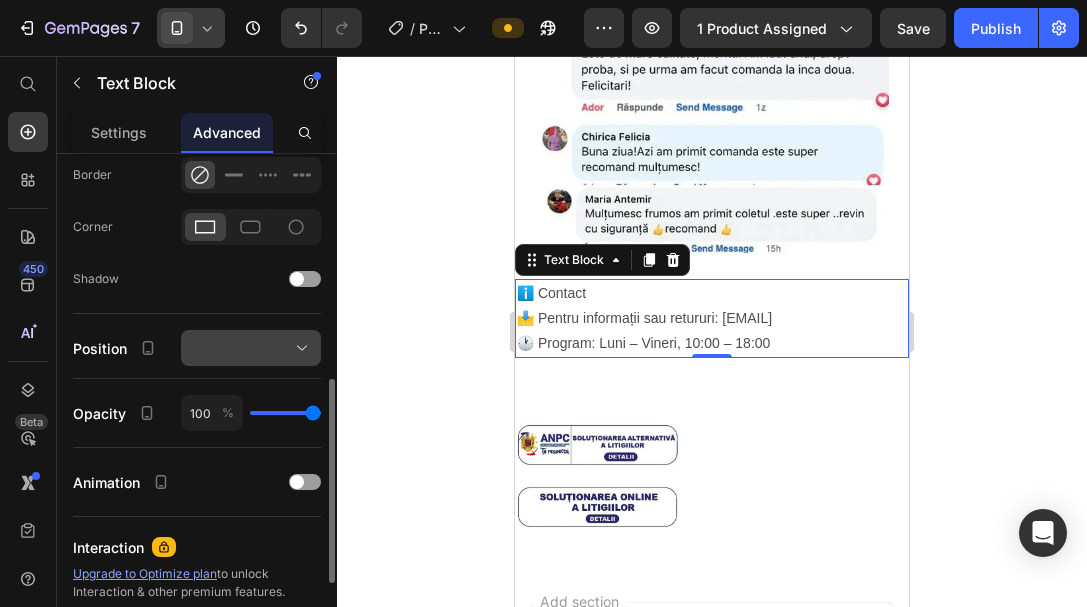 click 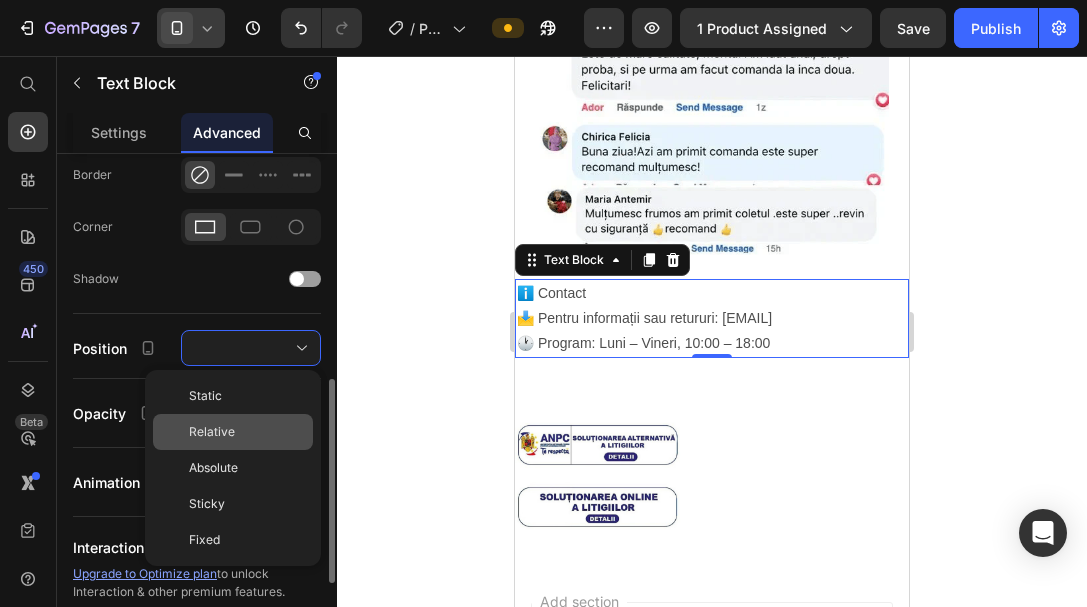 click on "Relative" at bounding box center [247, 432] 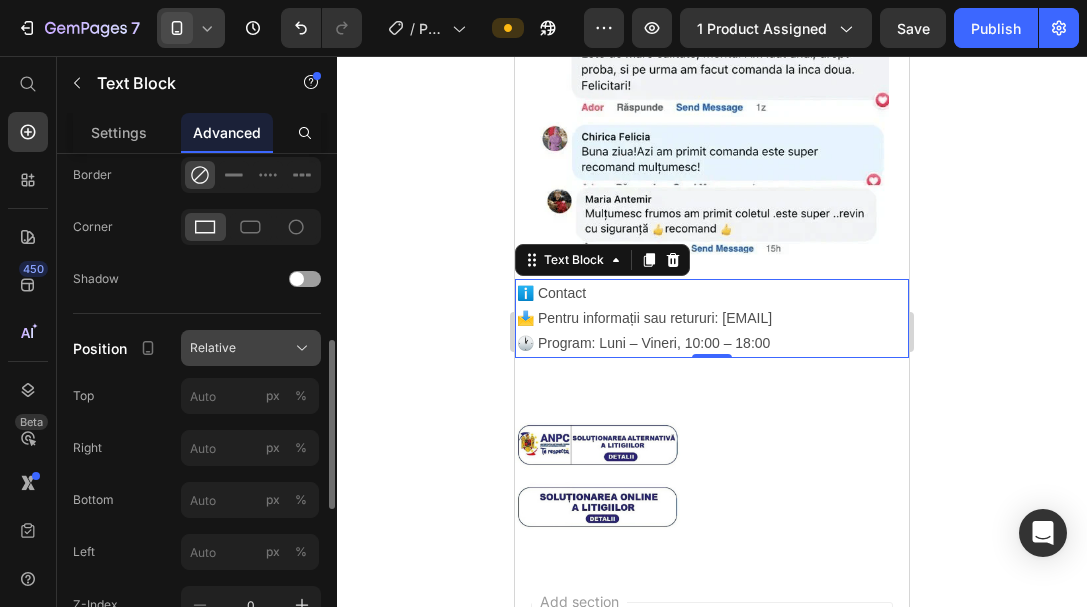 click on "Relative" at bounding box center [251, 348] 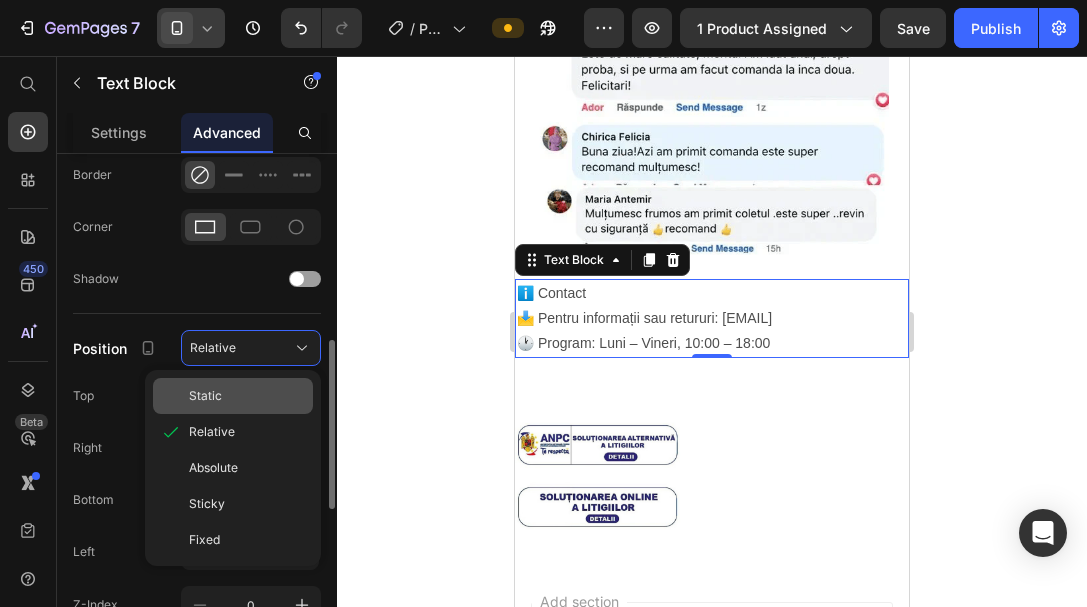 click on "Static" at bounding box center [247, 396] 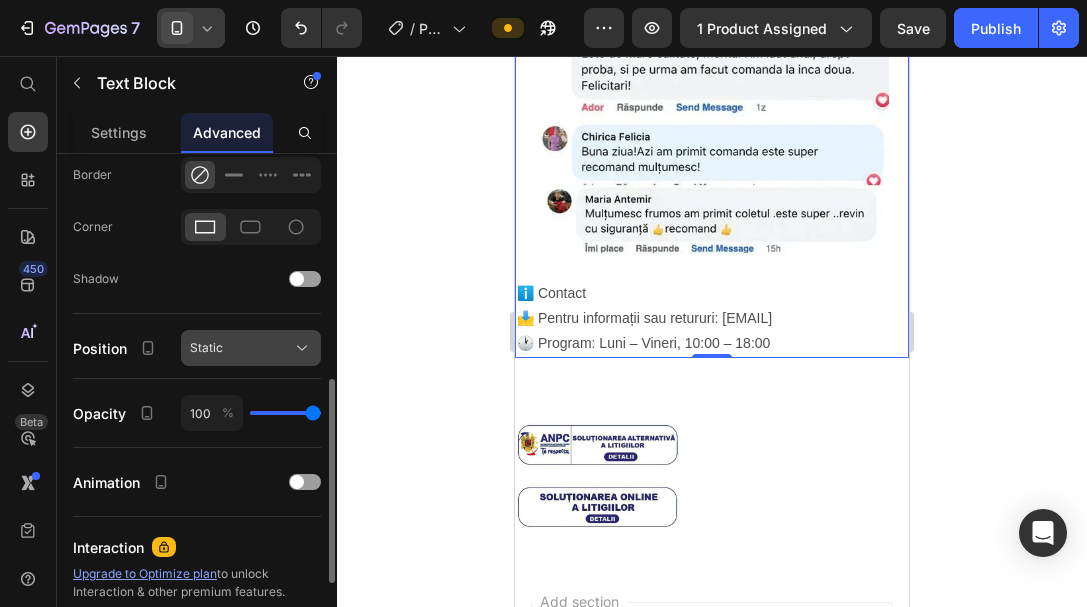 click on "Static" 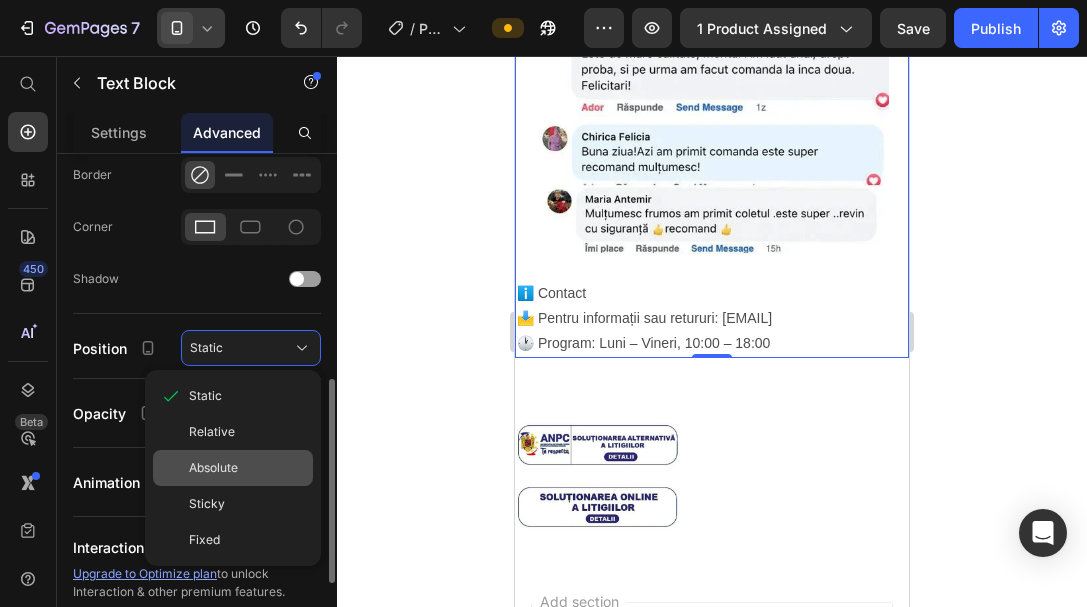 click on "Absolute" 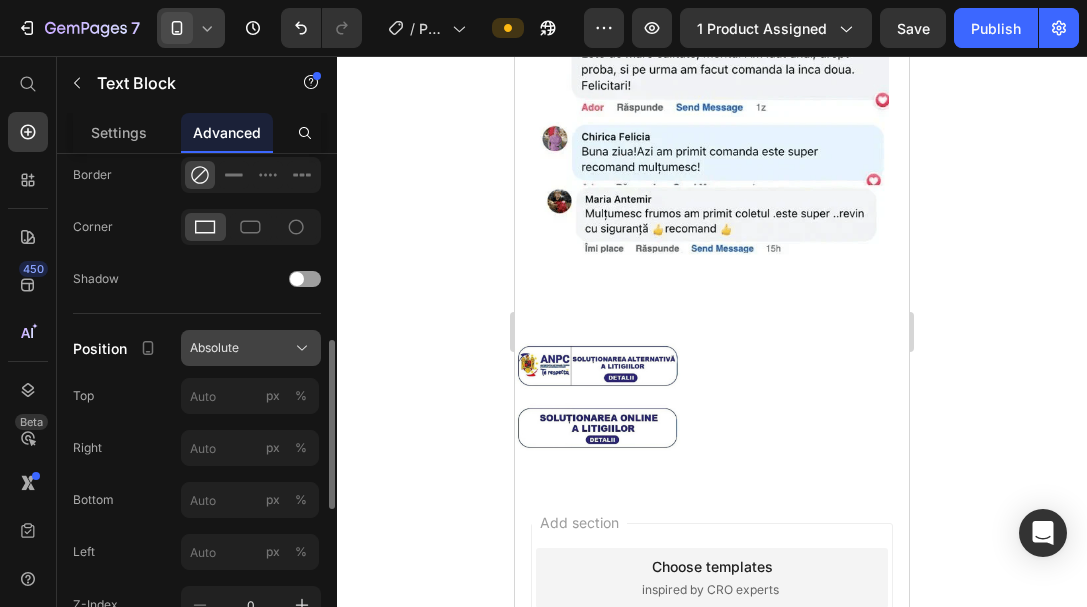 click on "Absolute" at bounding box center [251, 348] 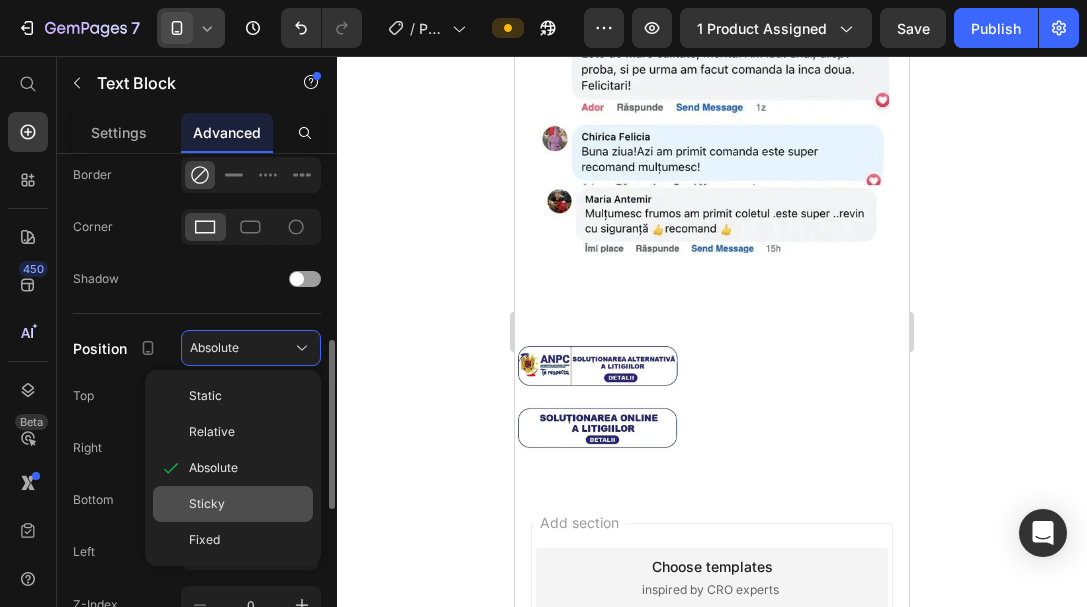 click on "Sticky" at bounding box center [247, 504] 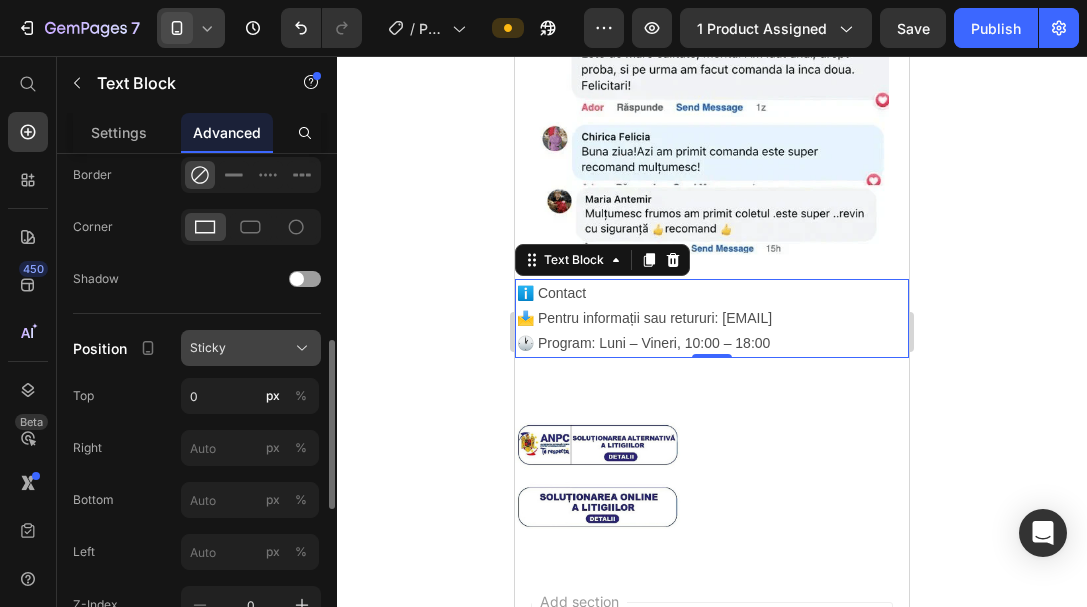 click 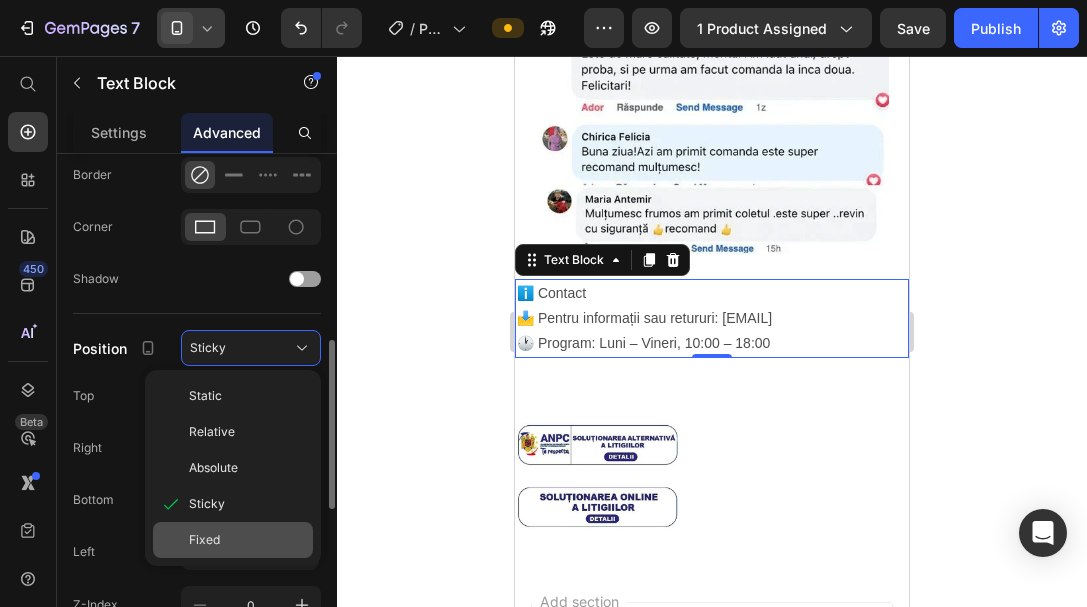 click on "Fixed" at bounding box center (247, 540) 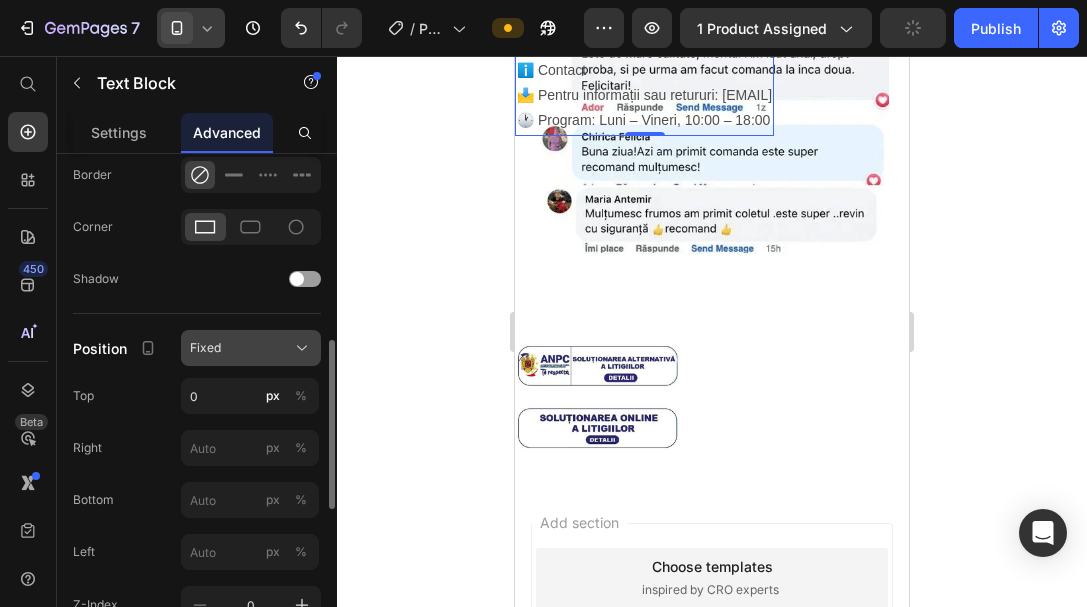 click 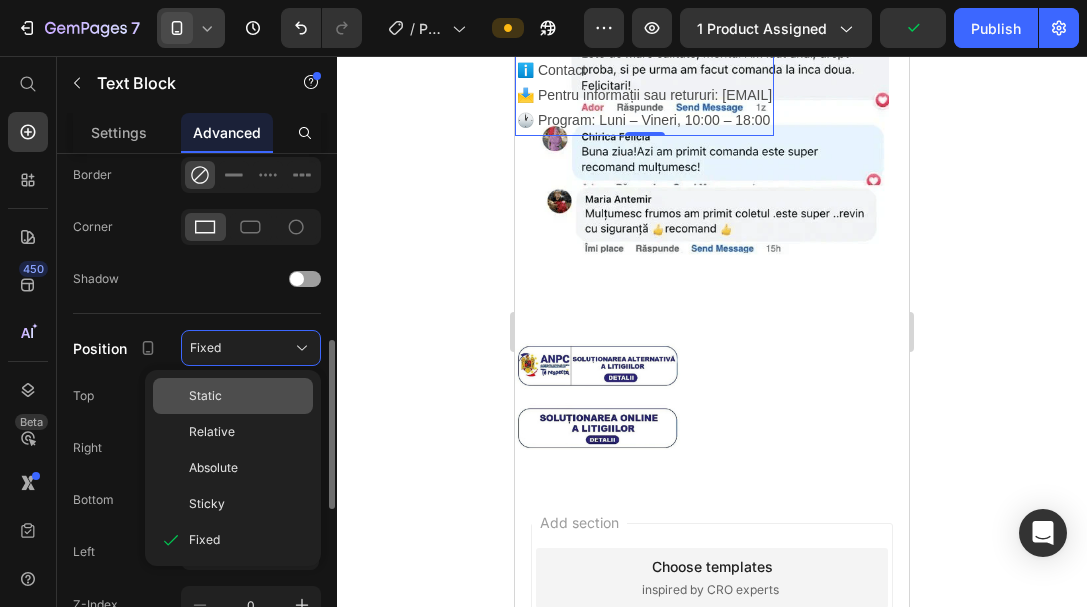 click on "Static" 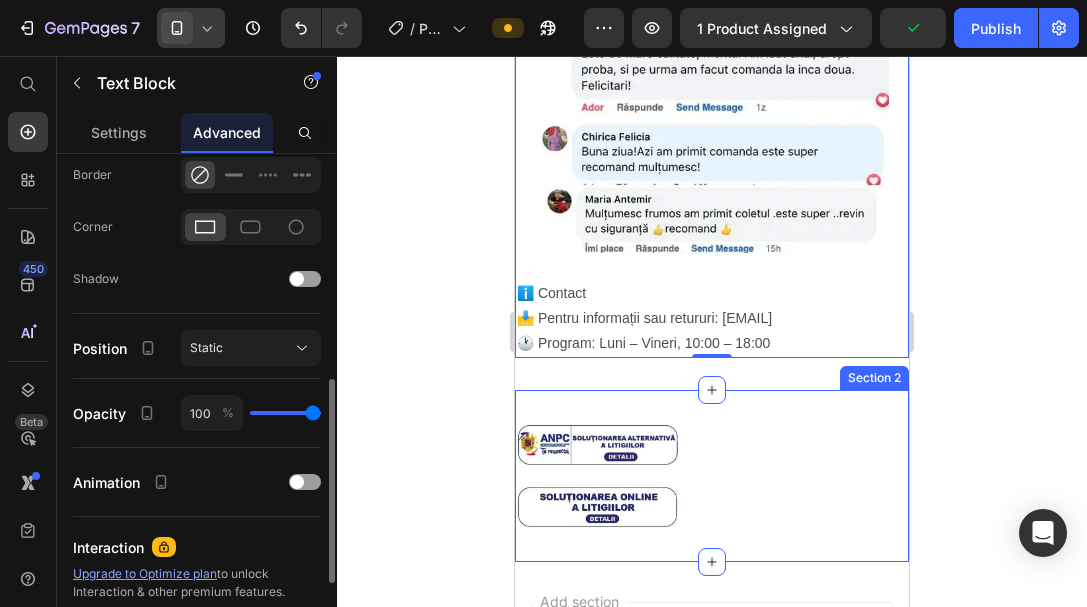 click on "Image Section 2" at bounding box center (712, 476) 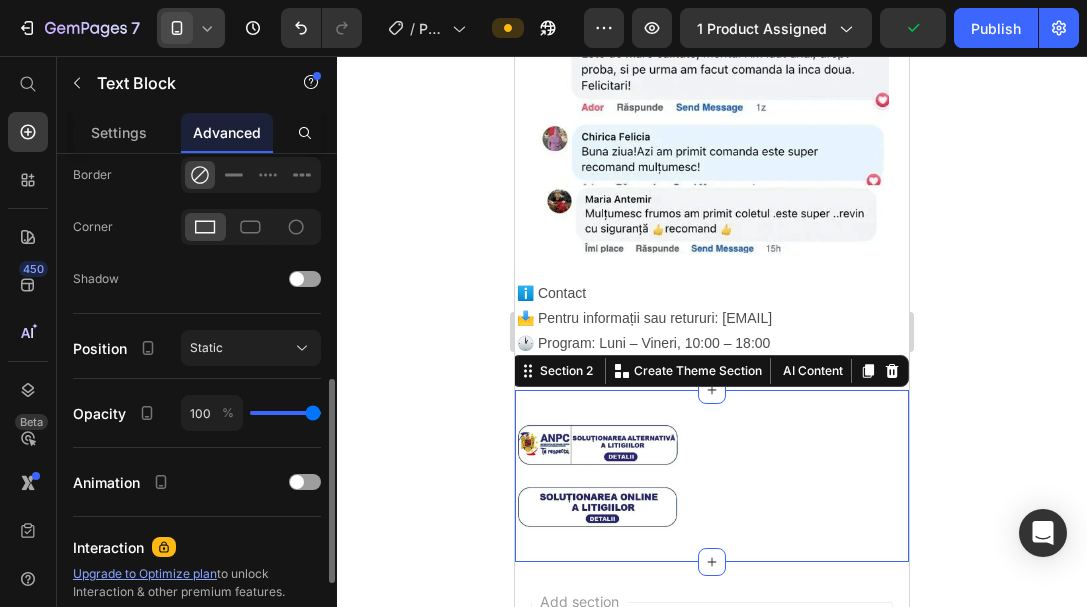 scroll, scrollTop: 0, scrollLeft: 0, axis: both 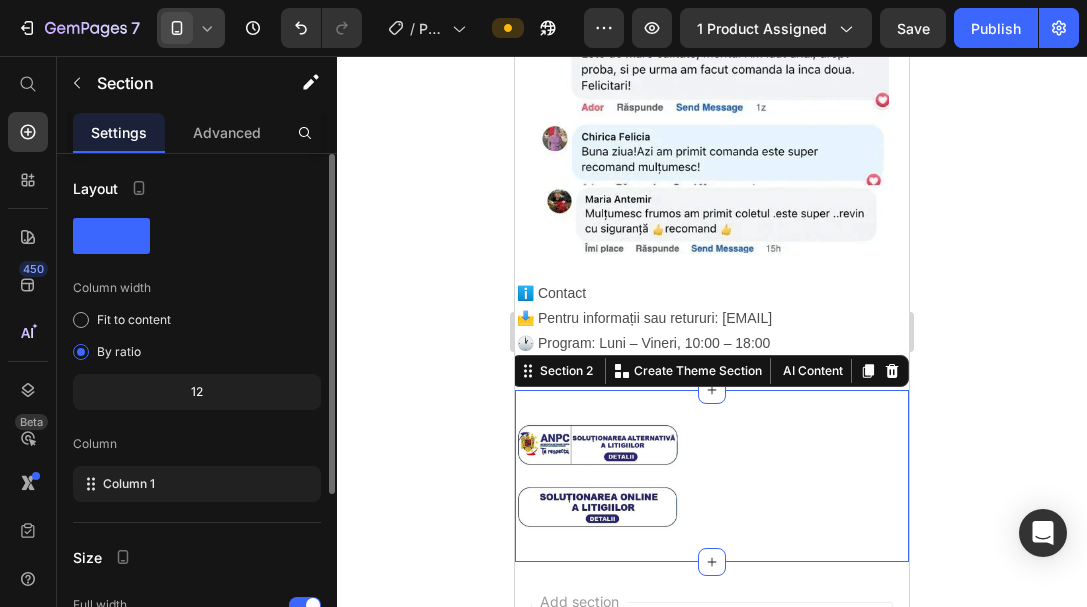click 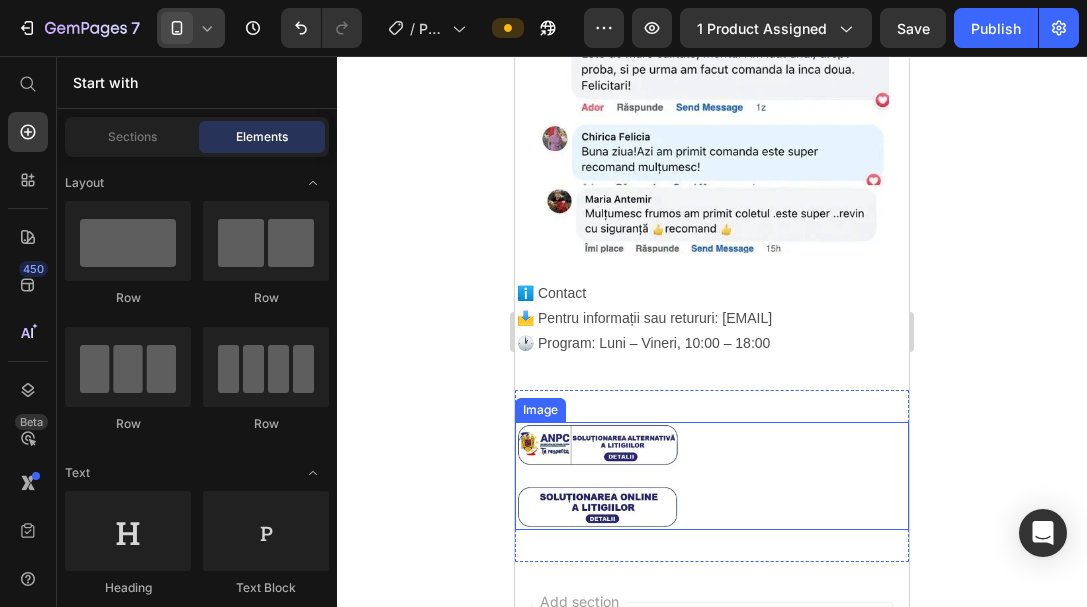 click at bounding box center (712, 476) 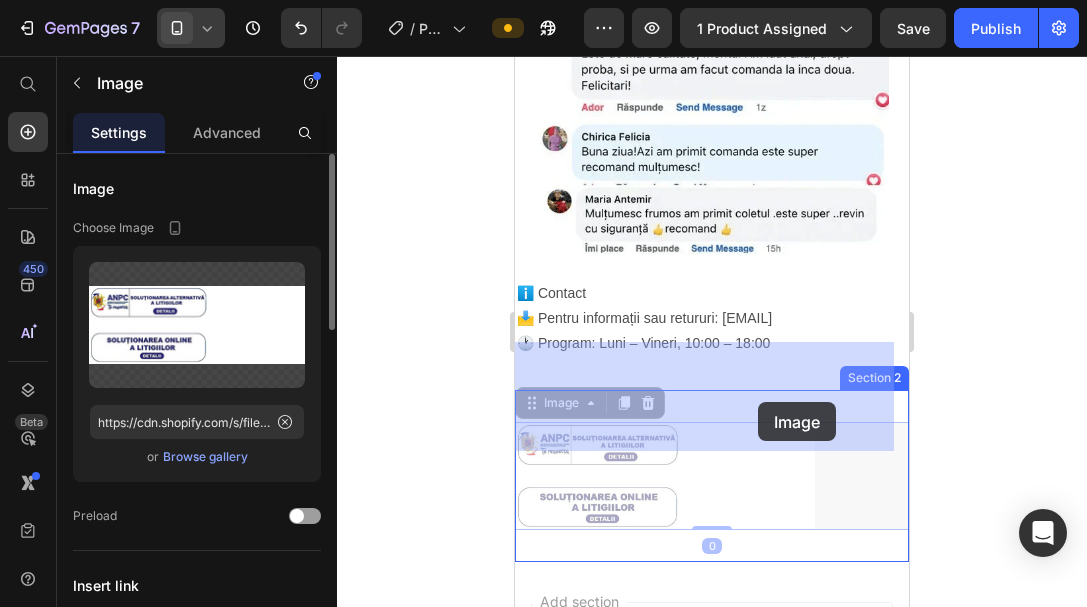 drag, startPoint x: 722, startPoint y: 404, endPoint x: 758, endPoint y: 402, distance: 36.05551 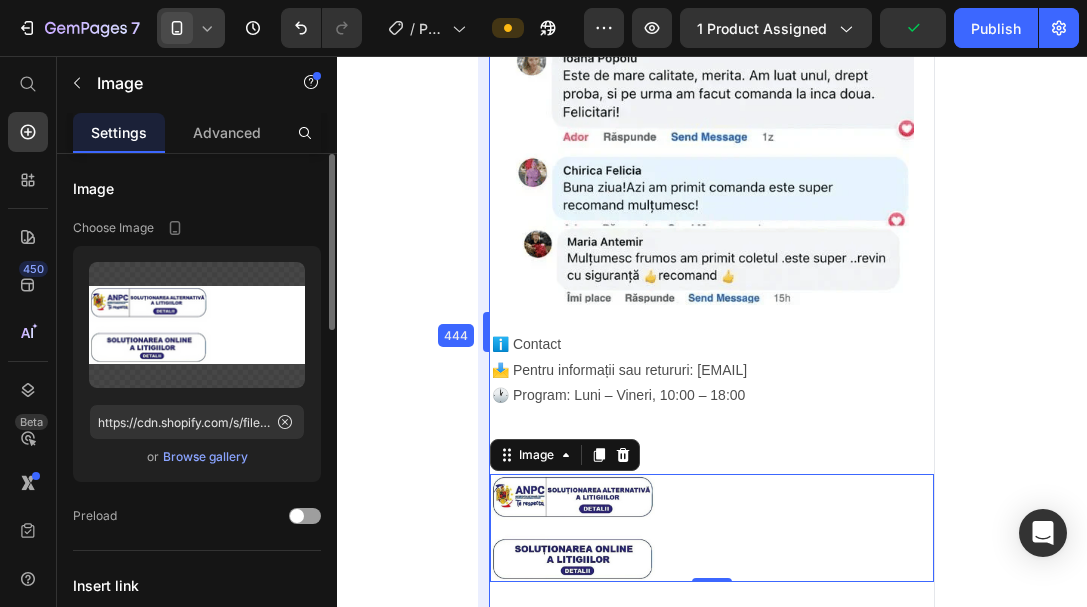 scroll, scrollTop: 4435, scrollLeft: 0, axis: vertical 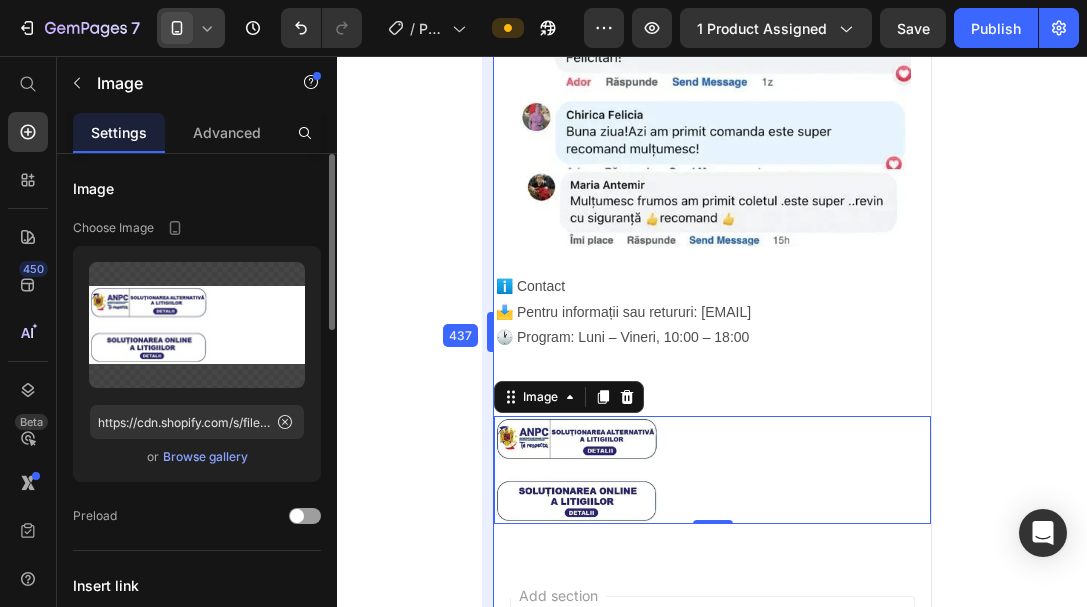 drag, startPoint x: 514, startPoint y: 398, endPoint x: 472, endPoint y: 418, distance: 46.518814 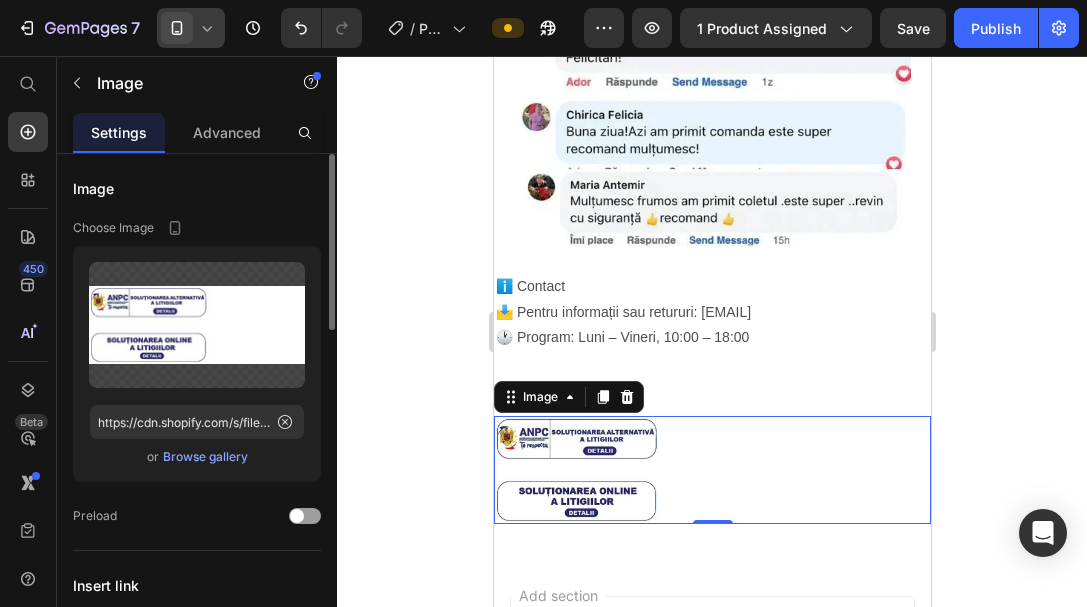 click 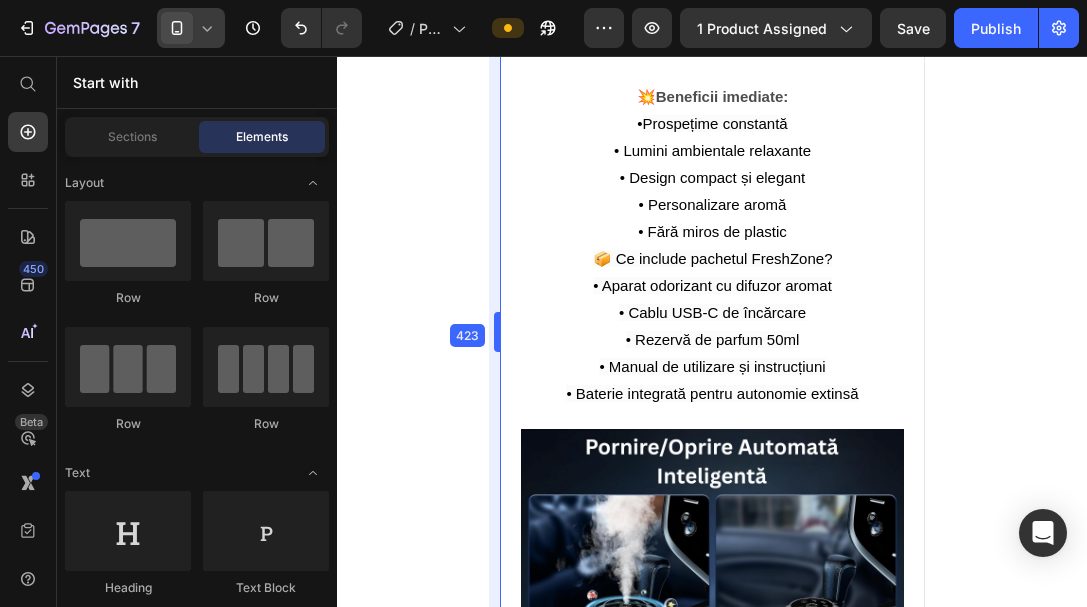 scroll, scrollTop: 2332, scrollLeft: 0, axis: vertical 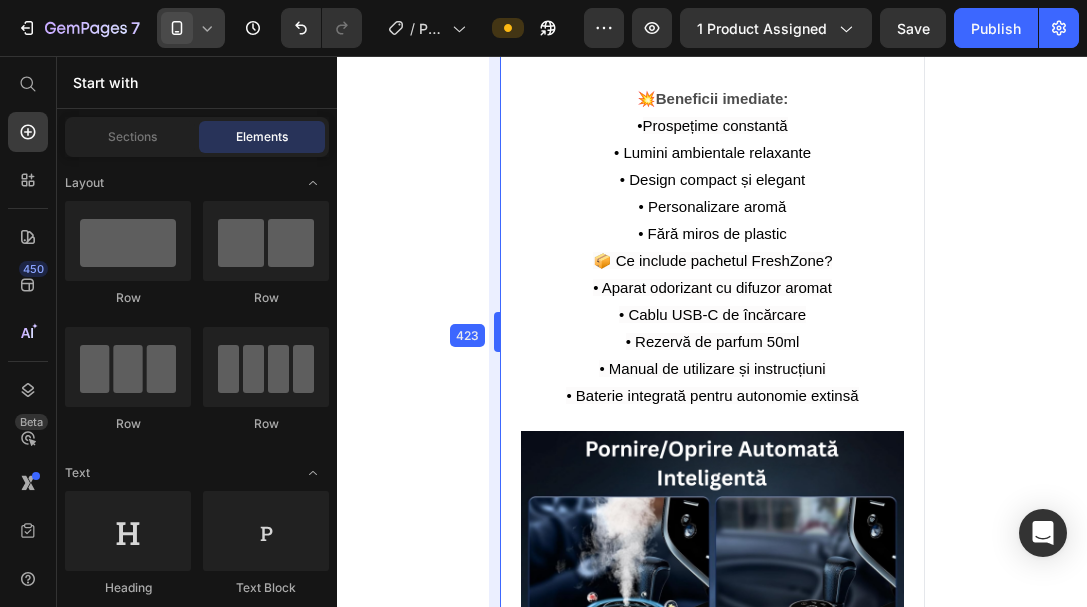 drag, startPoint x: 492, startPoint y: 382, endPoint x: 507, endPoint y: 377, distance: 15.811388 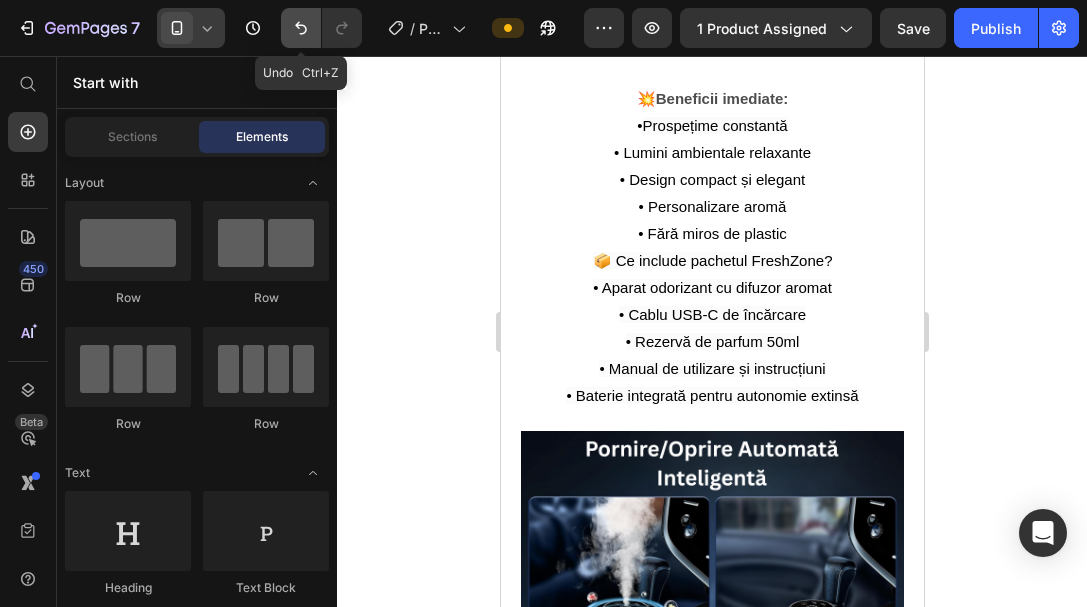 click 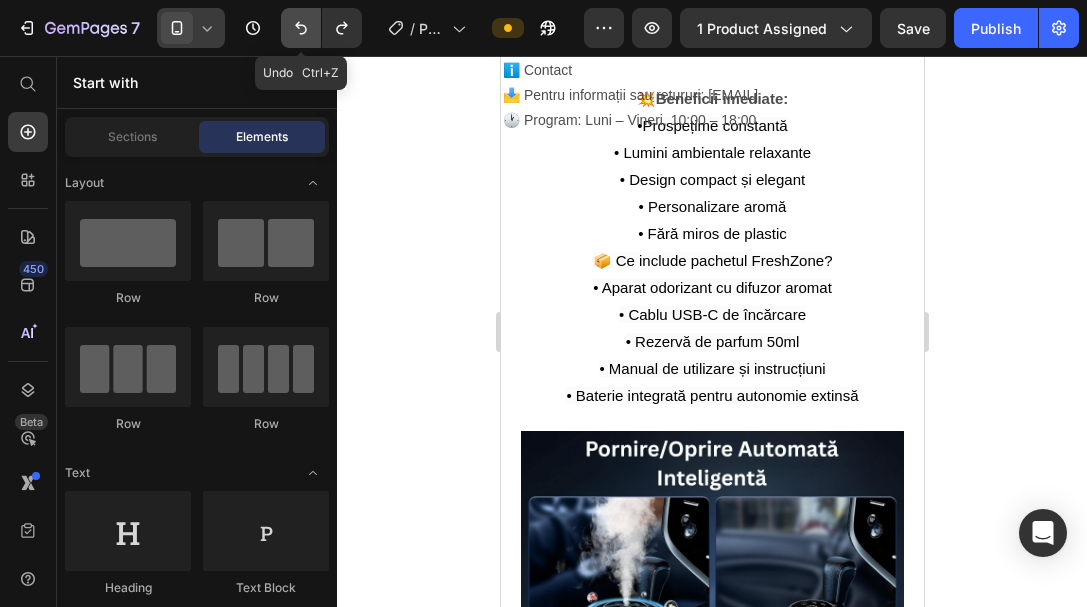 click 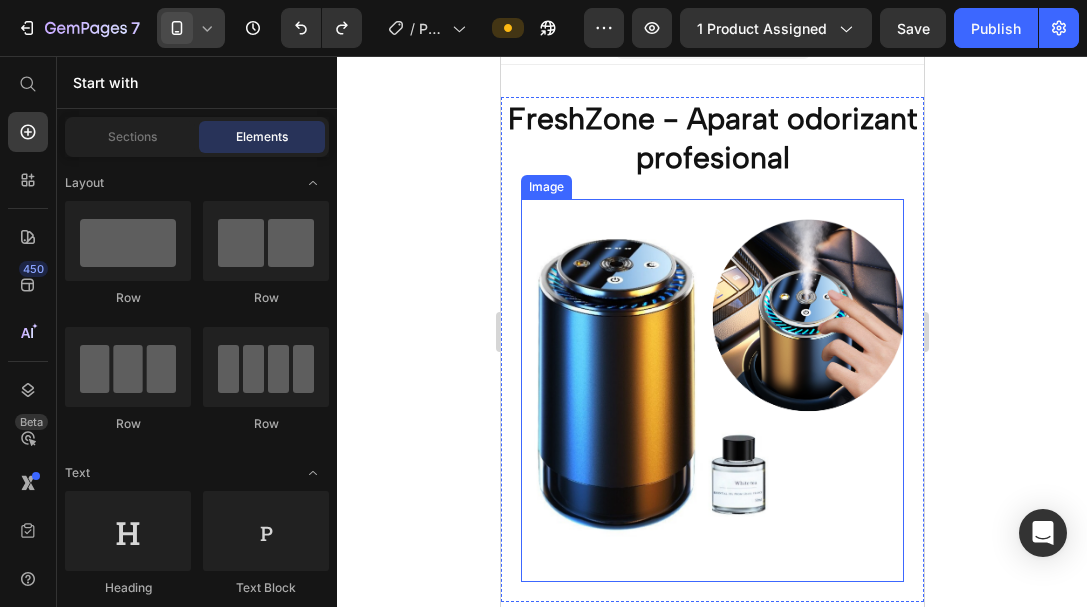 scroll, scrollTop: 0, scrollLeft: 0, axis: both 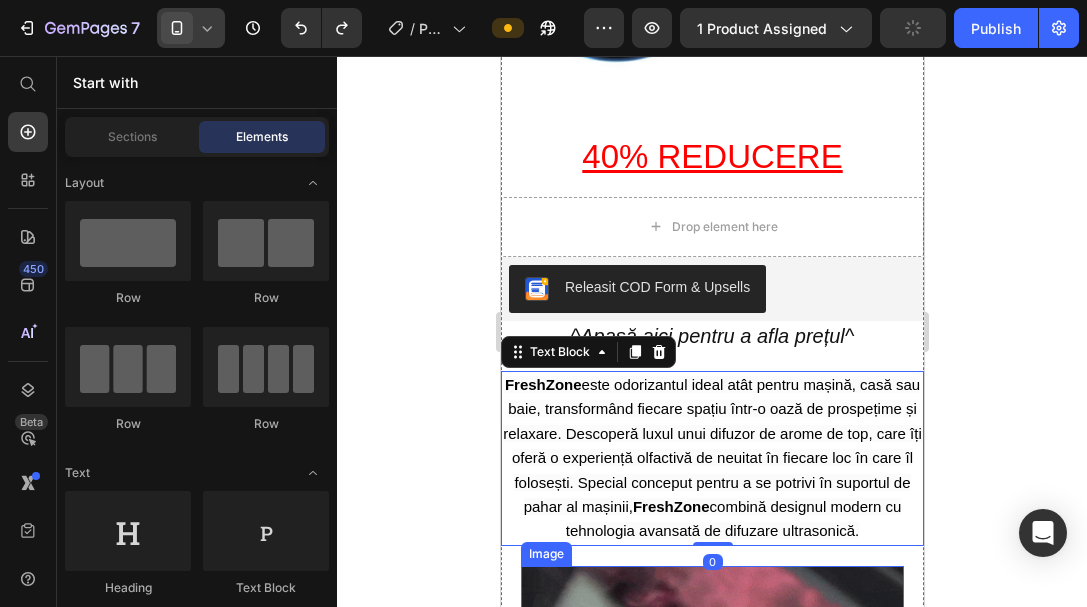 drag, startPoint x: 694, startPoint y: 455, endPoint x: 707, endPoint y: 442, distance: 18.384777 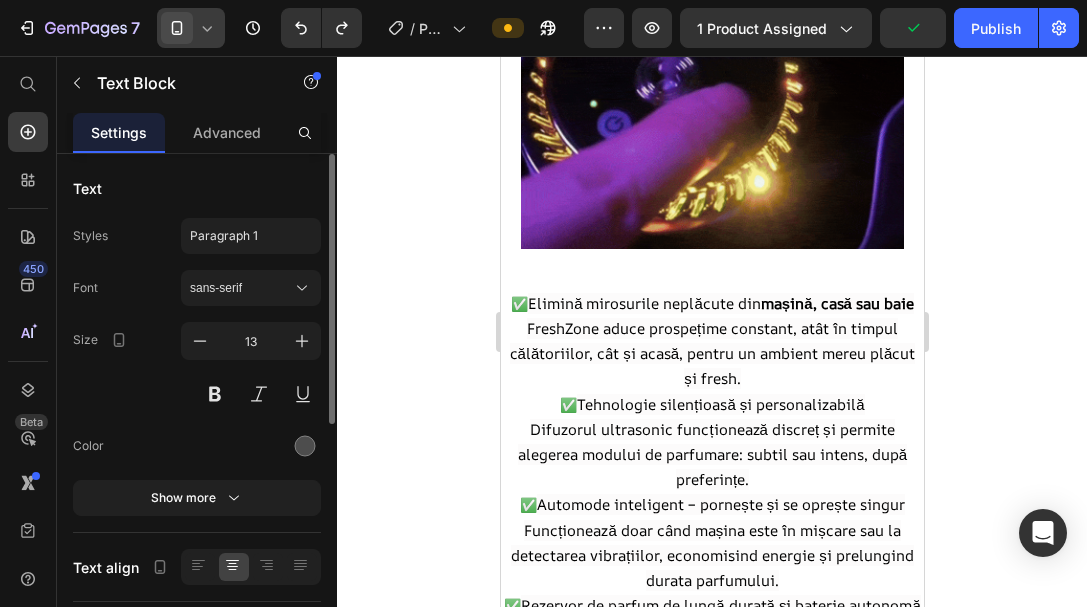 click 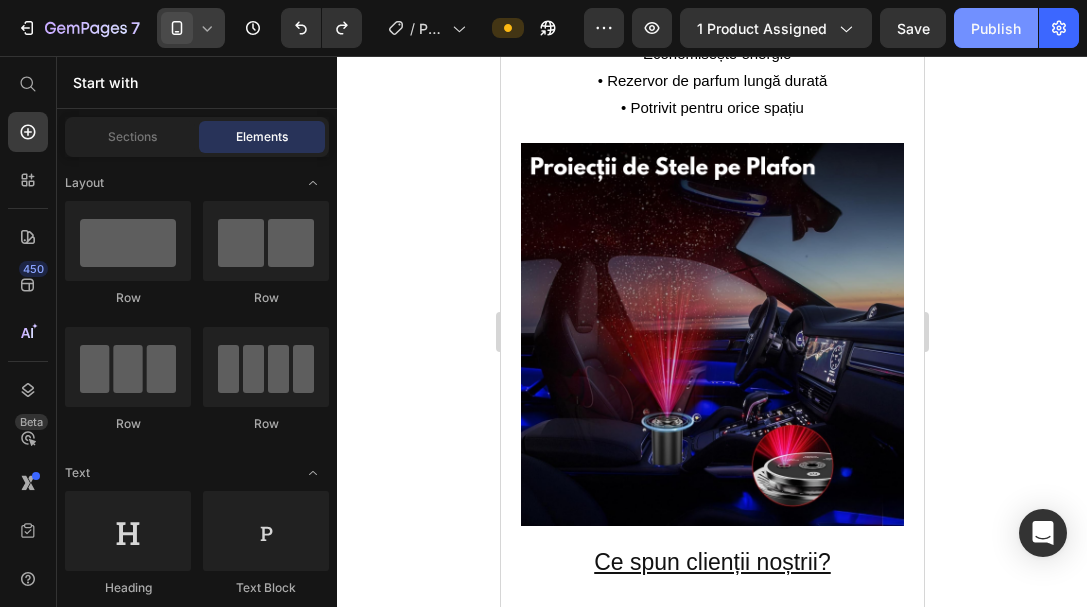 scroll, scrollTop: 3605, scrollLeft: 0, axis: vertical 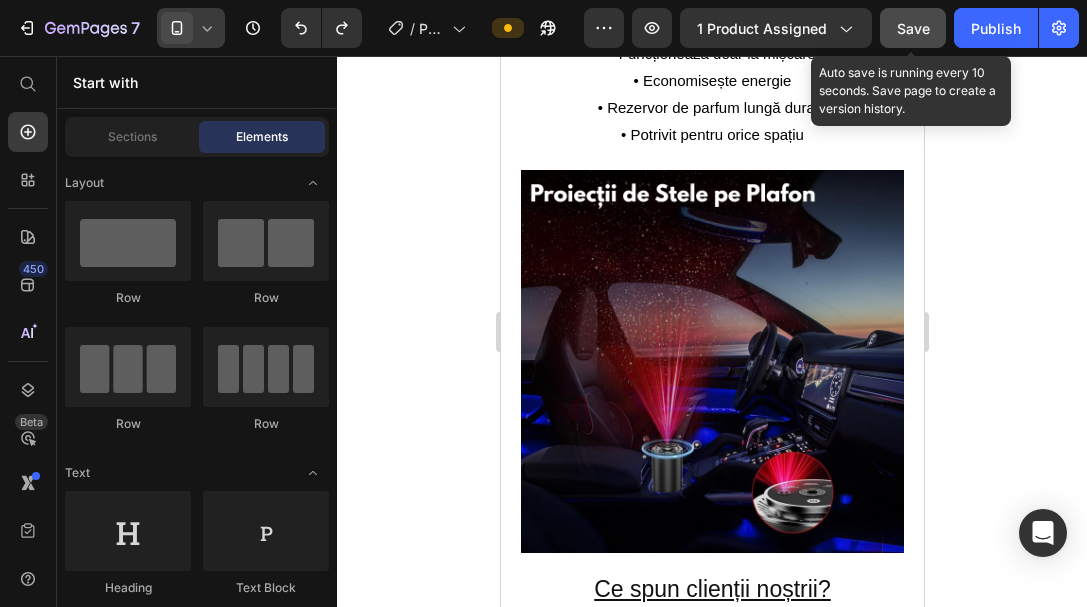 click on "Save" at bounding box center (913, 28) 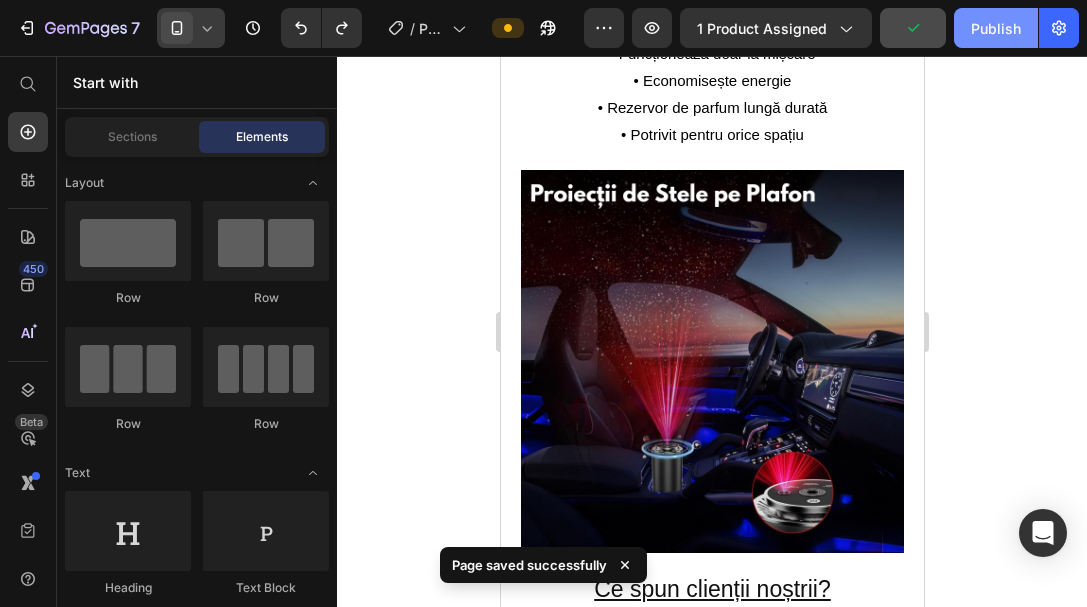 click on "Publish" at bounding box center [996, 28] 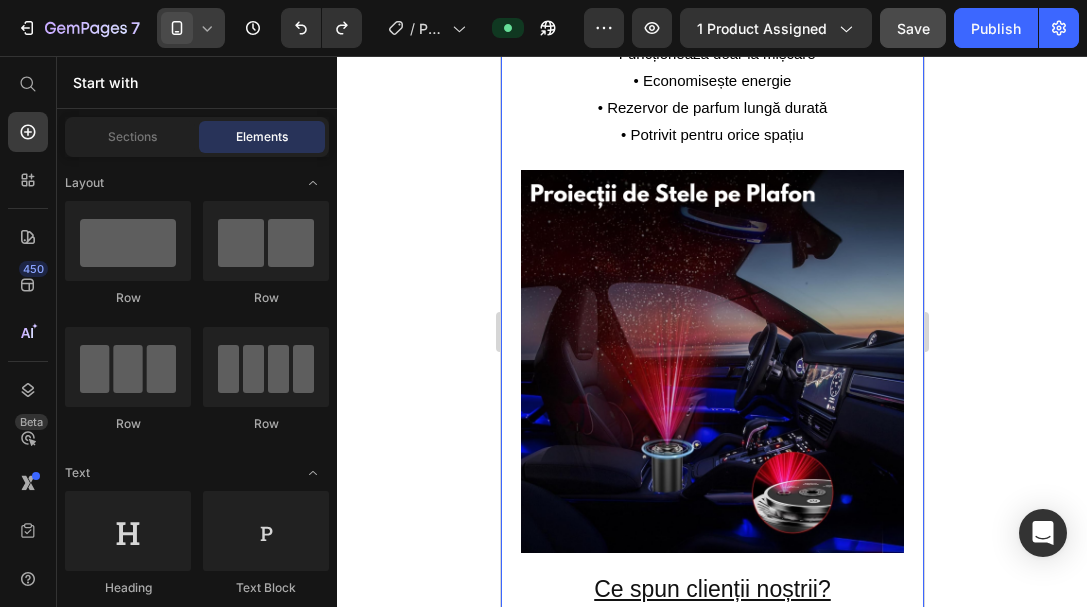 click 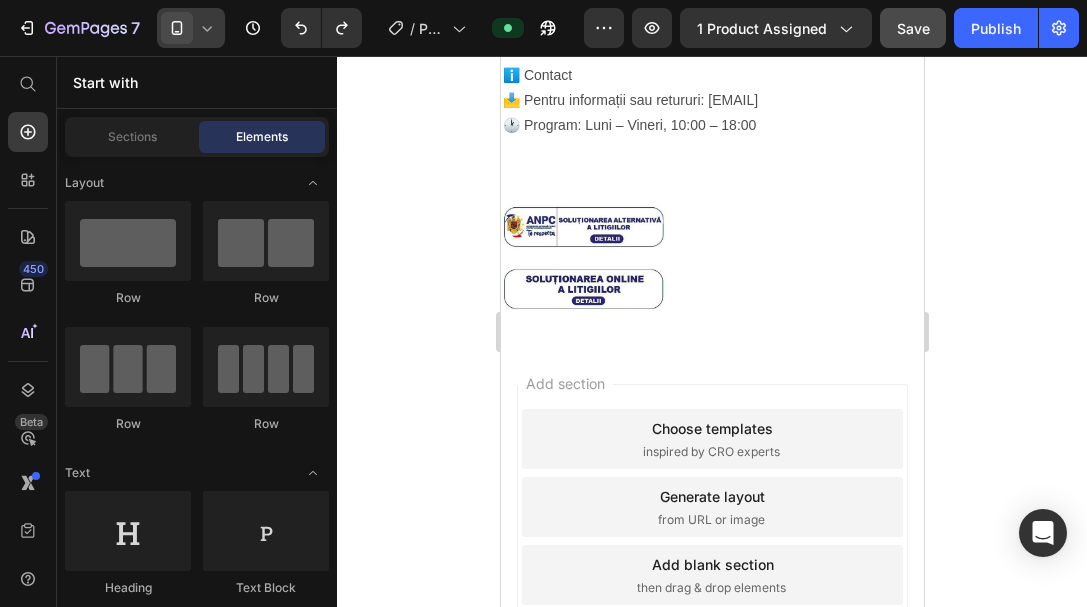 scroll, scrollTop: 4405, scrollLeft: 0, axis: vertical 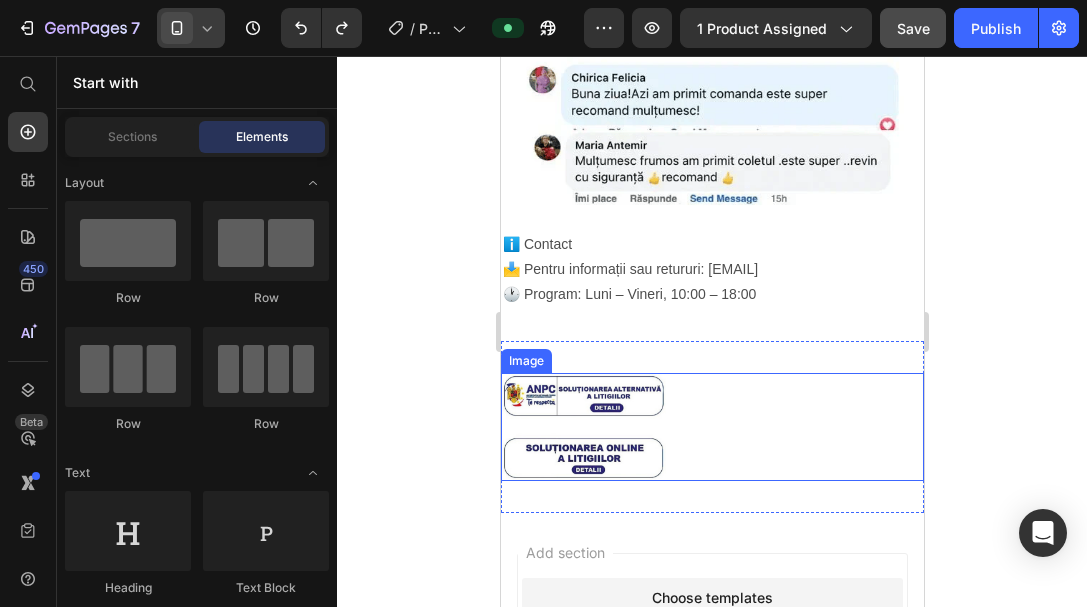 click at bounding box center (711, 427) 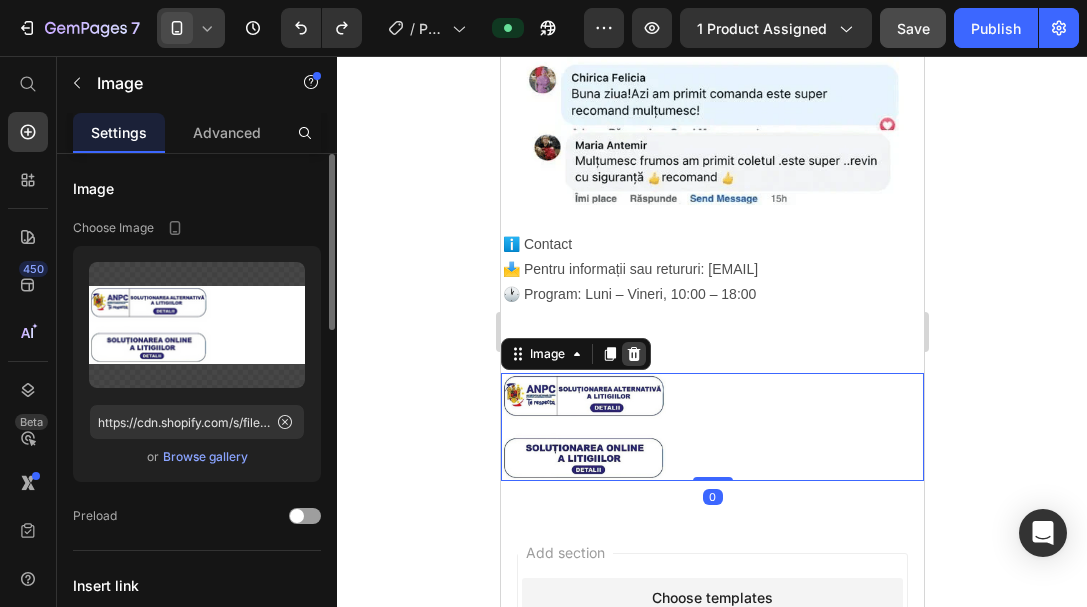 click 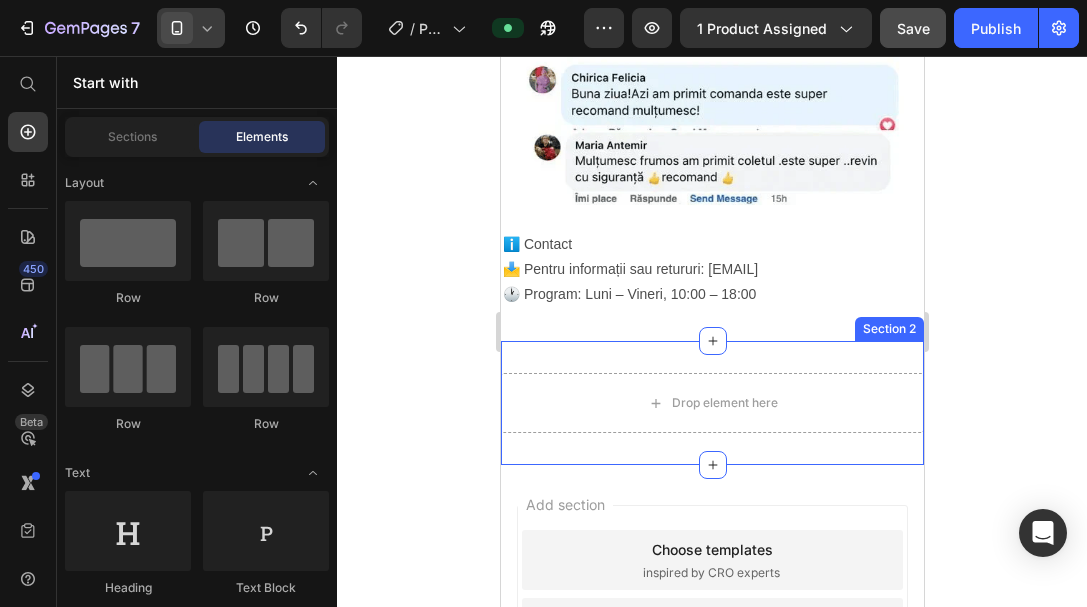 click on "Drop element here Section 2" at bounding box center (711, 403) 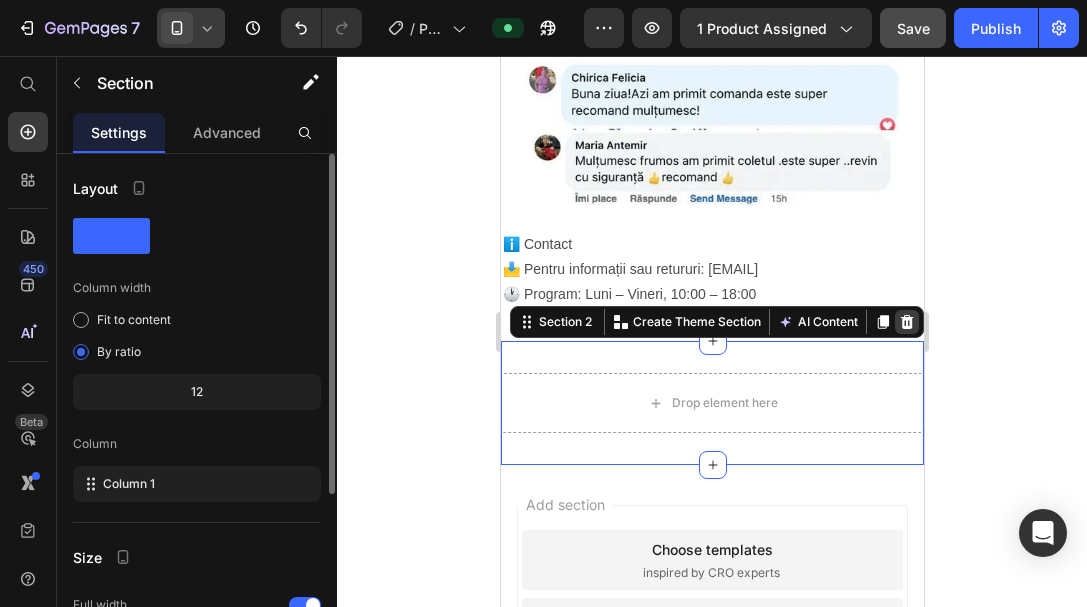 click 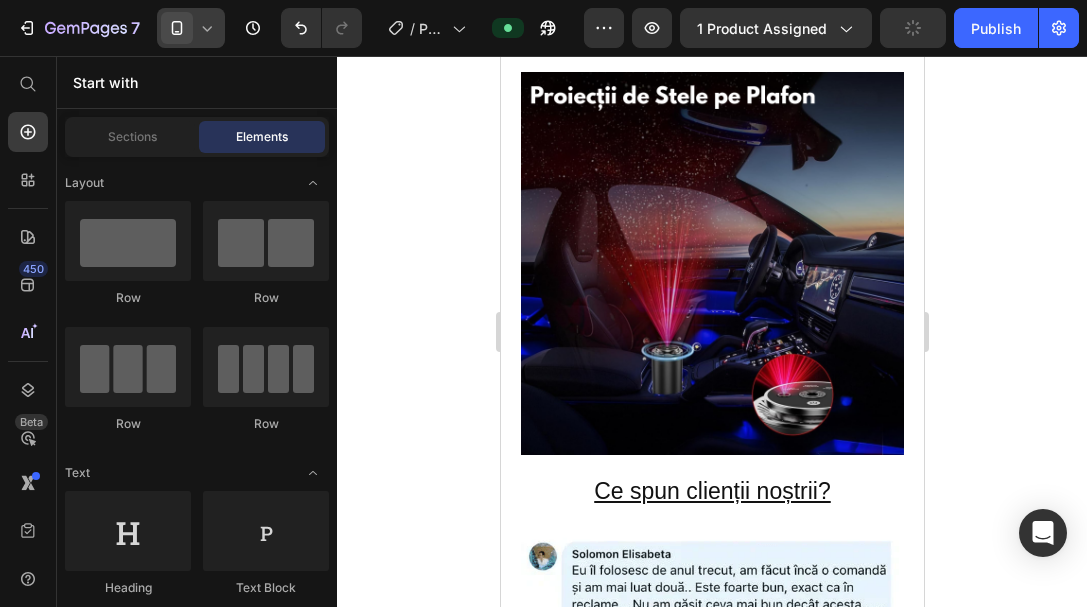 scroll, scrollTop: 3533, scrollLeft: 0, axis: vertical 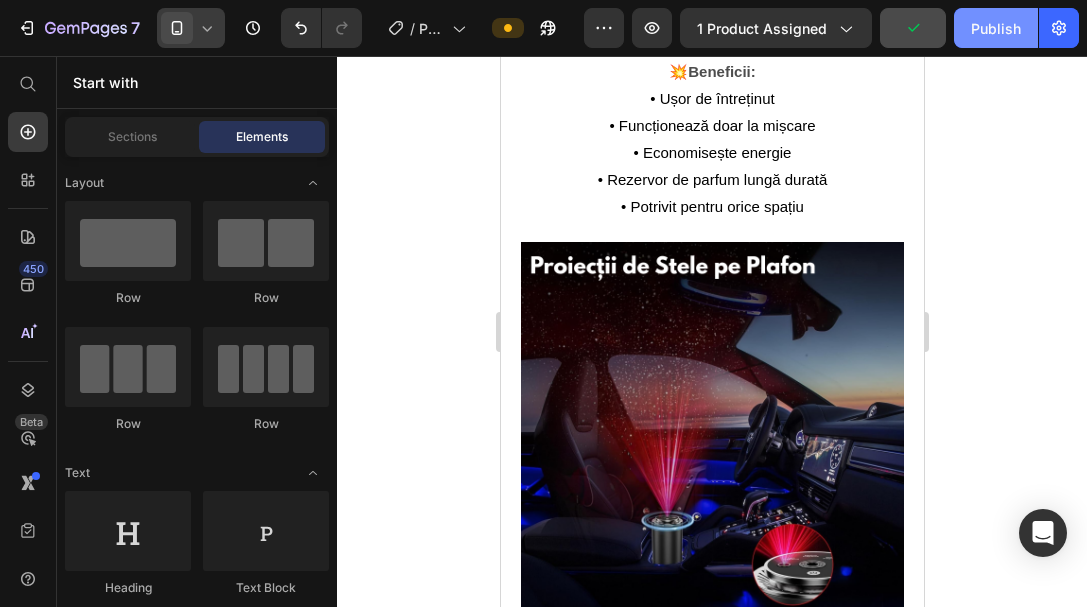click on "Publish" at bounding box center [996, 28] 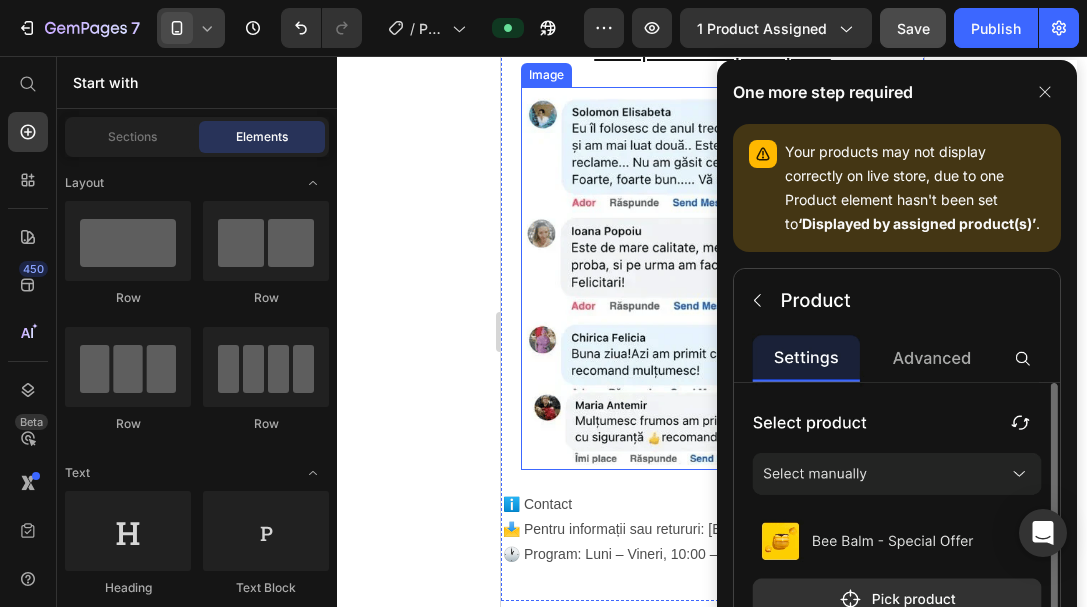 scroll, scrollTop: 4233, scrollLeft: 0, axis: vertical 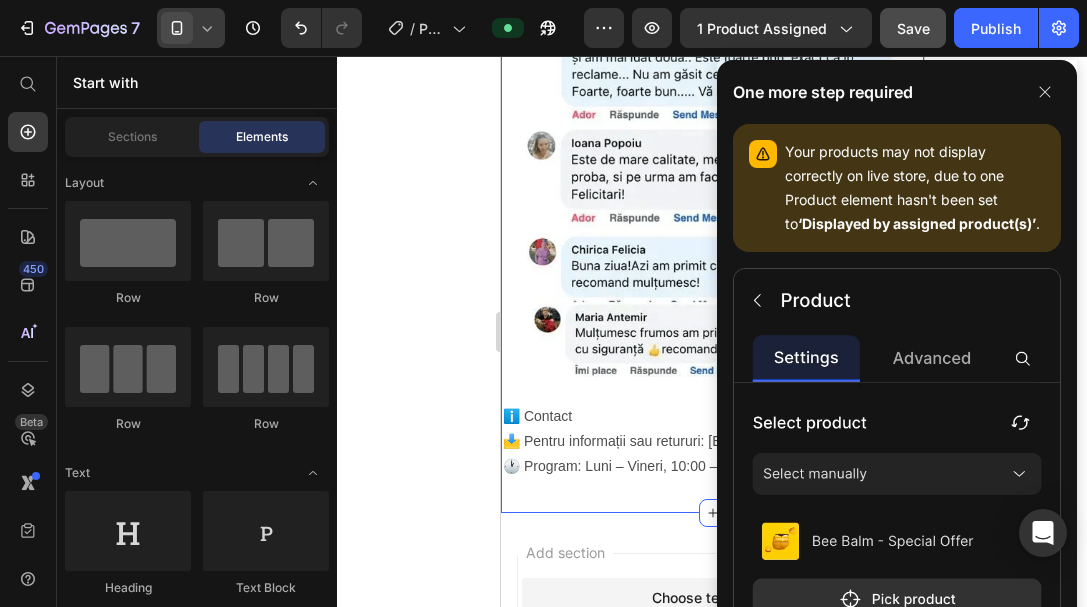 click 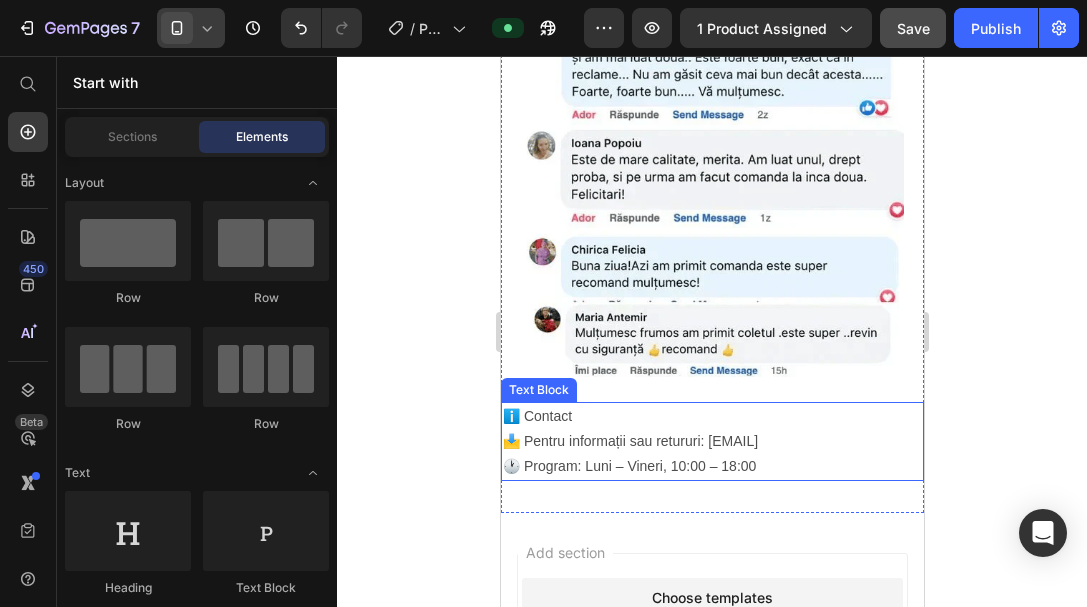 click on "📩 Pentru informații sau retururi: [EMAIL] 🕐 Program: Luni – Vineri, 10:00 – 18:00" at bounding box center [711, 454] 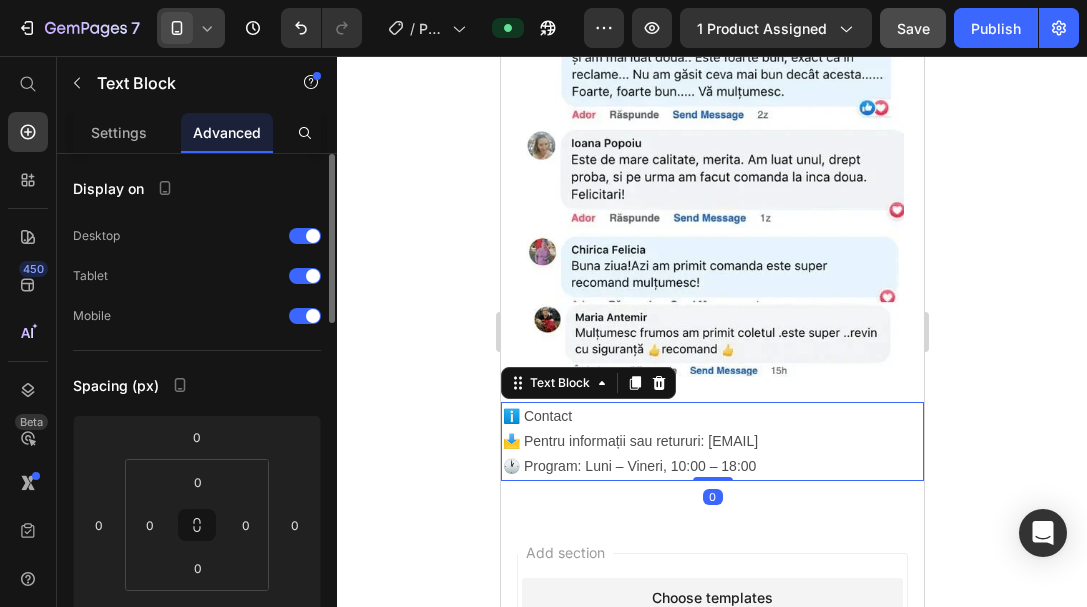 click on "📩 Pentru informații sau retururi: [EMAIL] 🕐 Program: Luni – Vineri, 10:00 – 18:00" at bounding box center [711, 454] 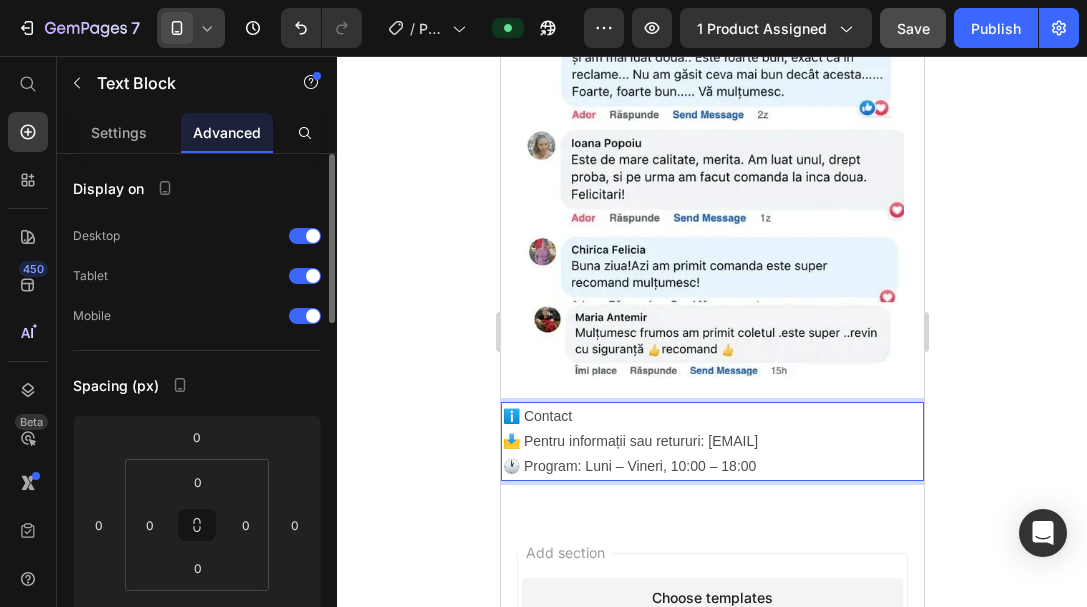 click on "ℹ️ Contact" at bounding box center (711, 416) 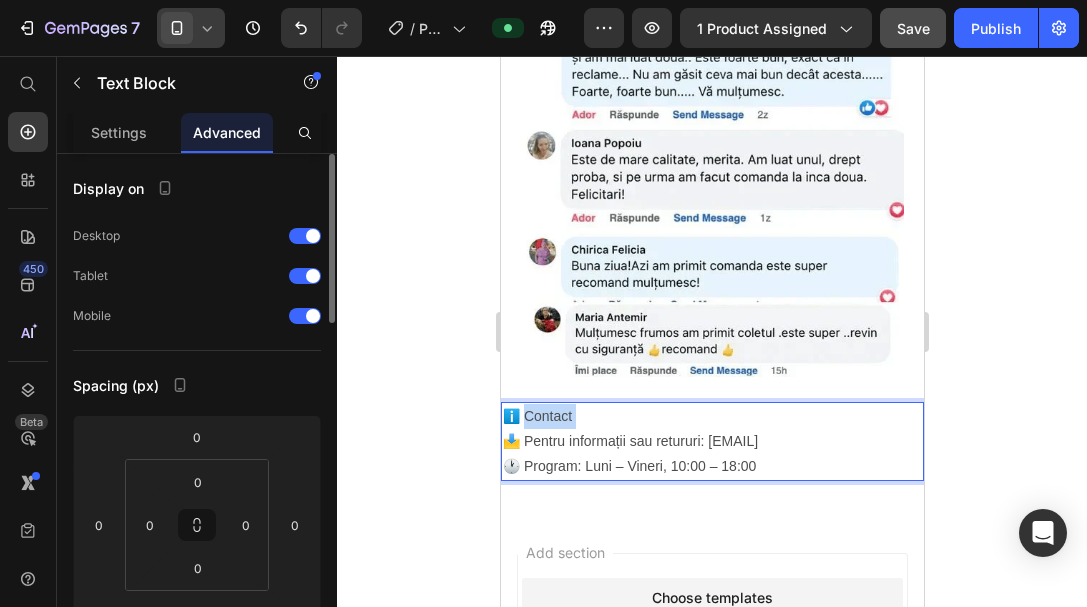 drag, startPoint x: 527, startPoint y: 383, endPoint x: 509, endPoint y: 407, distance: 30 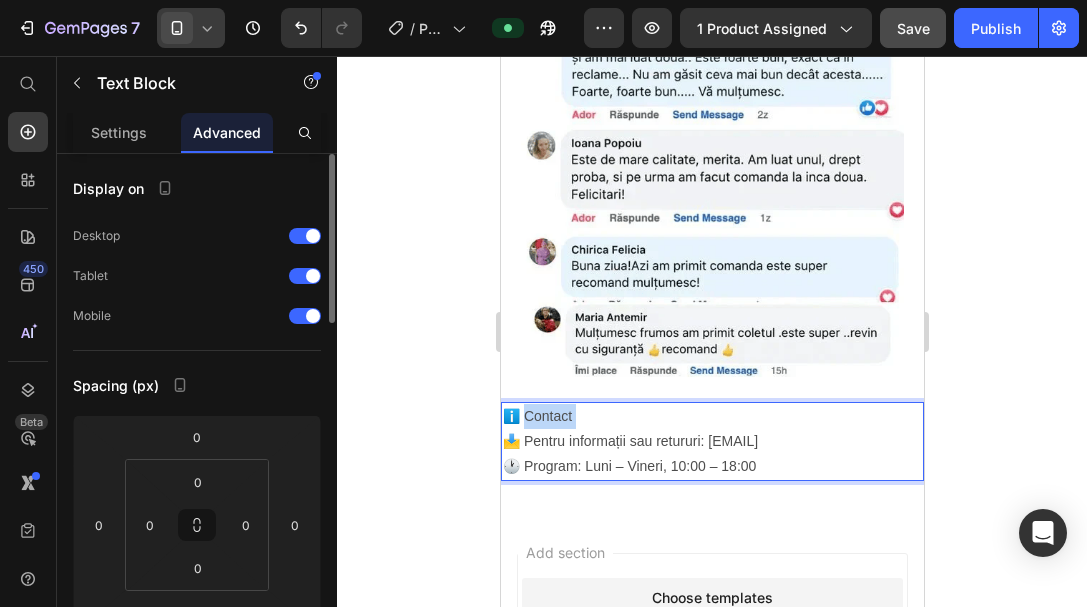 click on "ℹ️ Contact  📩 Pentru informații sau retururi: [EMAIL] 🕐 Program: Luni – Vineri, 10:00 – 18:00" at bounding box center (711, 442) 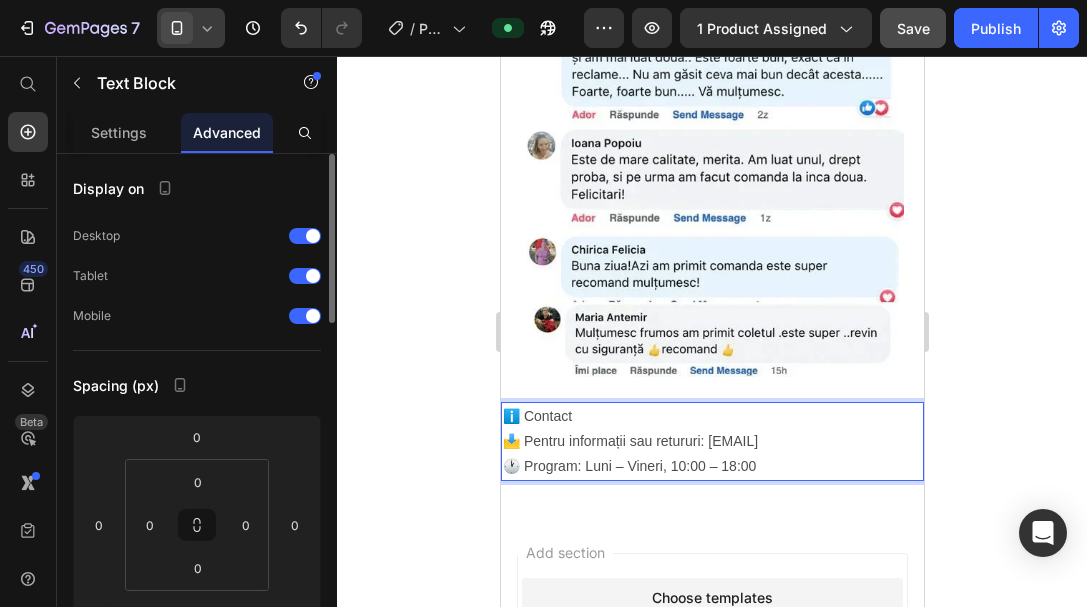 click on "ℹ️ Contact" at bounding box center [711, 416] 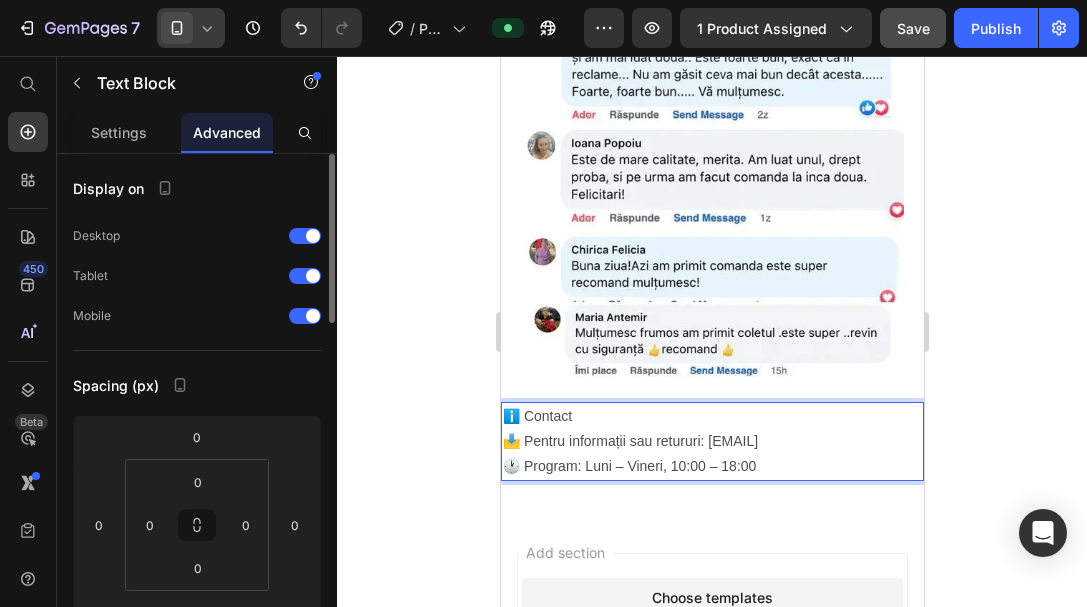 click 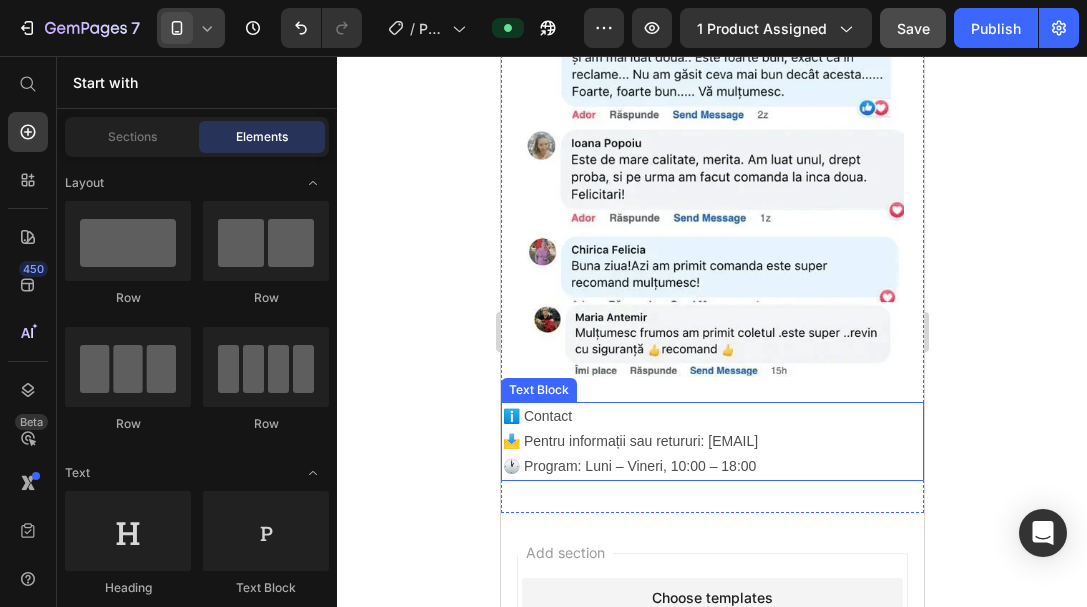 click on "📩 Pentru informații sau retururi: [EMAIL] 🕐 Program: Luni – Vineri, 10:00 – 18:00" at bounding box center (711, 454) 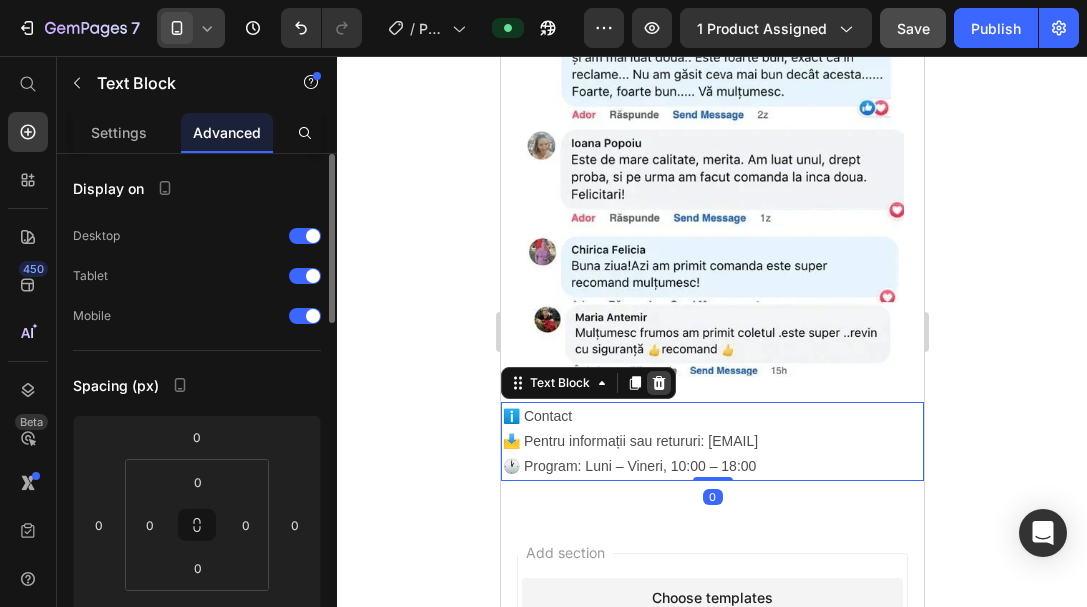 click 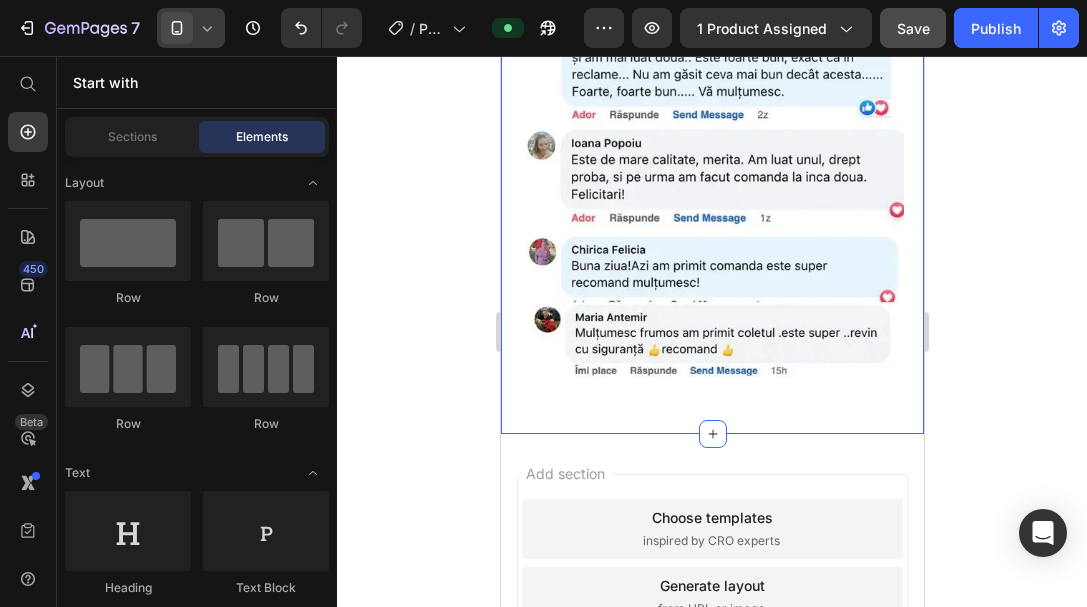 click on "FreshZone - Aparat odorizant profesional Heading Image Product 40% REDUCERE Heading Row
Drop element here Releasit COD Form & Upsells Releasit COD Form & Upsells ^Apasă aici pentru a afla prețul^ Heading Product FreshZone  este odorizantul ideal atât pentru mașină, casă sau baie, transformând fiecare spațiu într-o oază de prospețime și relaxare. Descoperă luxul unui difuzor de arome de top, care îți oferă o experiență olfactivă de neuitat în fiecare loc în care îl folosești. Special conceput pentru a se potrivi în suportul de pahar al mașinii,  FreshZone  combină designul modern cu tehnologia avansată de difuzare ultrasonică. Text Block Image ✅  Elimină mirosurile neplăcute din  mașină, casă sau baie FreshZone aduce prospețime constant, atât în timpul călătoriilor, cât și acasă, pentru un ambient mereu plăcut și fresh. ✅  Tehnologie silențioasă și personalizabilă ✅  Automode inteligent – pornește și se oprește singur" at bounding box center (711, -1851) 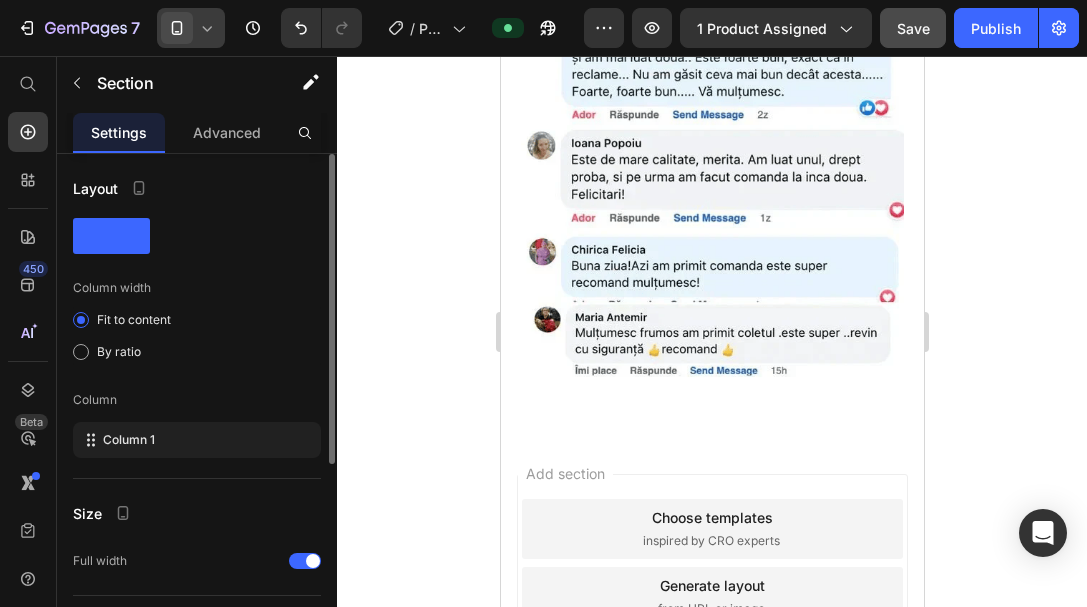 click on "Add section Choose templates inspired by CRO experts Generate layout from URL or image Add blank section then drag & drop elements" at bounding box center [711, 625] 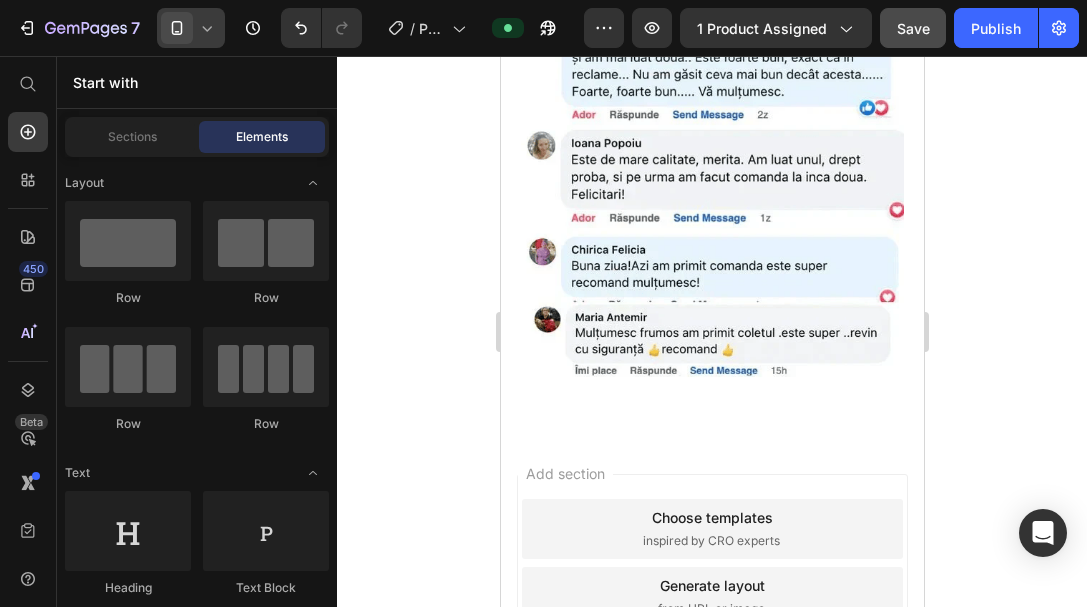 click on "Add section Choose templates inspired by CRO experts Generate layout from URL or image Add blank section then drag & drop elements" at bounding box center [711, 625] 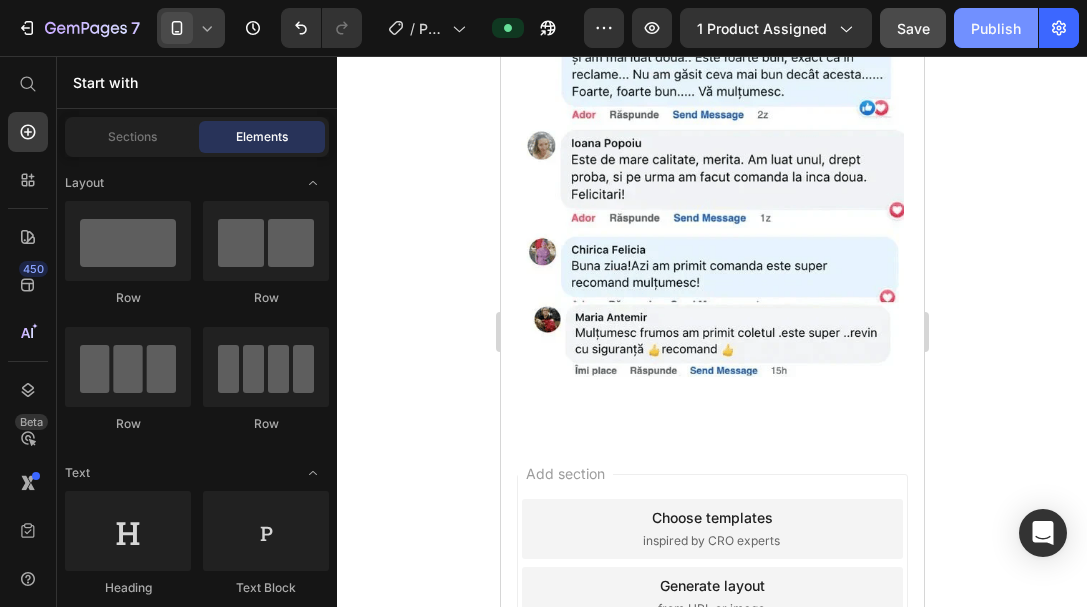 click on "Publish" at bounding box center [996, 28] 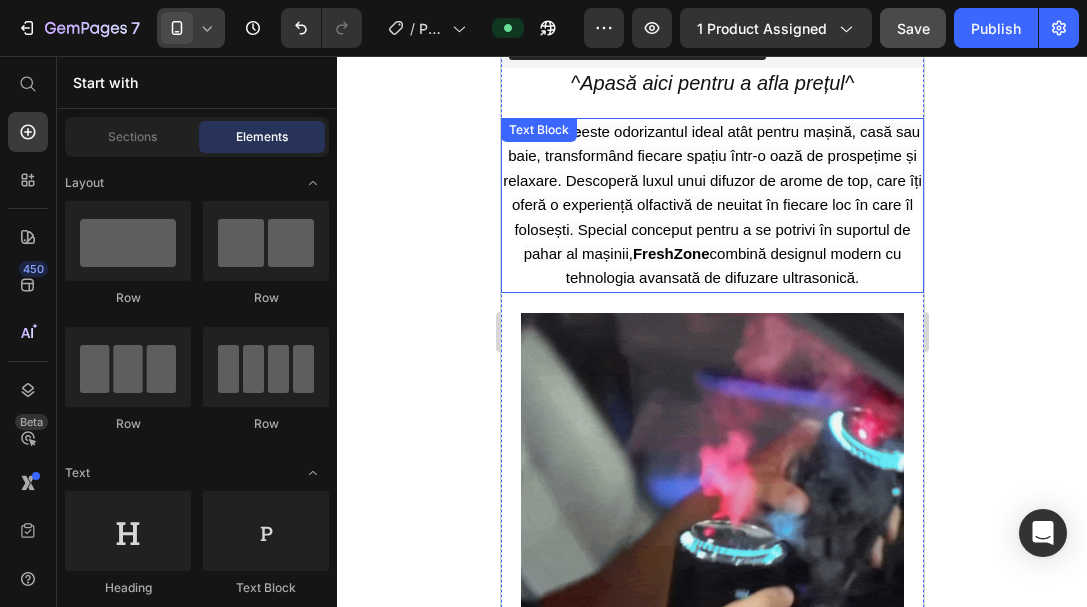 scroll, scrollTop: 1253, scrollLeft: 0, axis: vertical 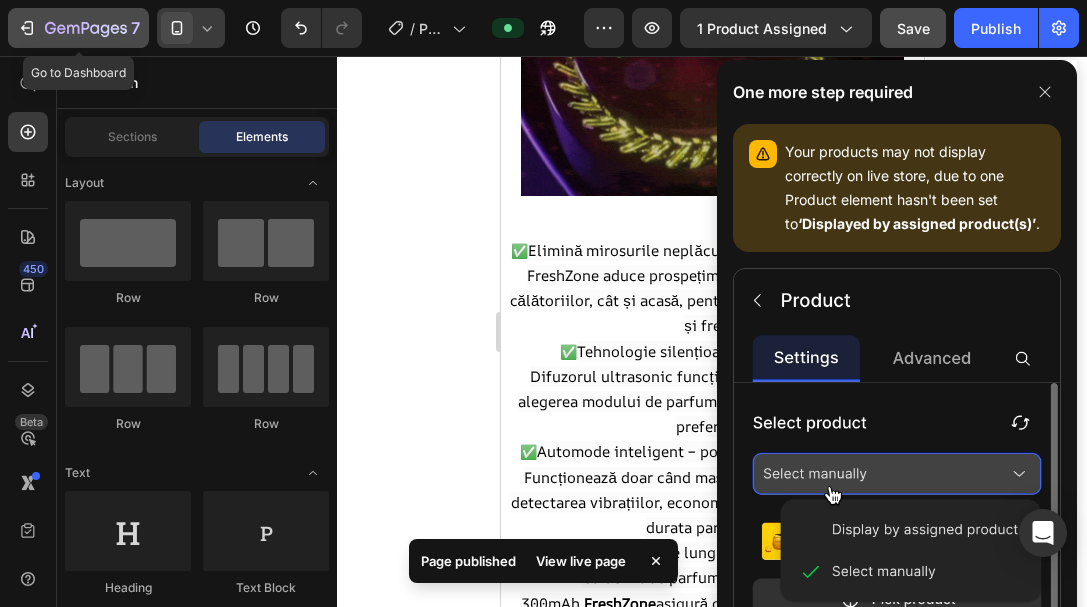 click 